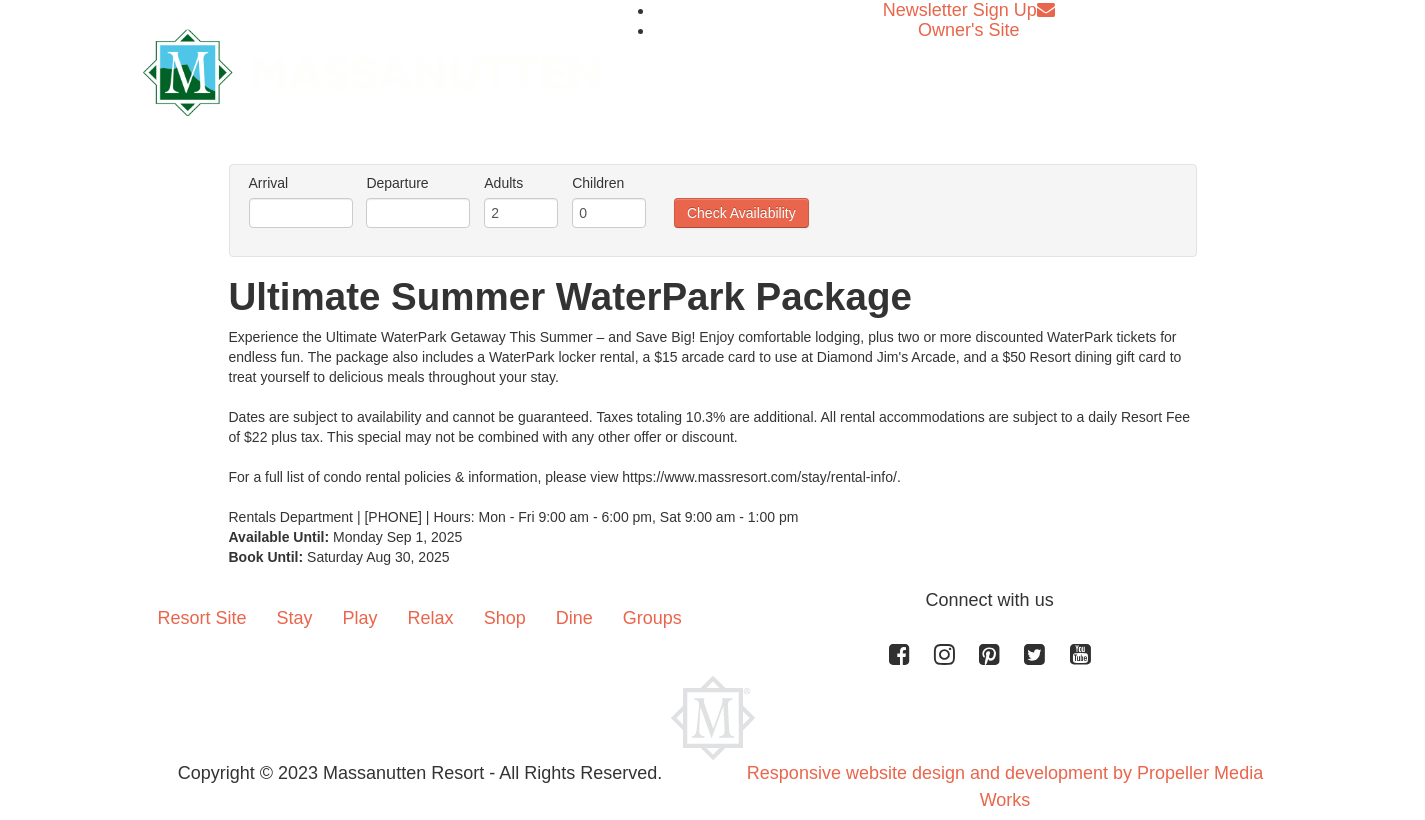 scroll, scrollTop: 0, scrollLeft: 0, axis: both 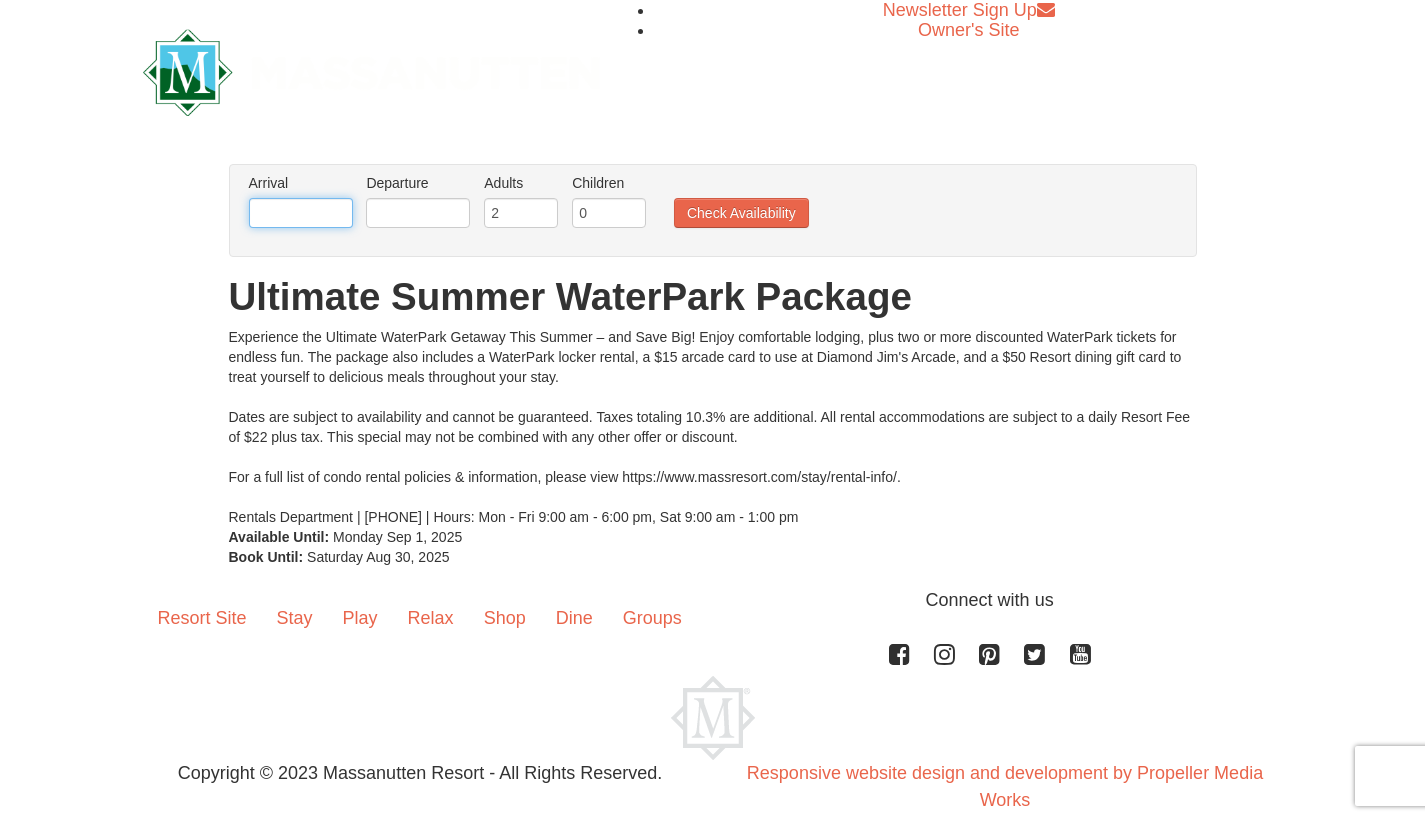 click at bounding box center [301, 213] 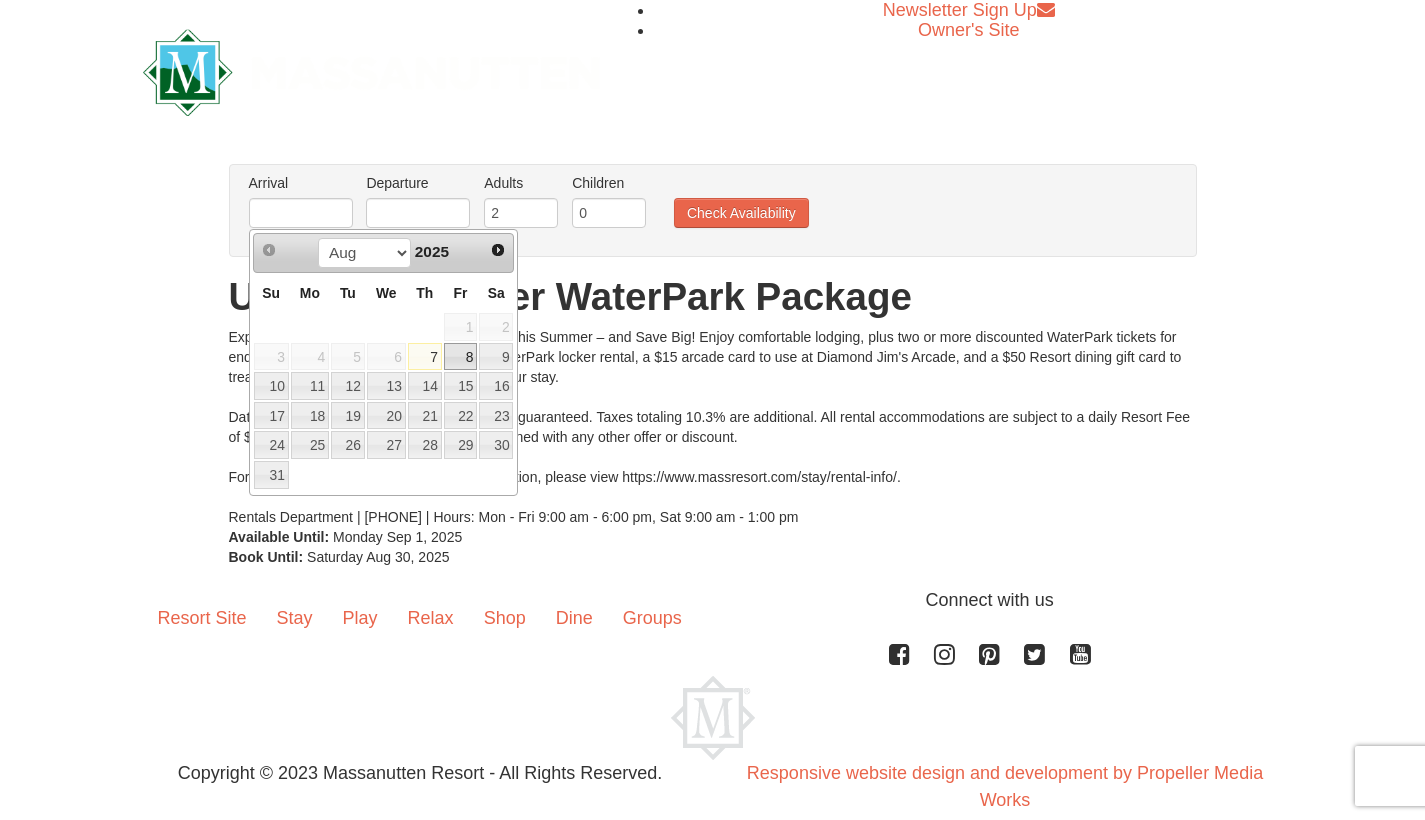click on "8" at bounding box center (461, 357) 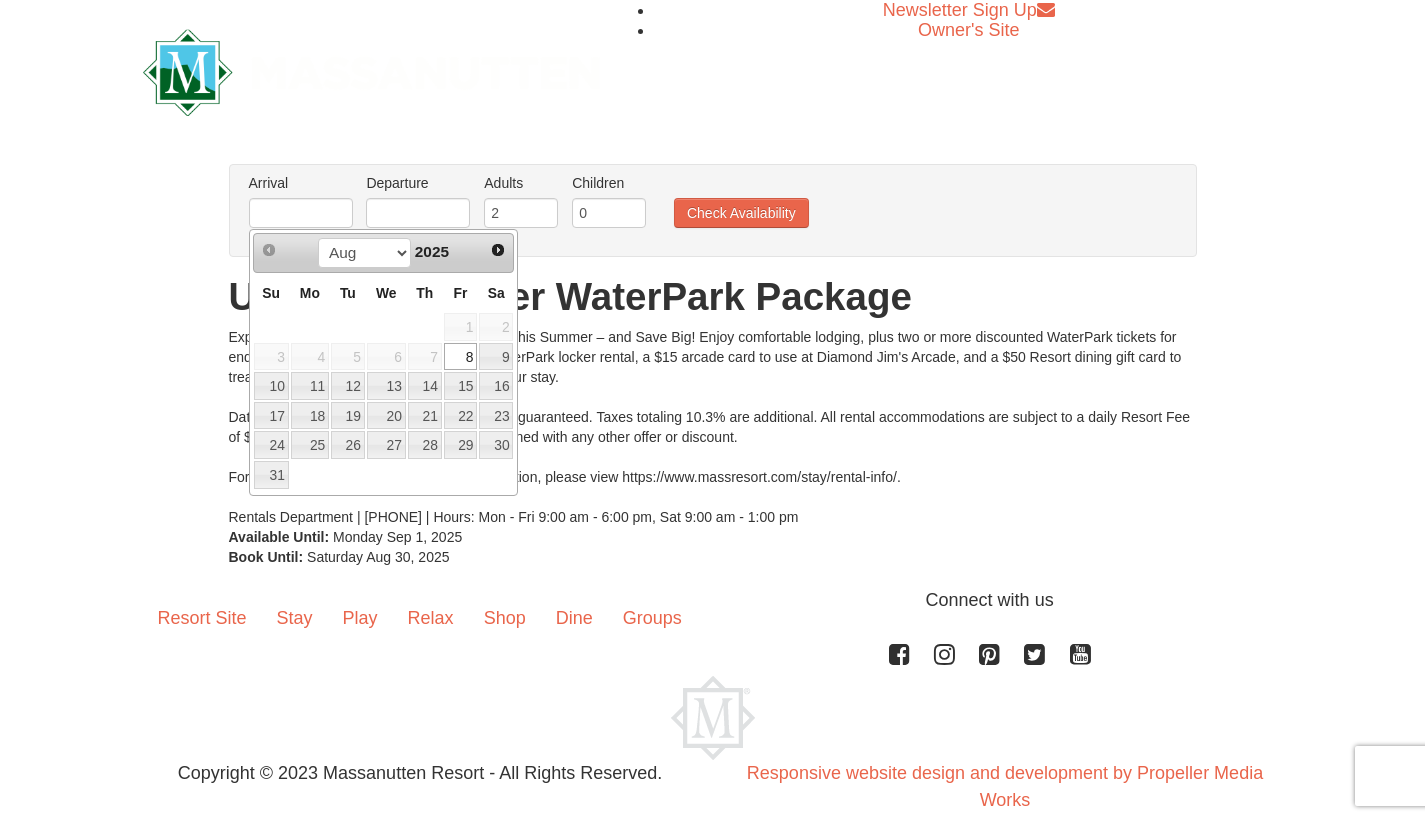 type on "08/08/2025" 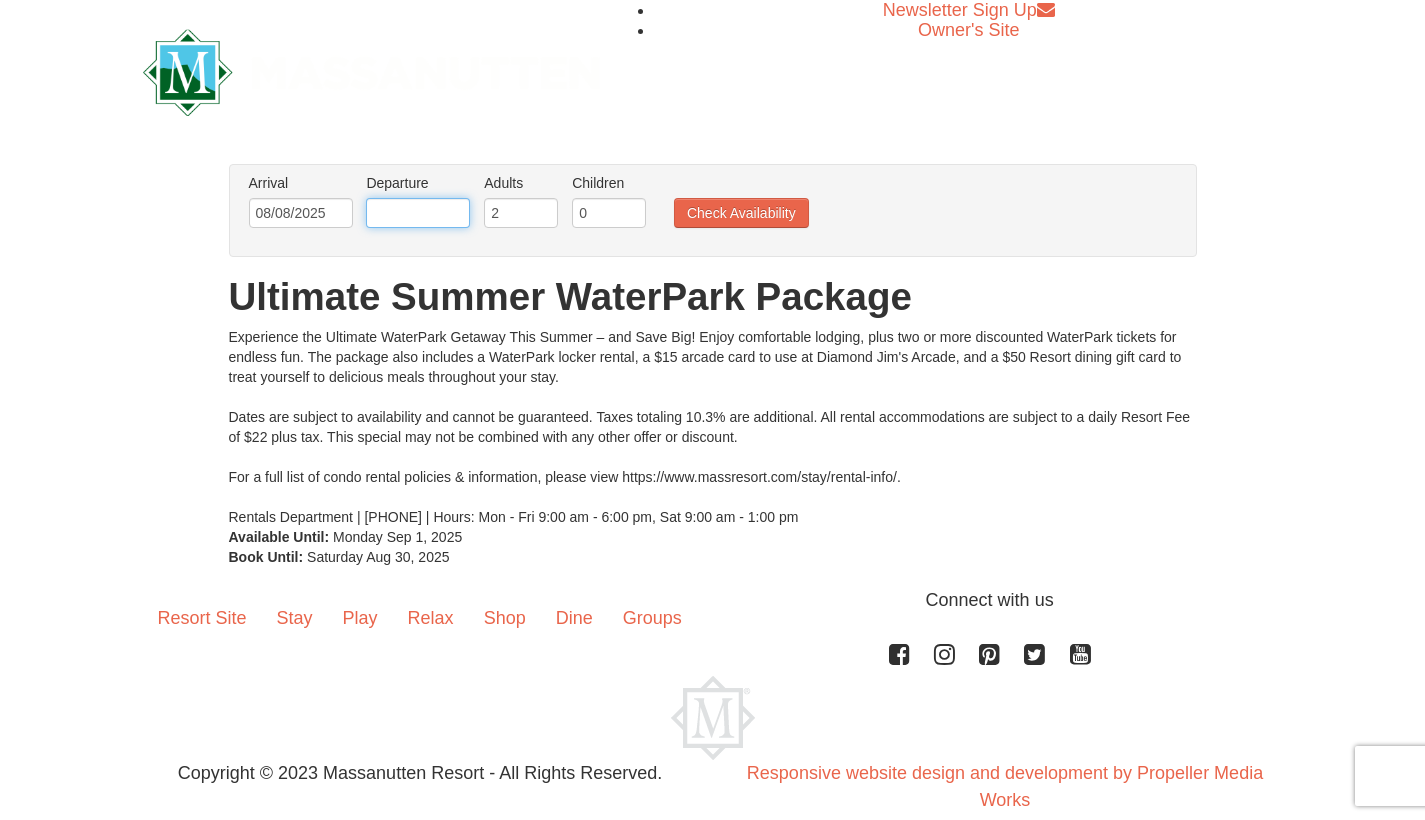 click at bounding box center [418, 213] 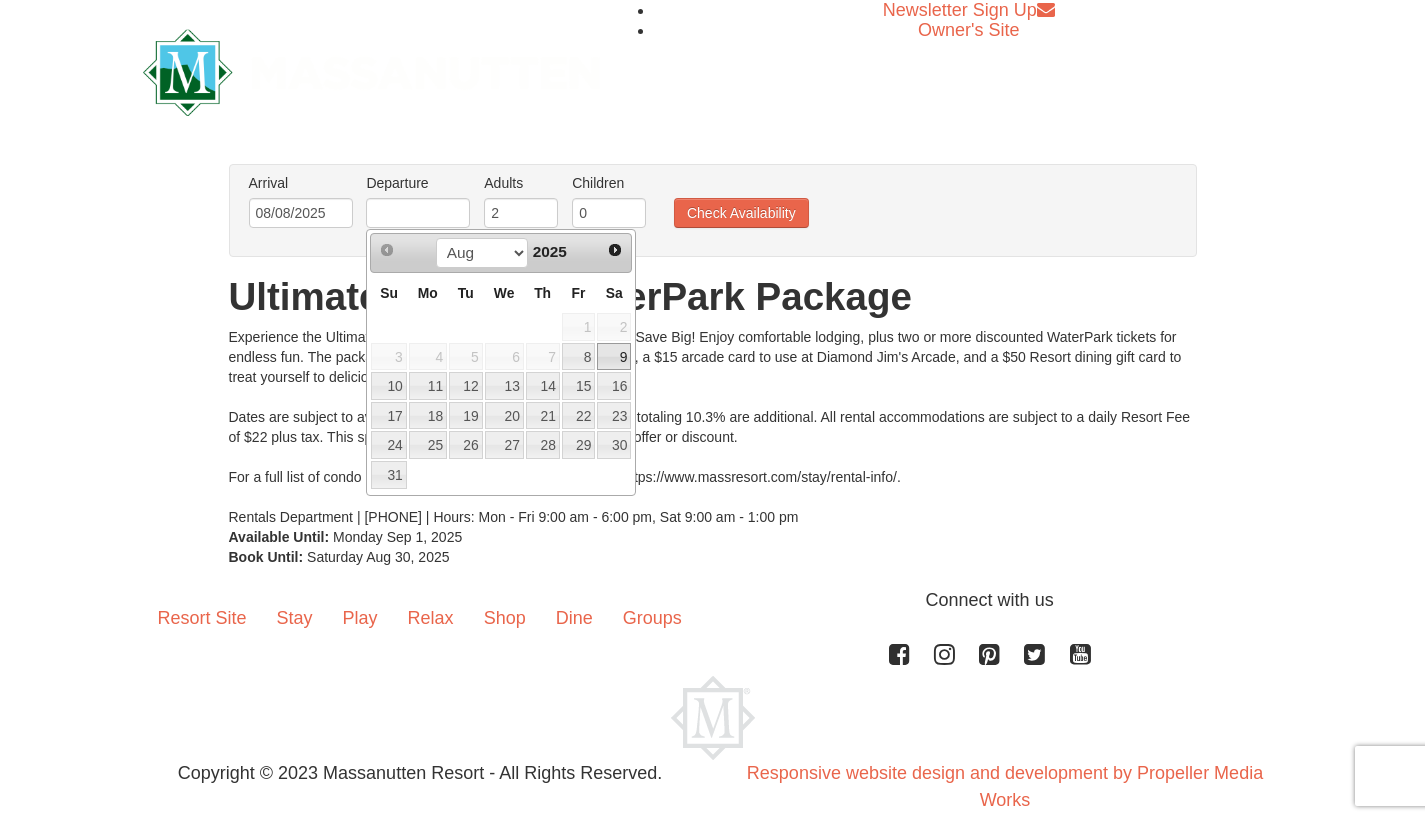 click on "9" at bounding box center (614, 357) 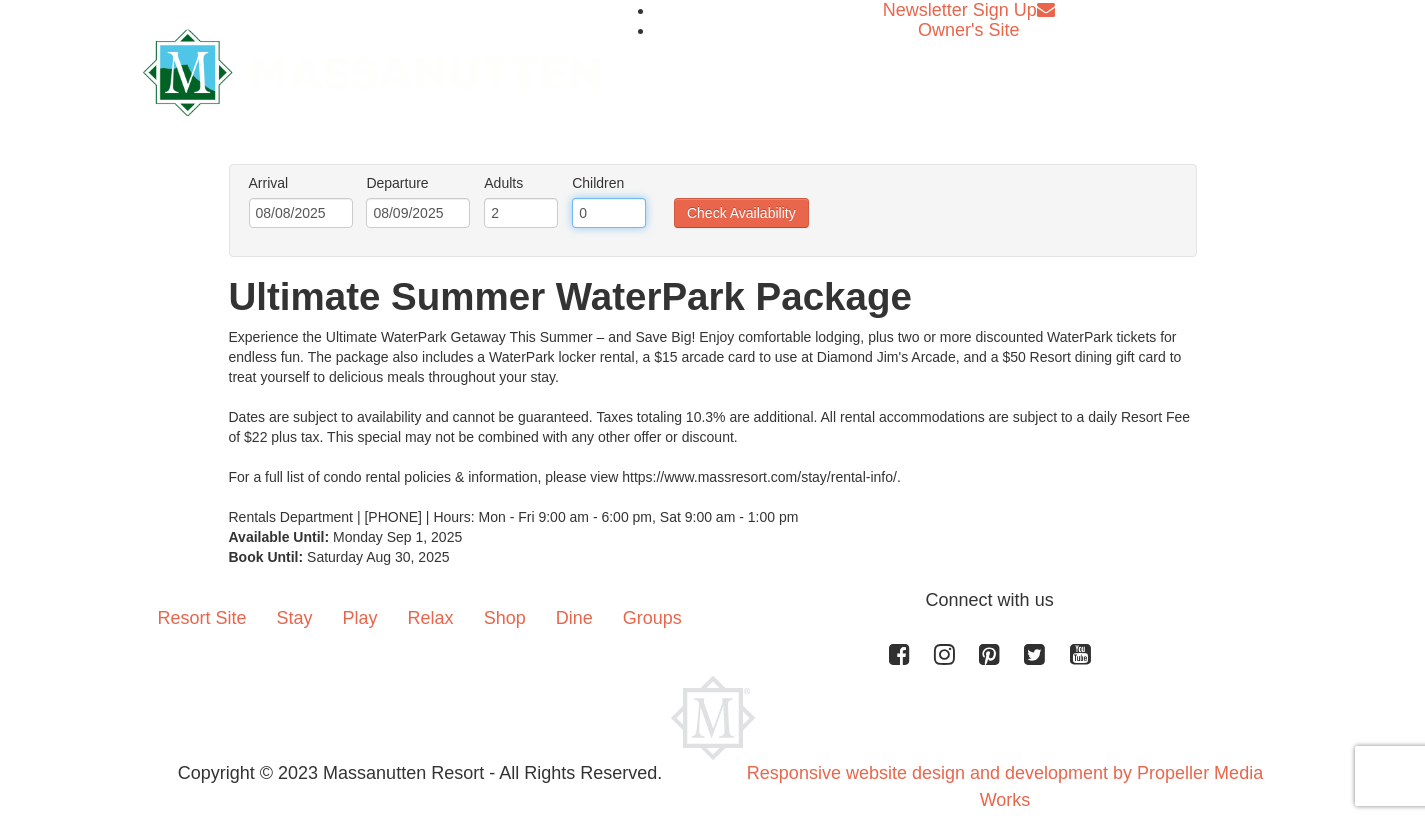 type on "1" 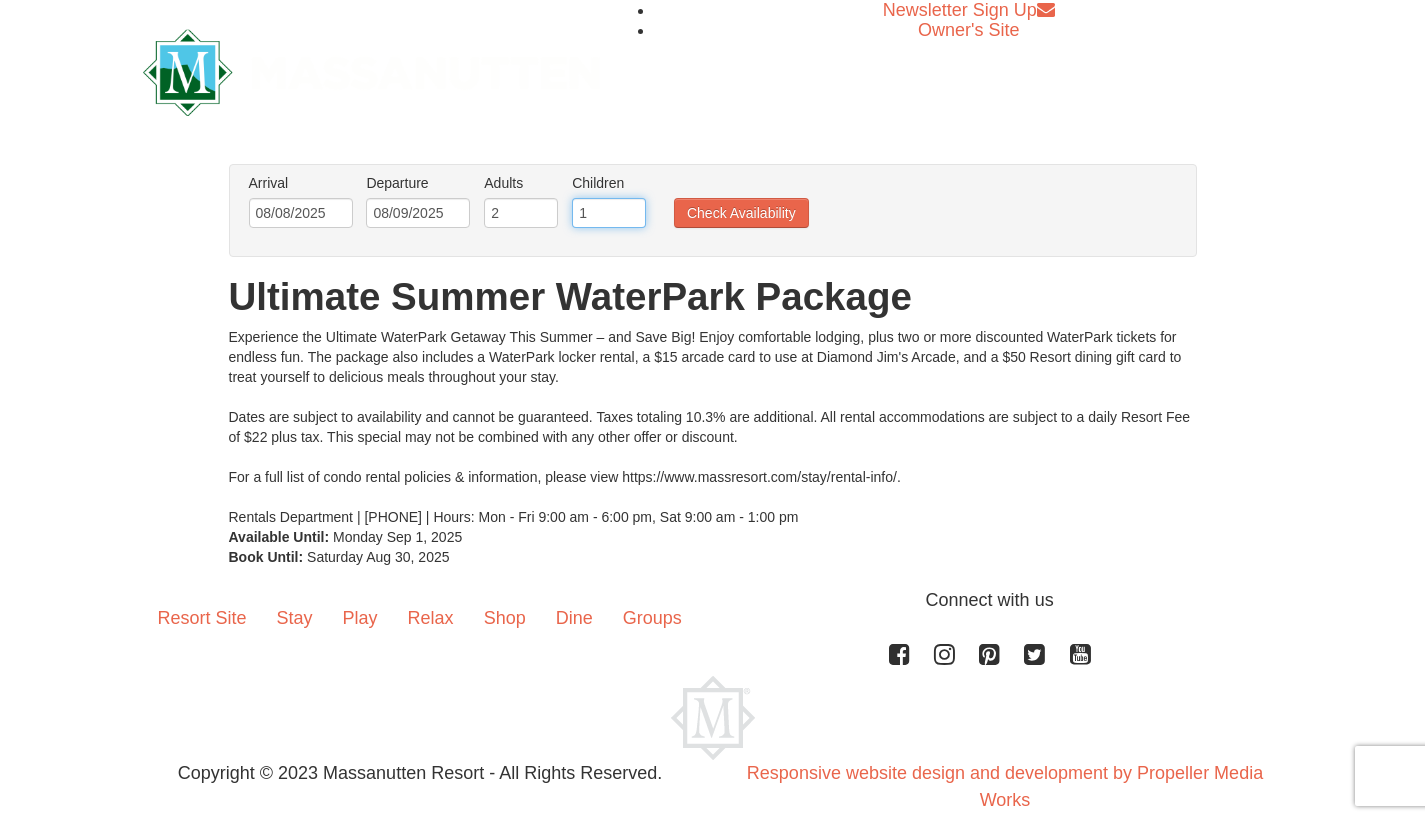click on "1" at bounding box center (609, 213) 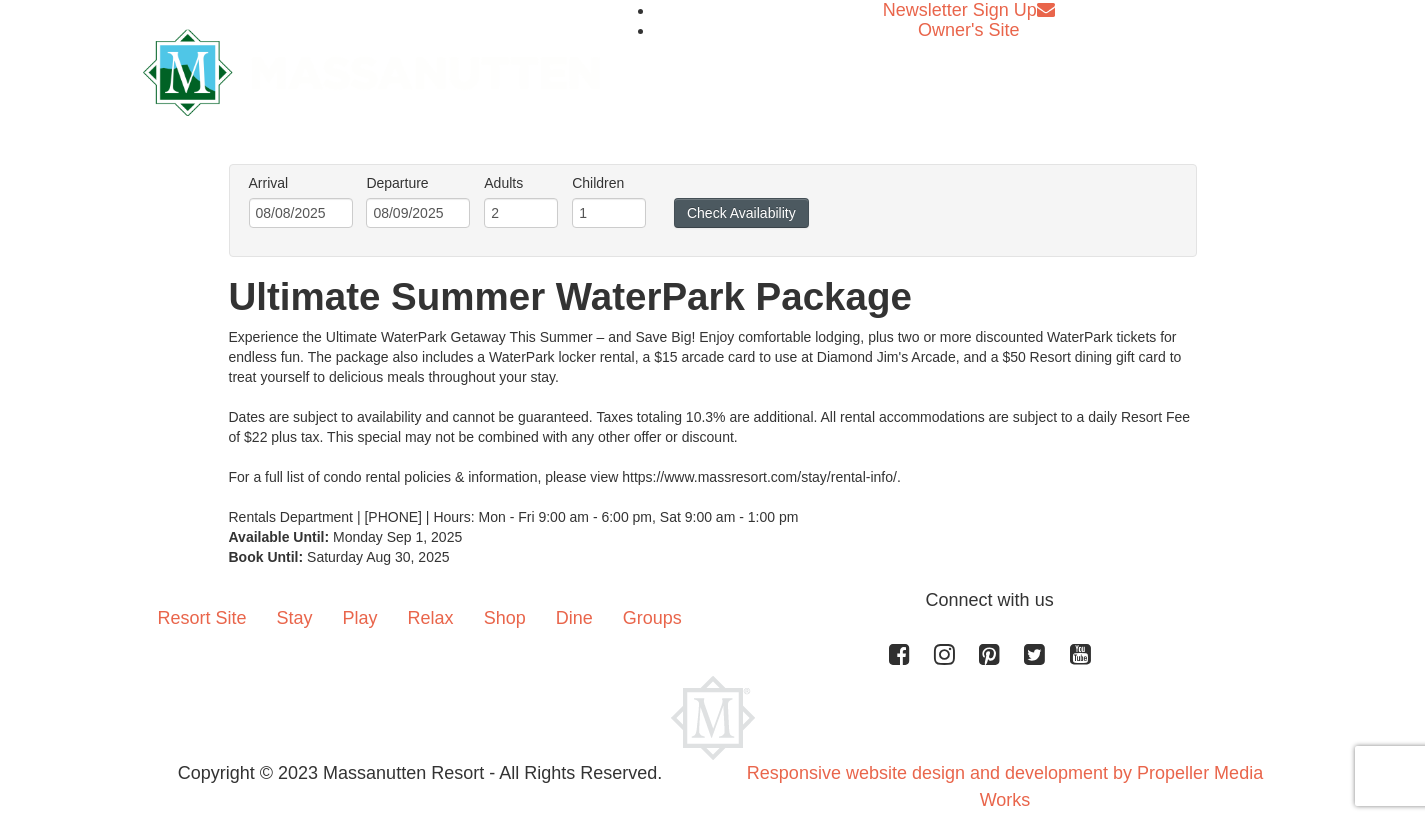 click on "Check Availability" at bounding box center [741, 213] 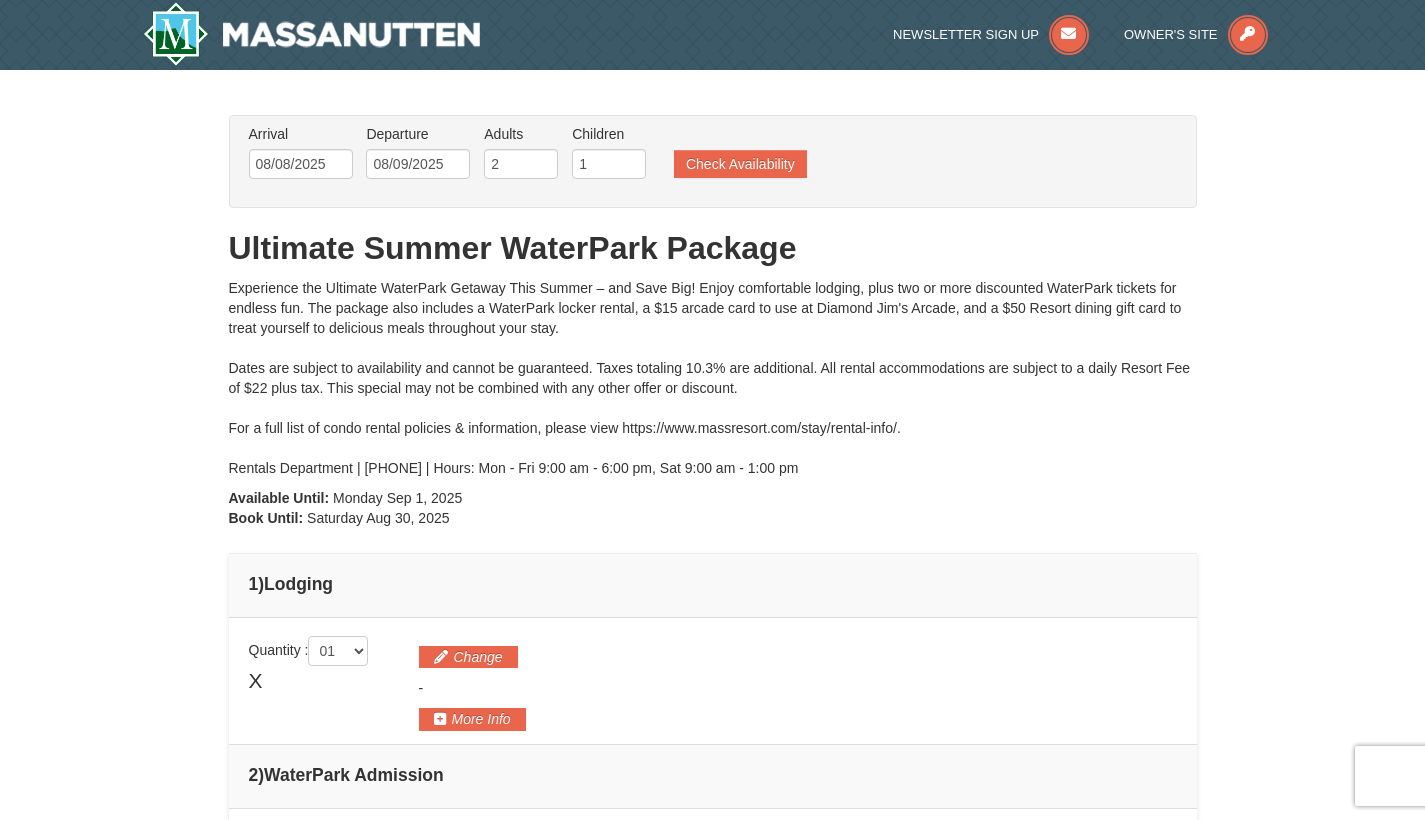 scroll, scrollTop: 0, scrollLeft: 0, axis: both 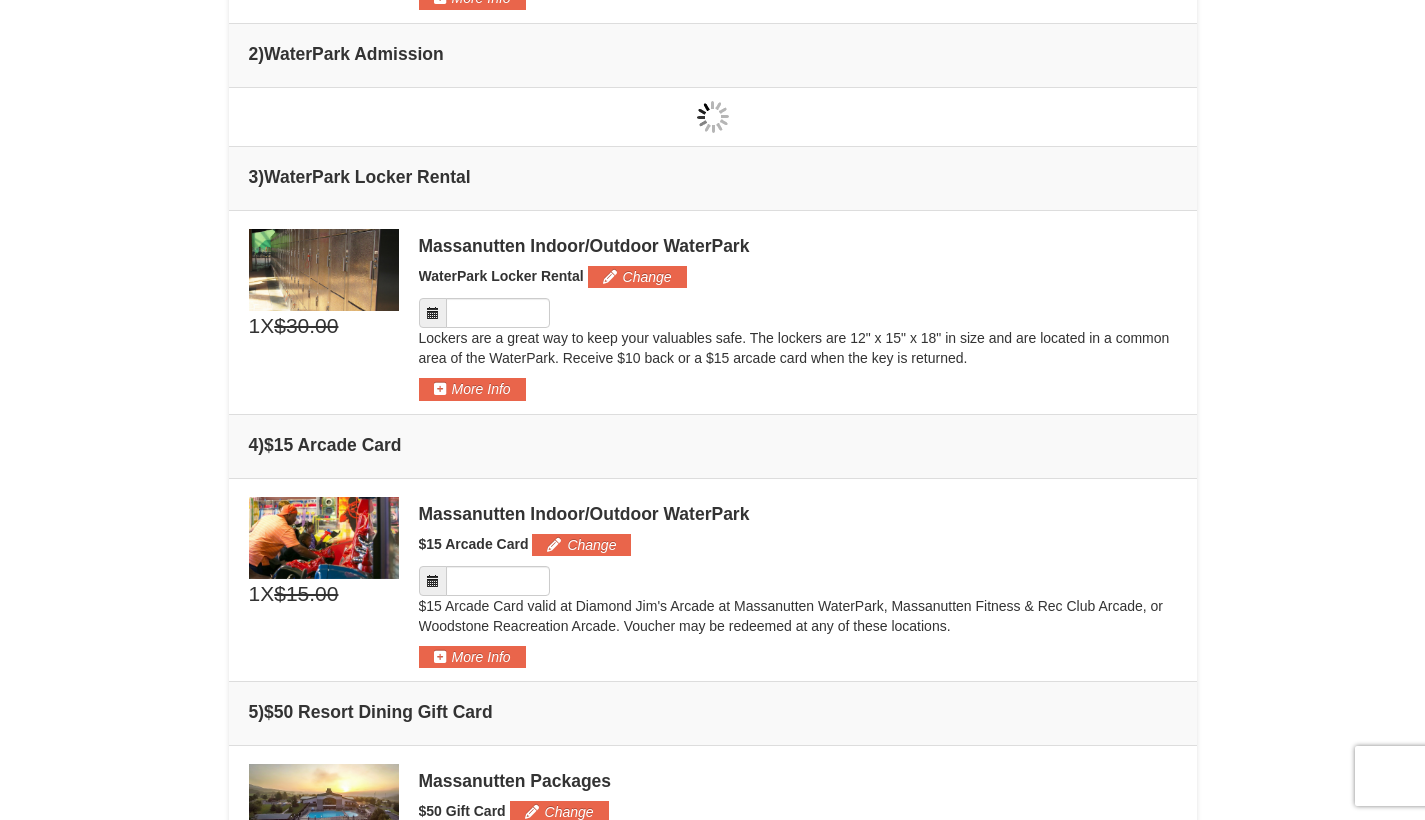 click at bounding box center (433, 313) 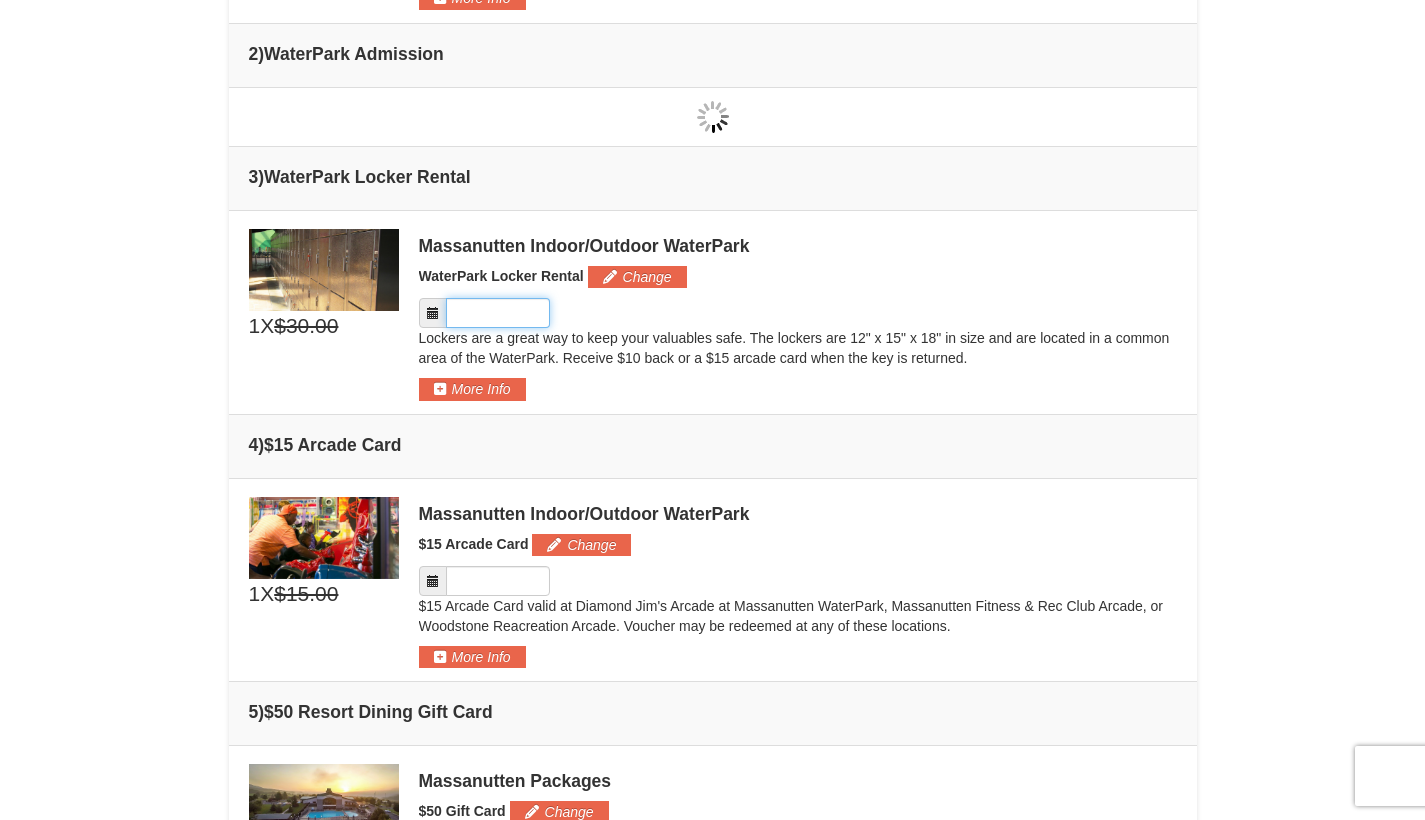 click at bounding box center [498, 313] 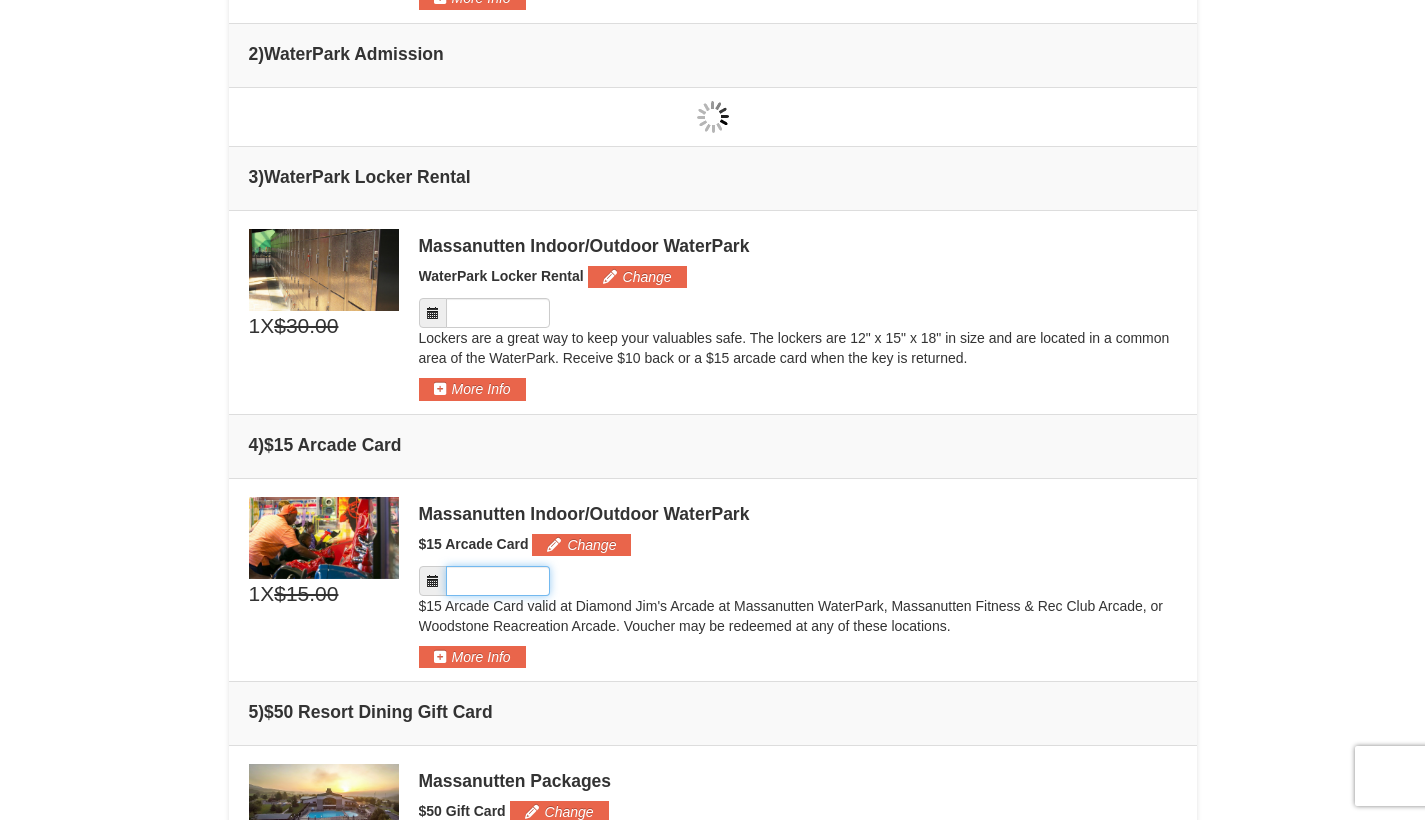 click at bounding box center [498, 581] 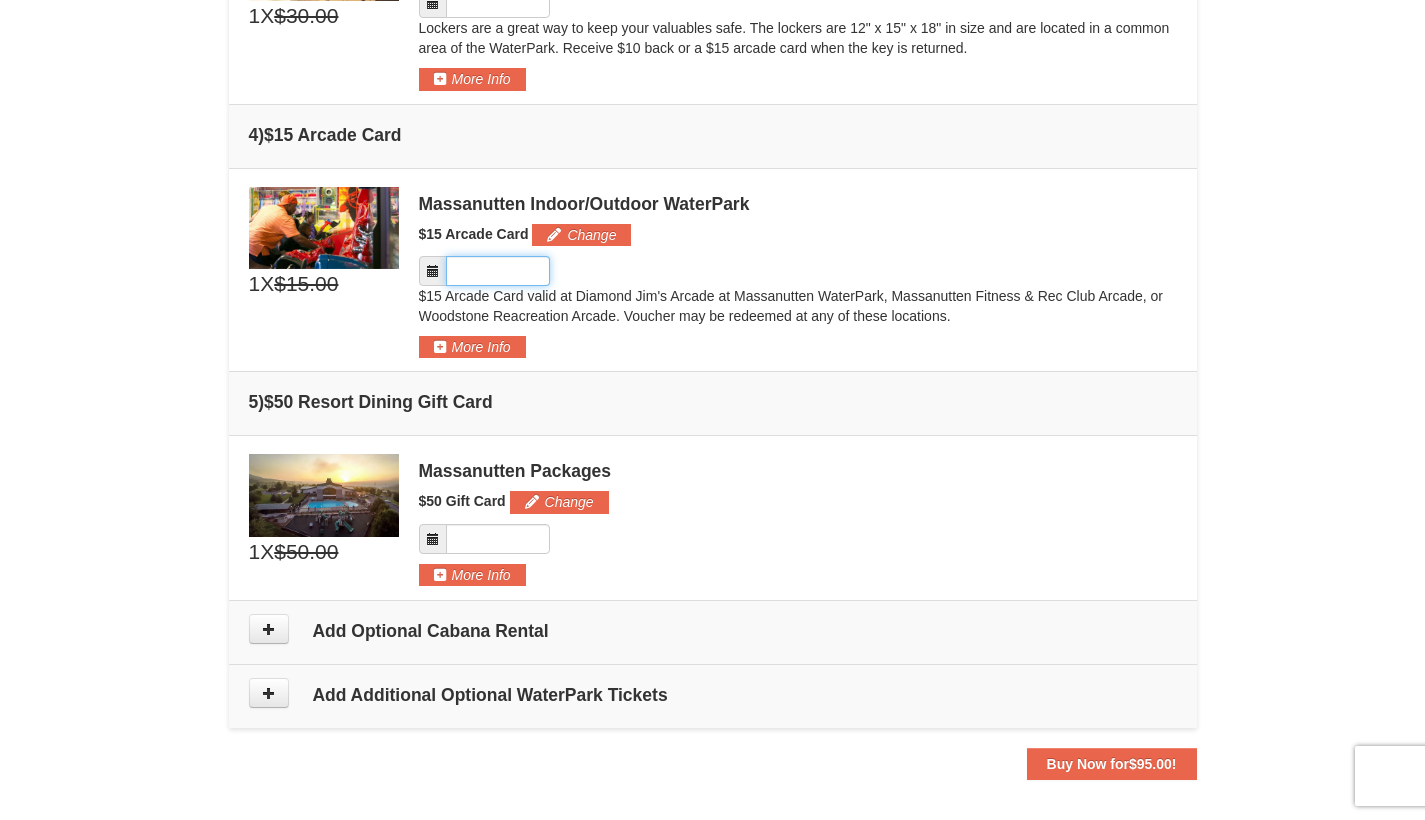scroll, scrollTop: 1033, scrollLeft: 0, axis: vertical 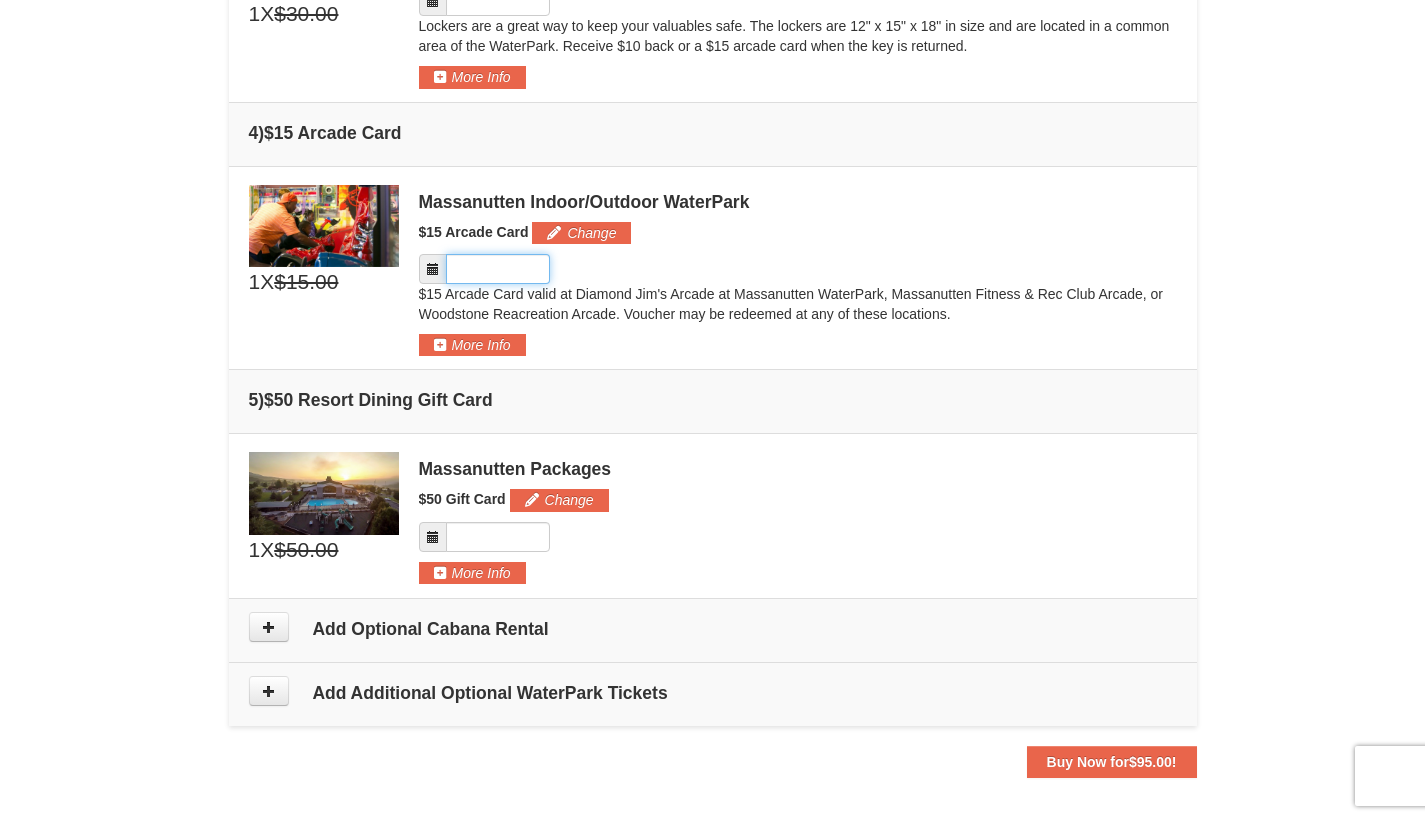 click at bounding box center [498, 269] 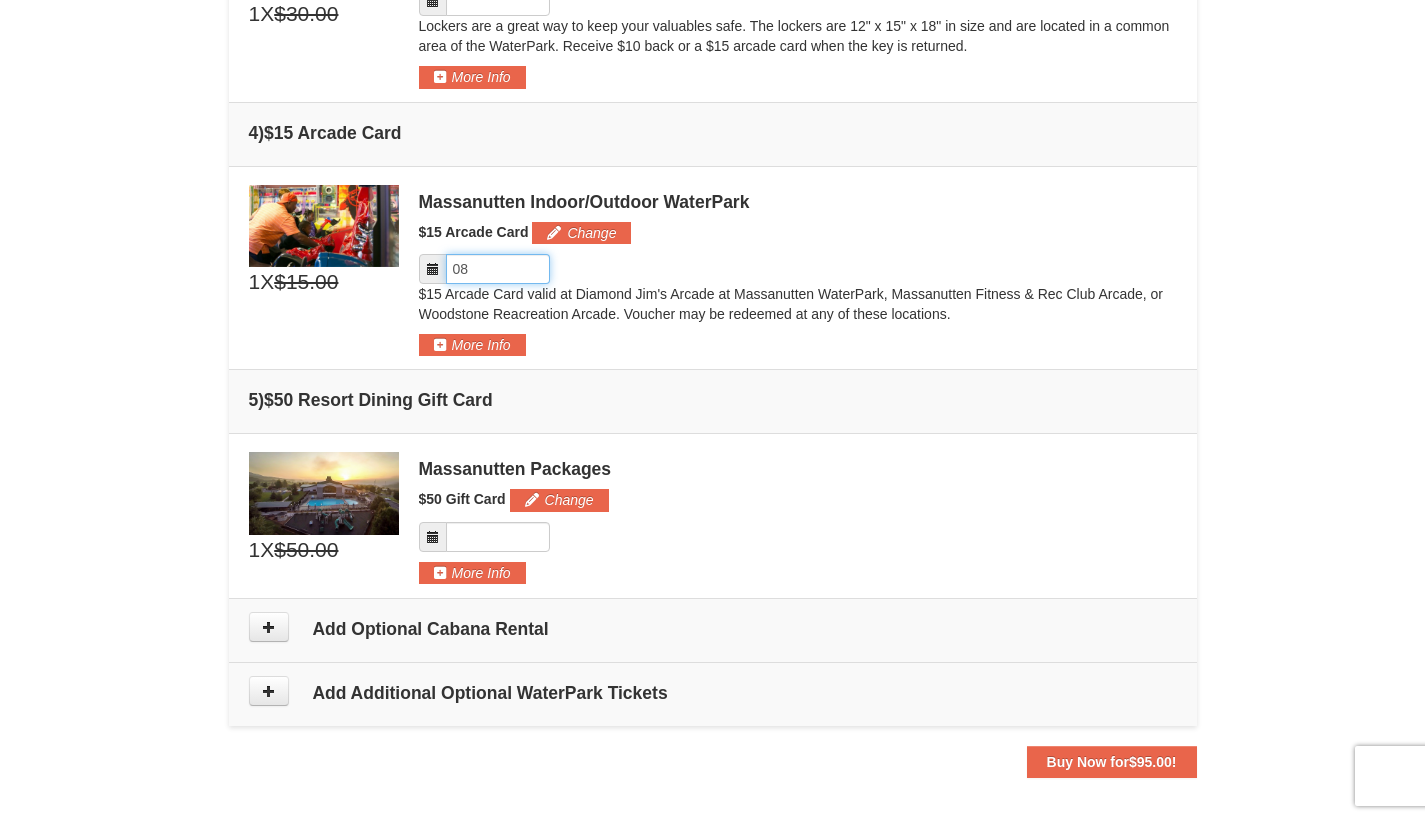 type on "0" 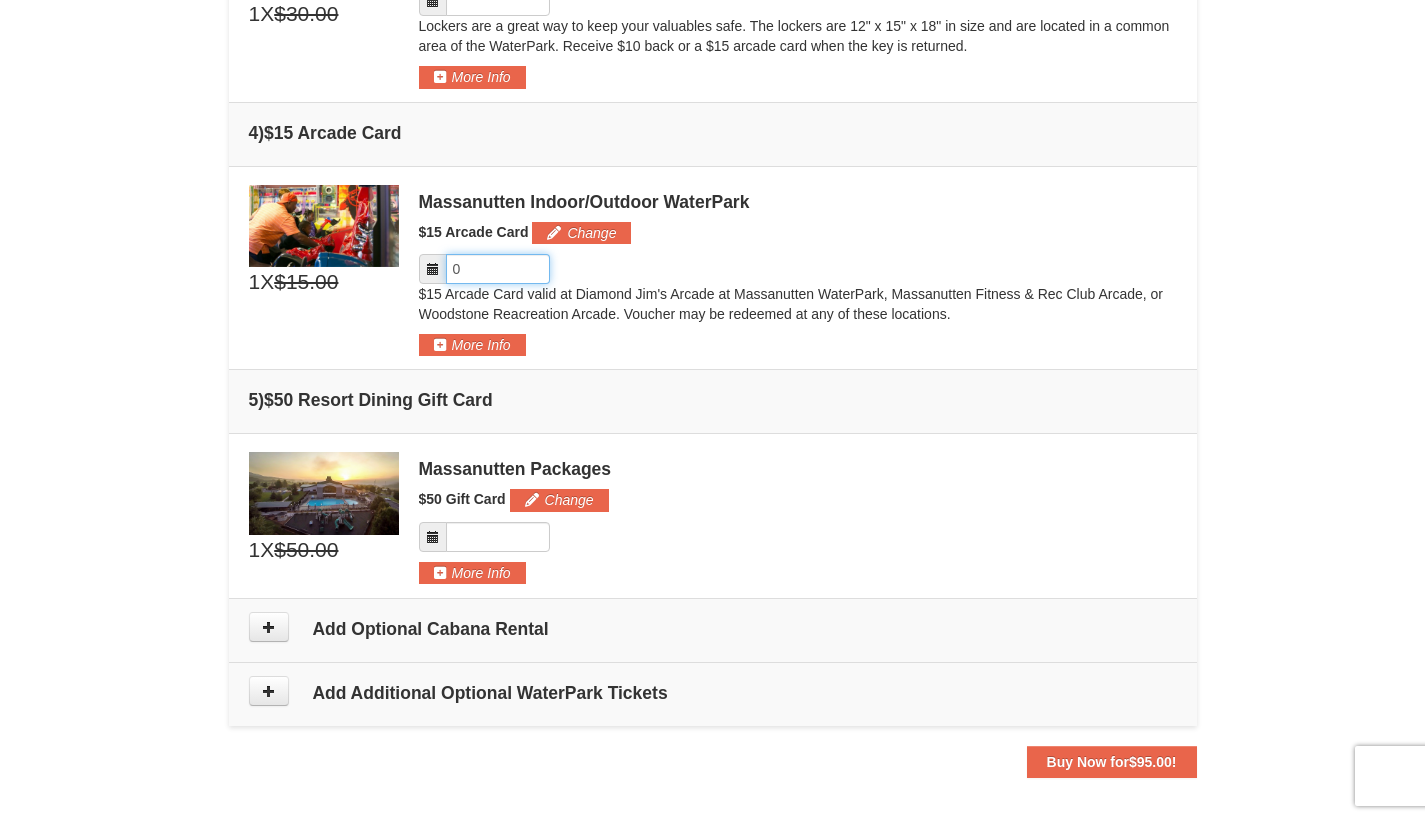 type 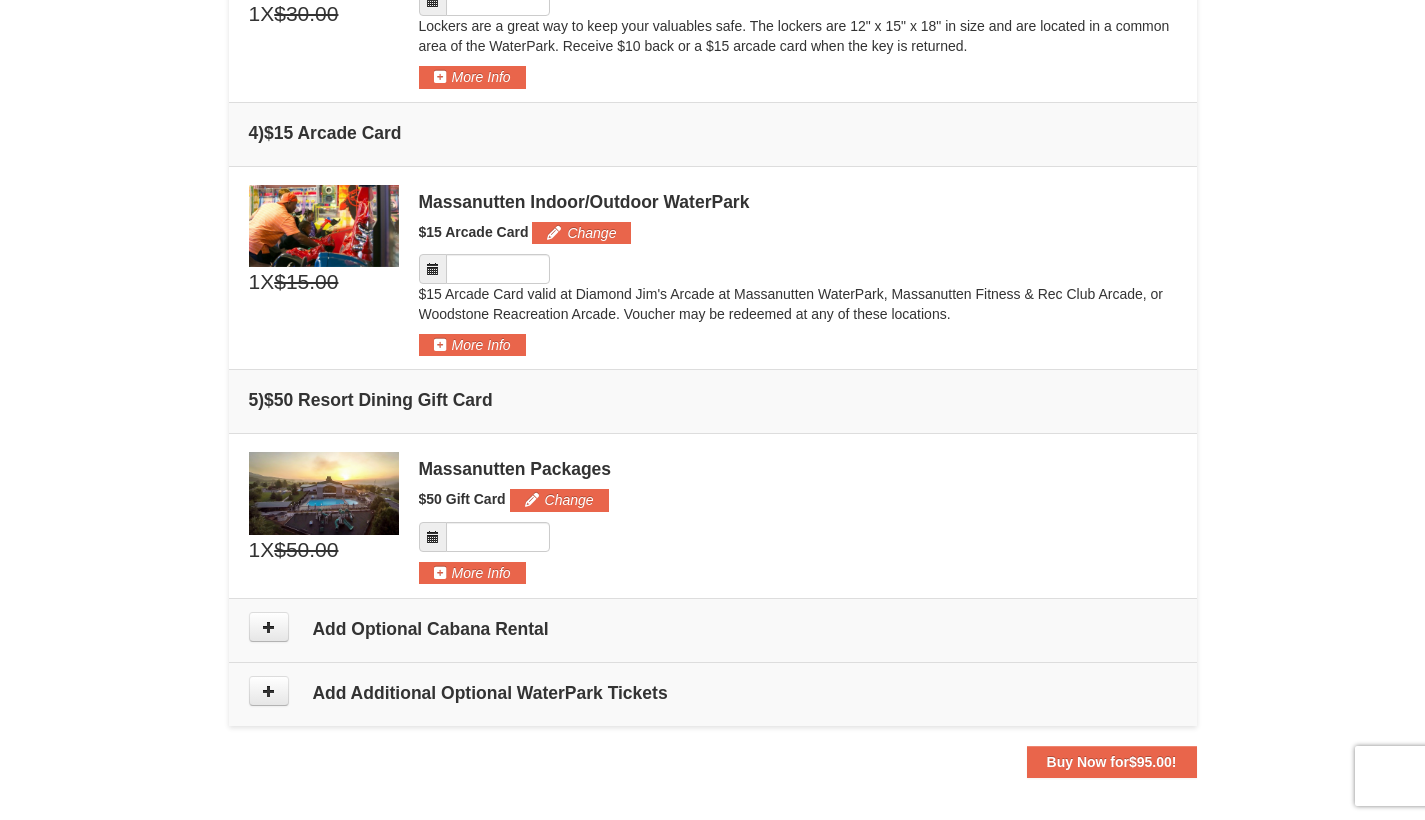 click at bounding box center [433, 269] 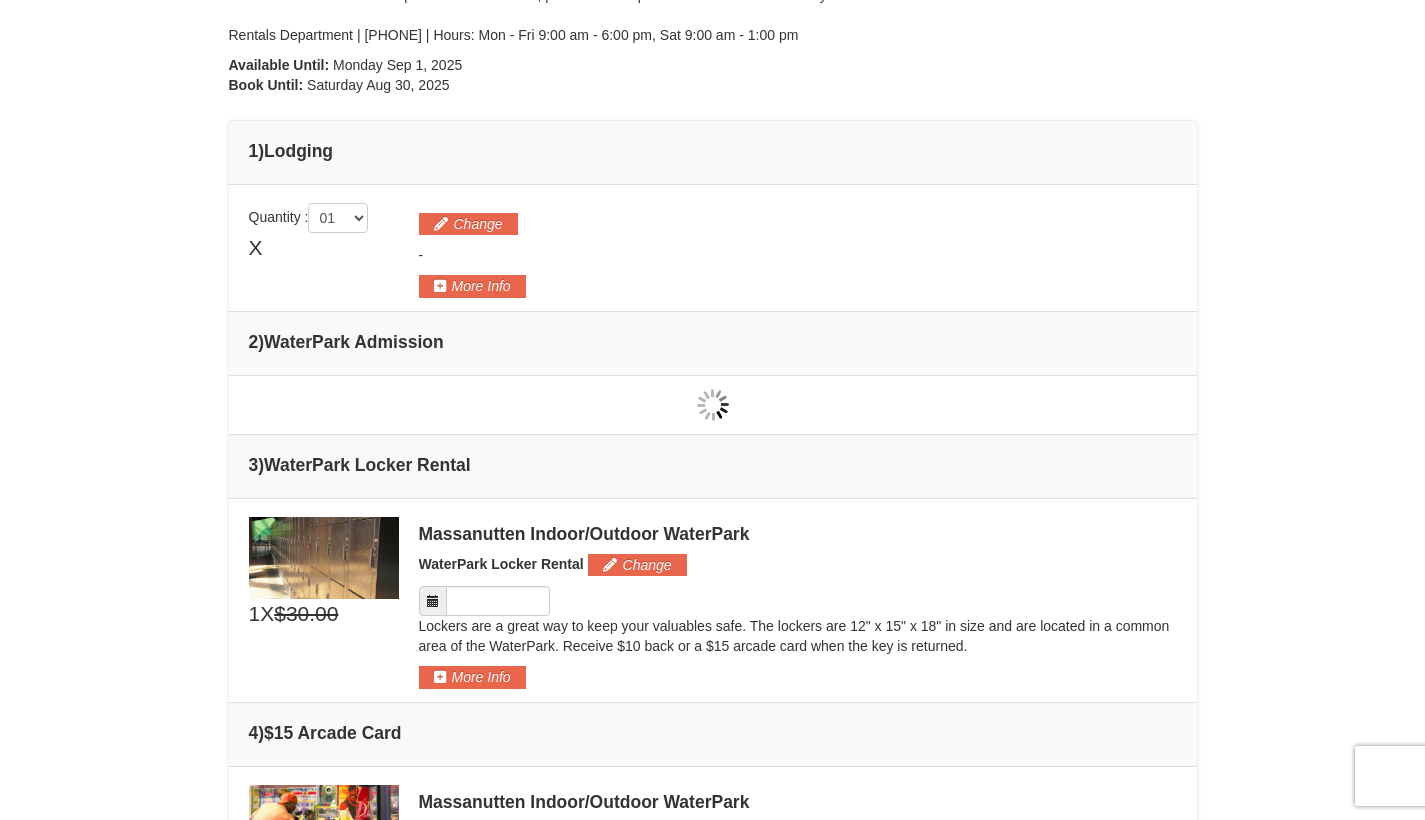 scroll, scrollTop: 436, scrollLeft: 0, axis: vertical 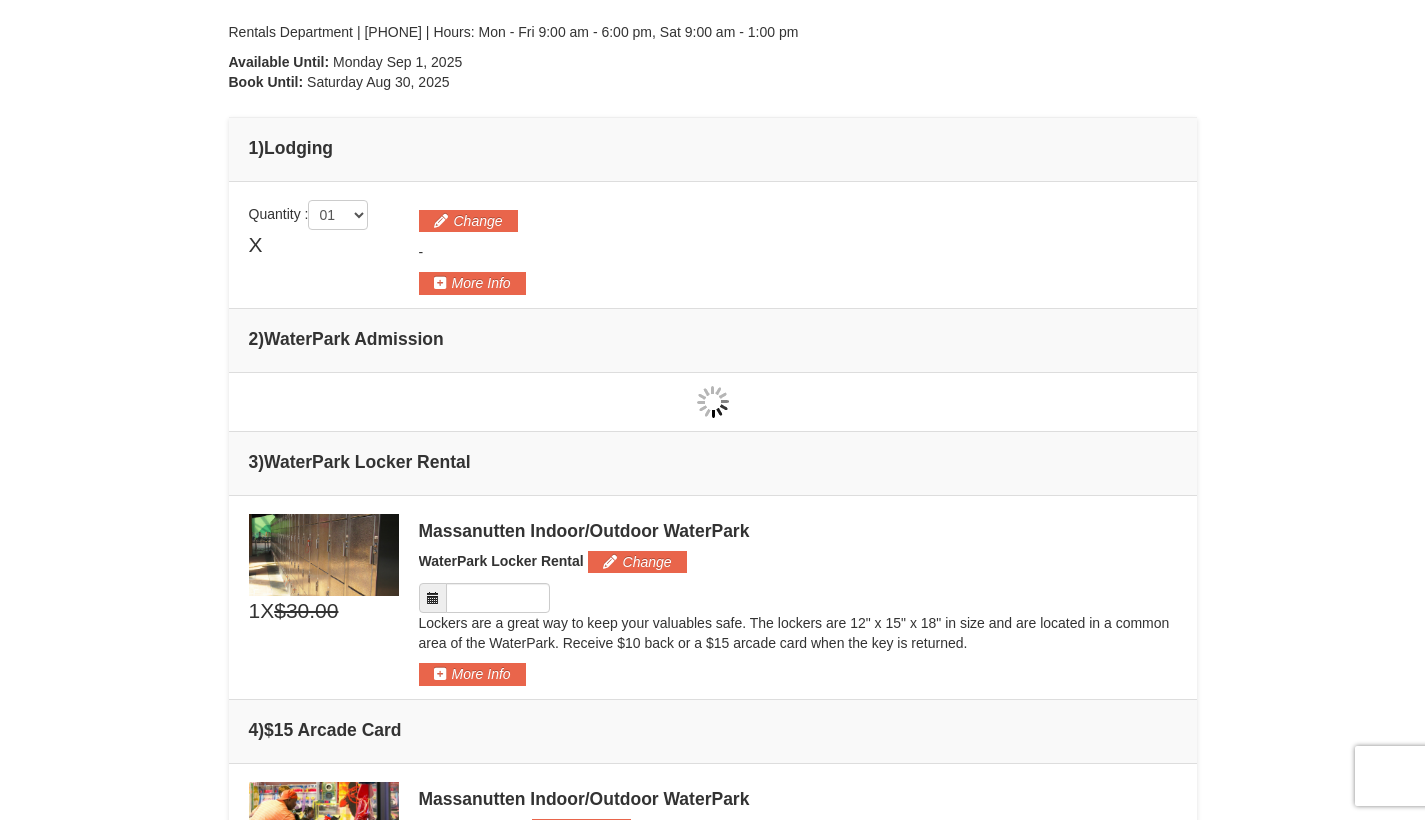 click at bounding box center [433, 598] 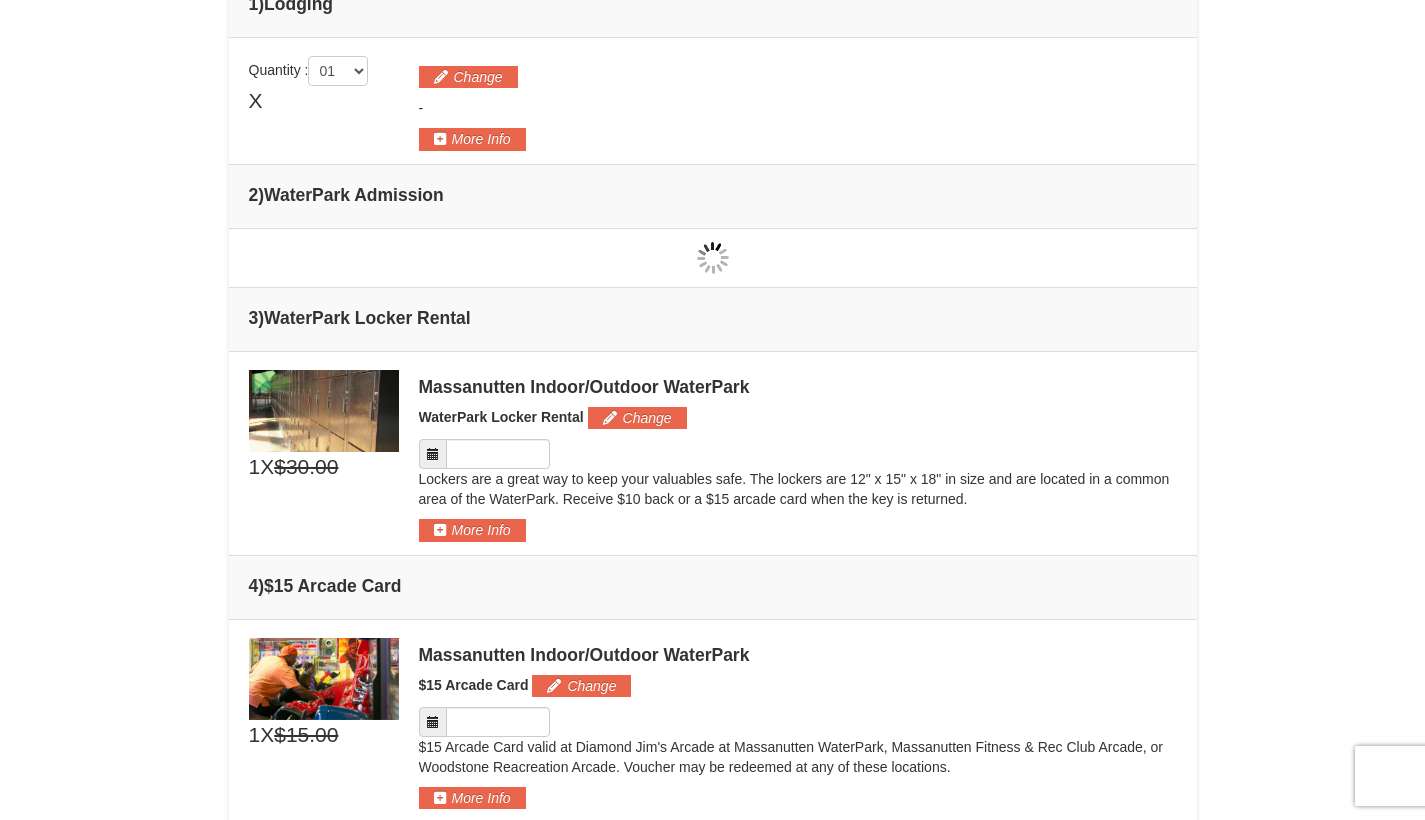 scroll, scrollTop: 583, scrollLeft: 0, axis: vertical 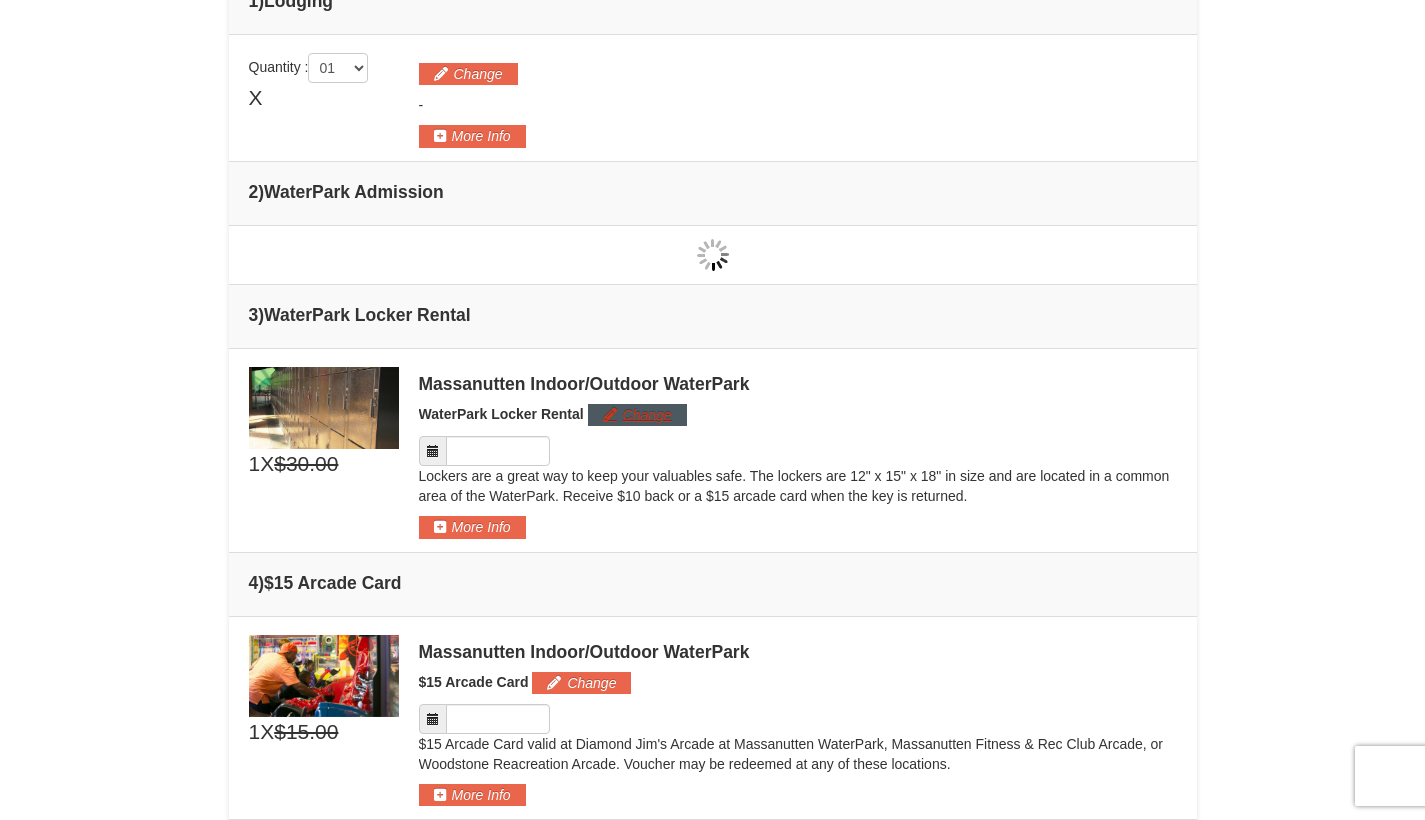 click on "Change" at bounding box center (637, 415) 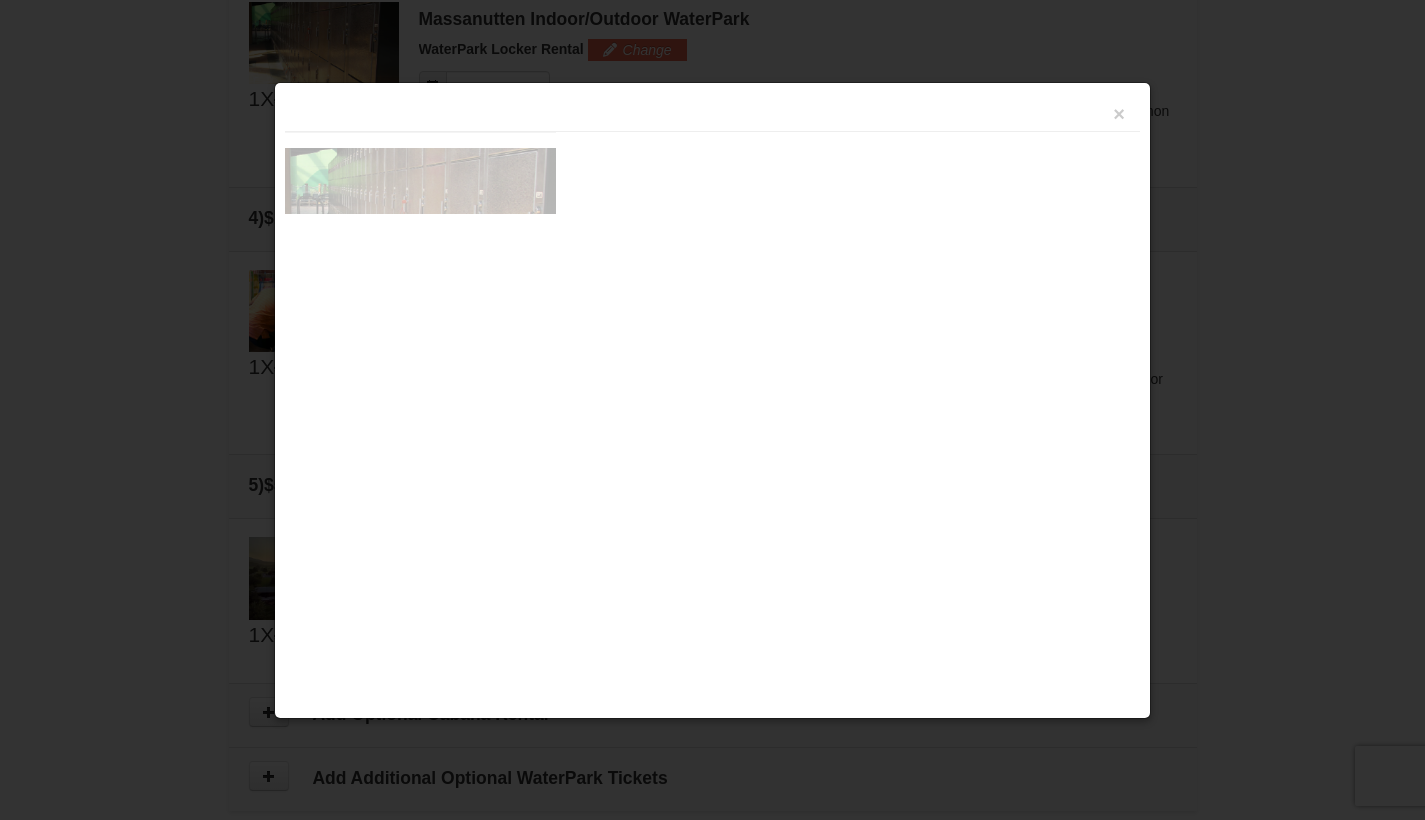 scroll, scrollTop: 949, scrollLeft: 0, axis: vertical 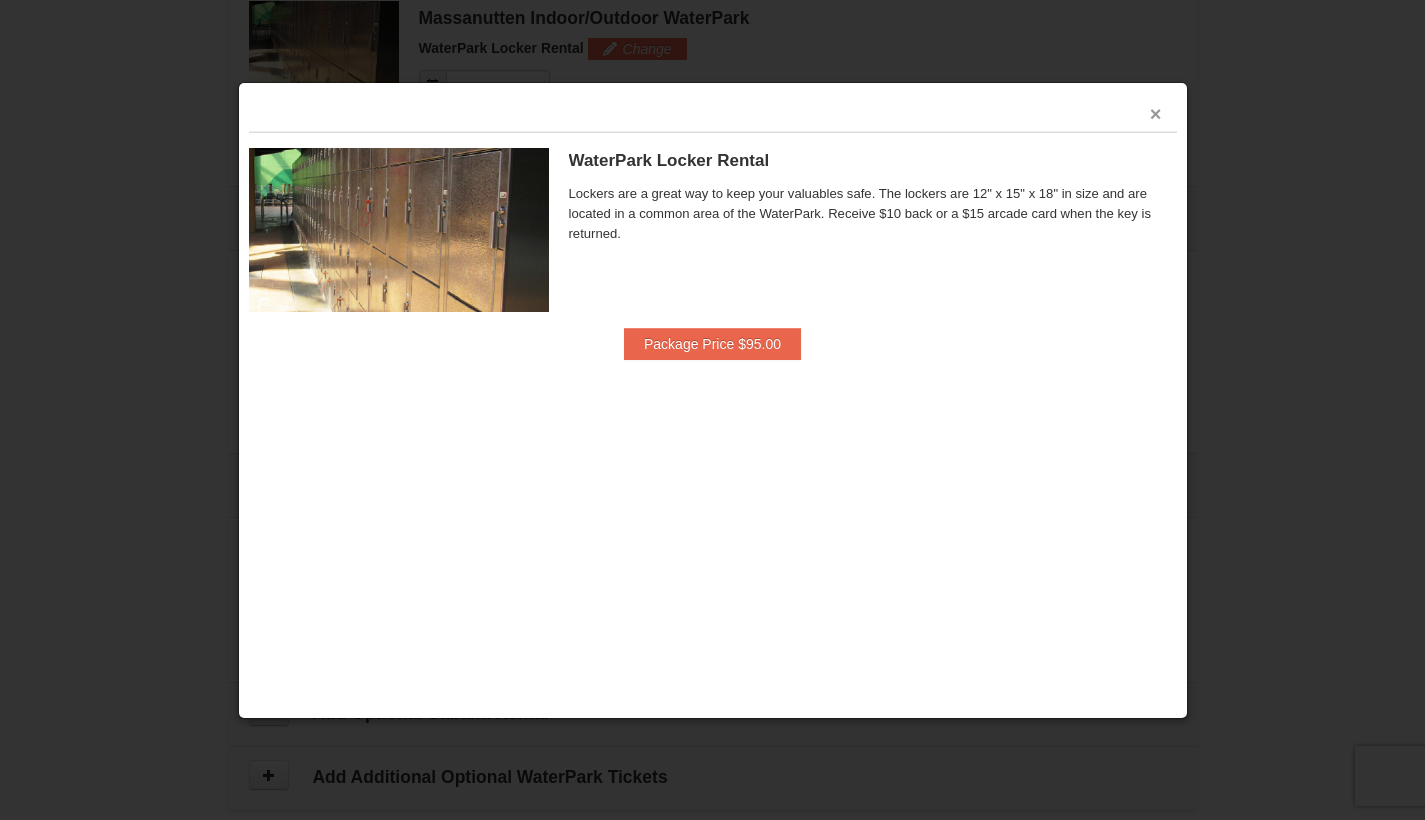 click on "×" at bounding box center [1156, 114] 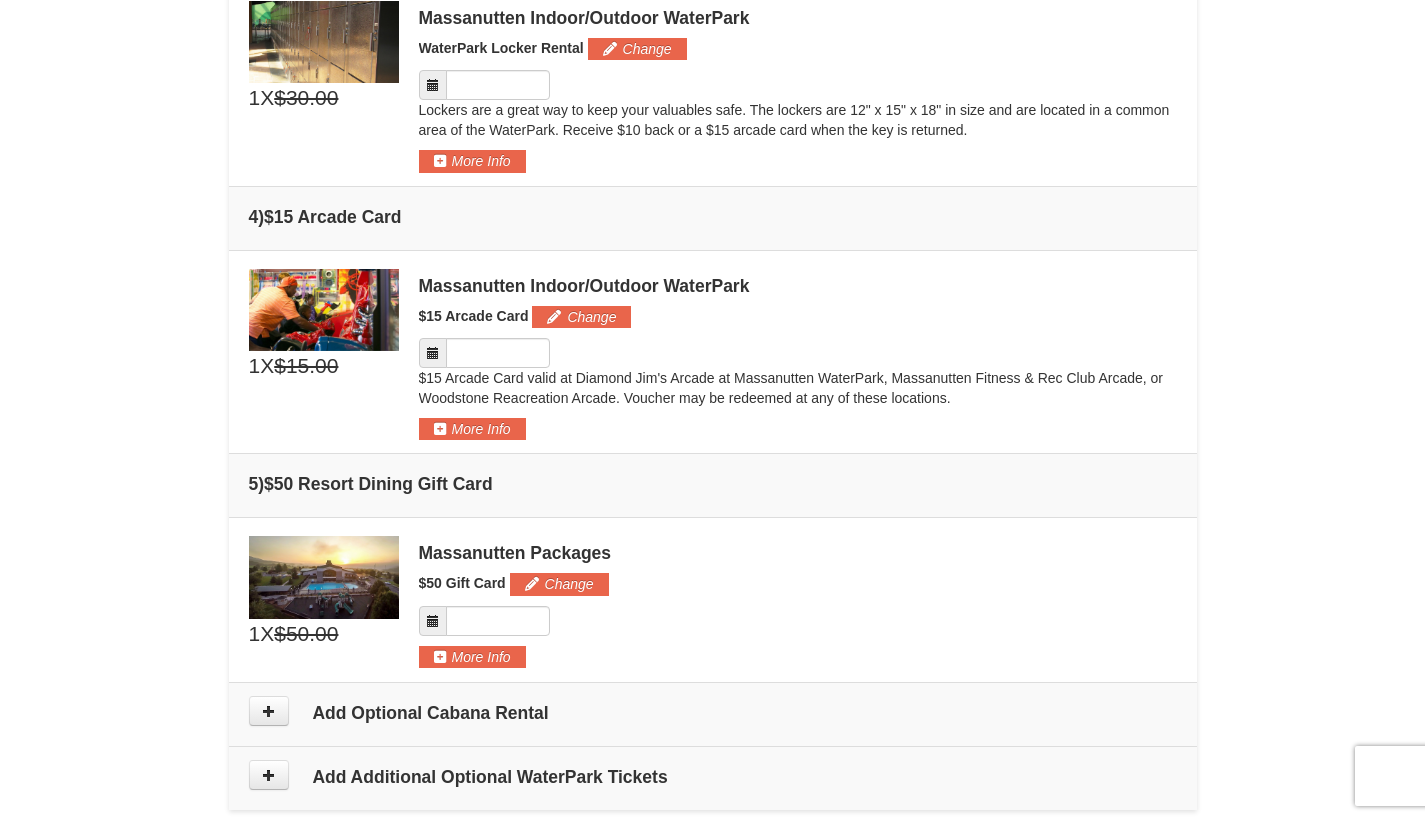 click at bounding box center [433, 353] 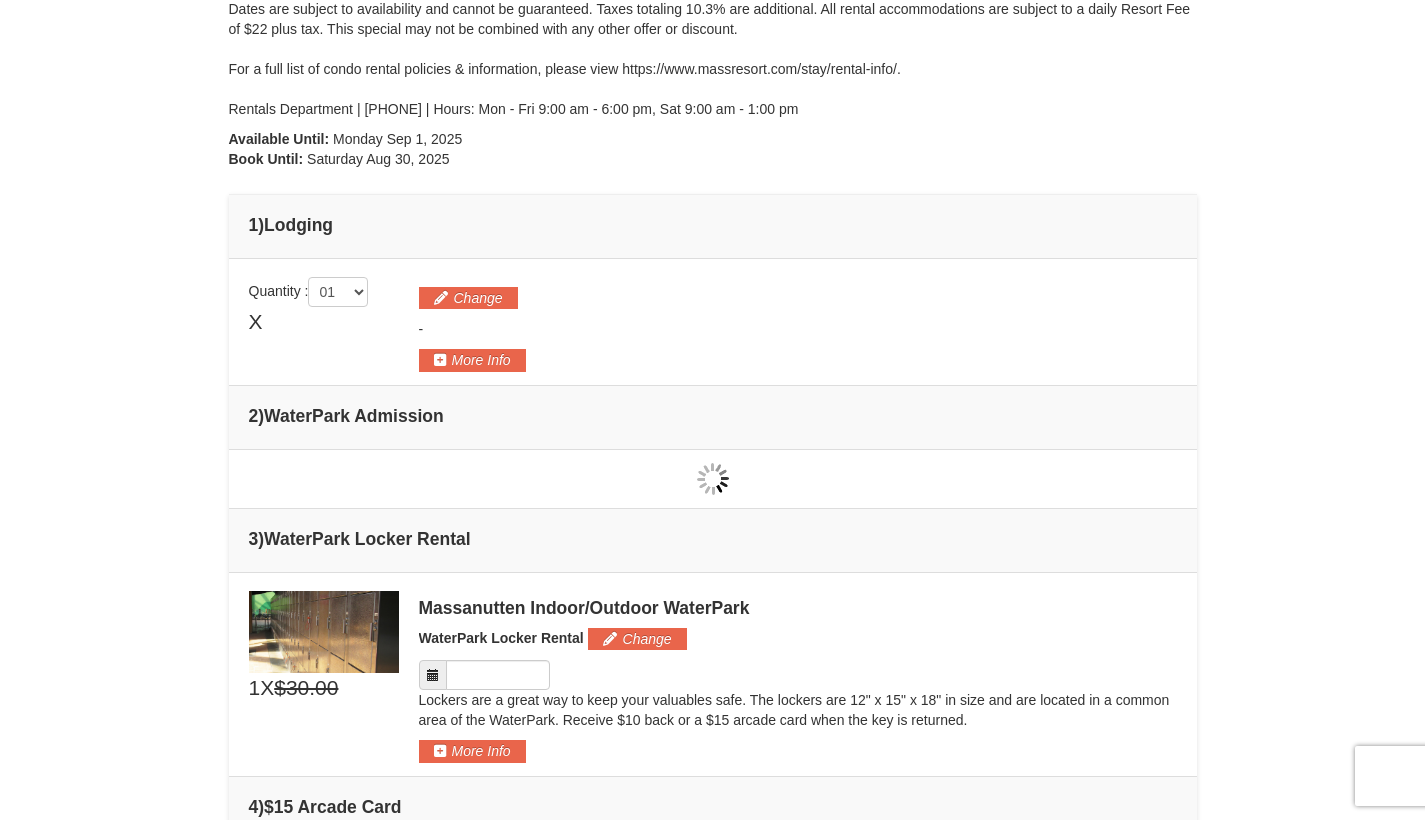 scroll, scrollTop: 370, scrollLeft: 0, axis: vertical 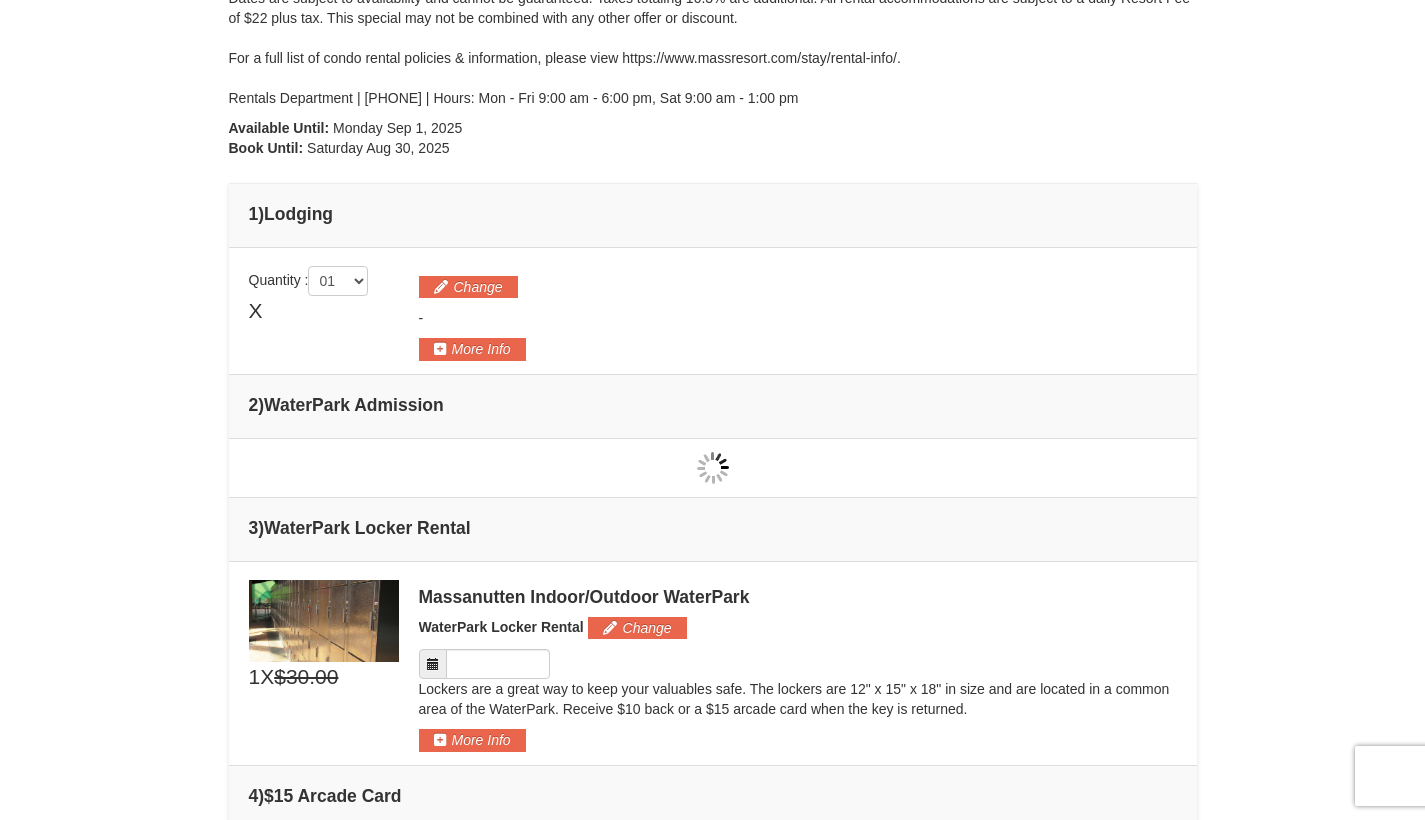 click at bounding box center (713, 468) 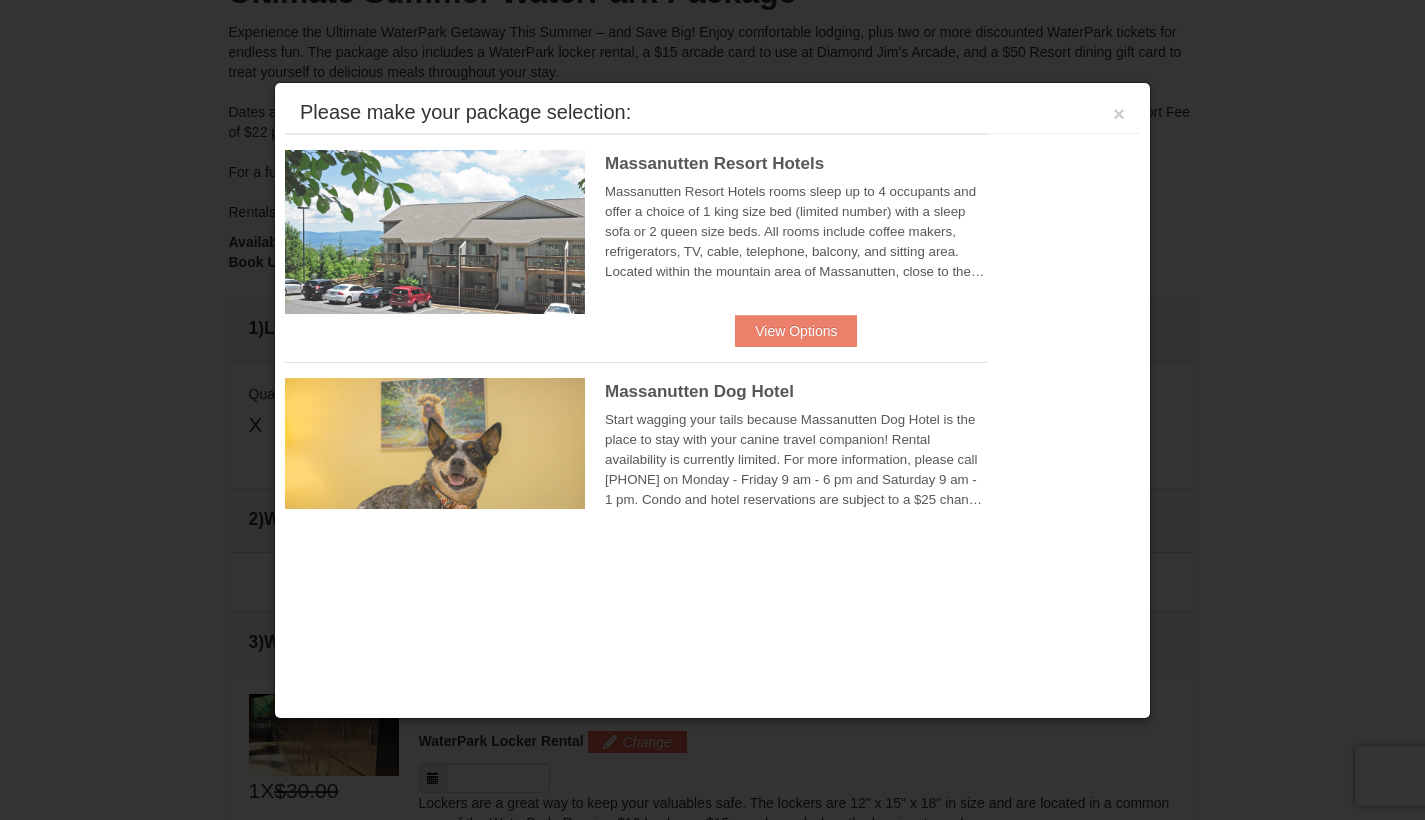 scroll, scrollTop: 636, scrollLeft: 0, axis: vertical 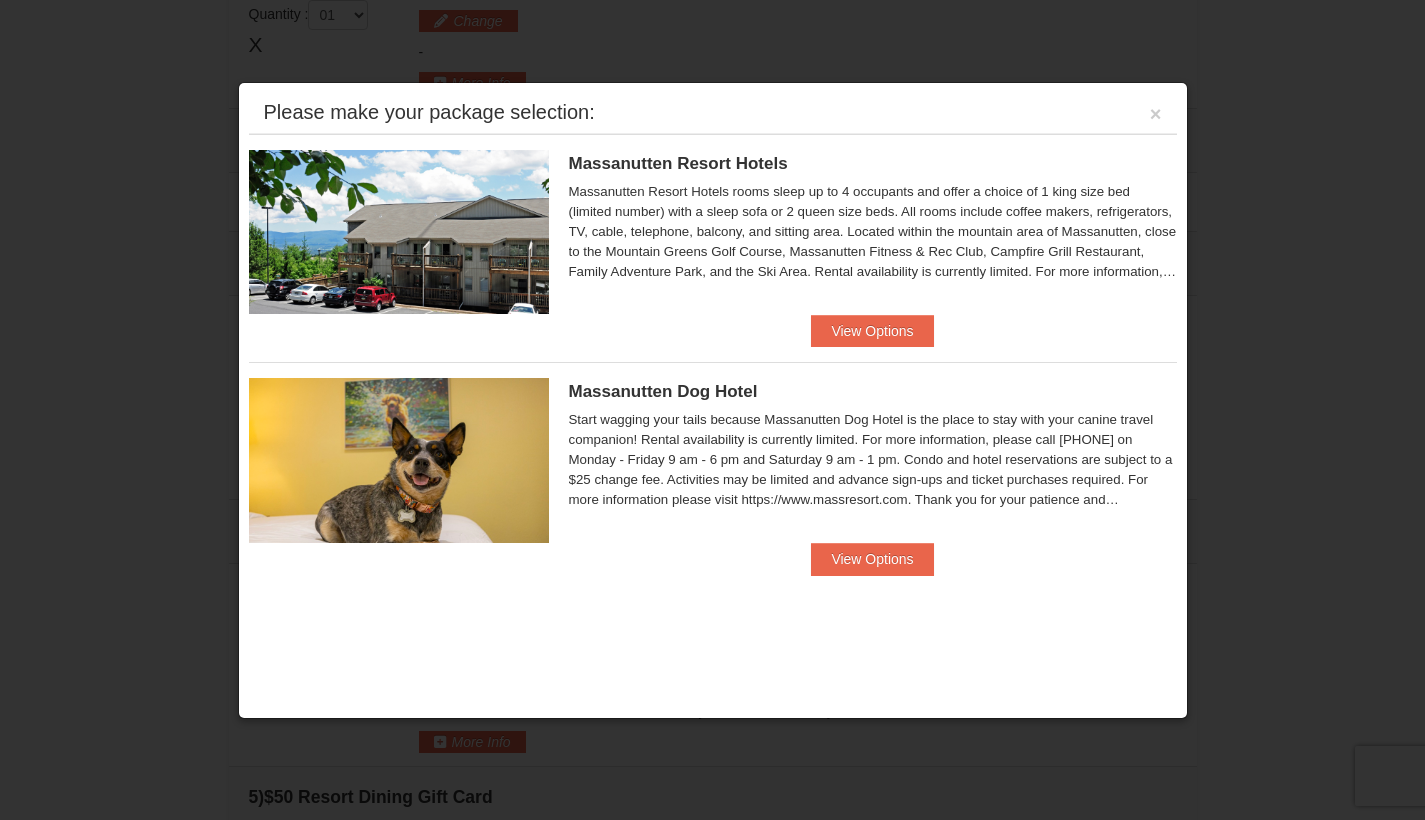 click on "Massanutten Resort Hotels rooms sleep up to 4 occupants and offer a choice of 1 king size bed (limited number) with a sleep sofa or 2 queen size beds. All rooms include coffee makers, refrigerators, TV, cable, telephone, balcony, and sitting area. Located within the mountain area of Massanutten, close to the Mountain Greens Golf Course, Massanutten Fitness & Rec Club, Campfire Grill Restaurant, Family Adventure Park, and the Ski Area.
Rental availability is currently limited. For more information, please call 540.289.4952 on Monday - Friday 9 am - 6 pm and Saturday 9 am - 1 pm. Condo and hotel reservations are subject to a $25 change fee.
We look forward to welcoming you!" at bounding box center (873, 232) 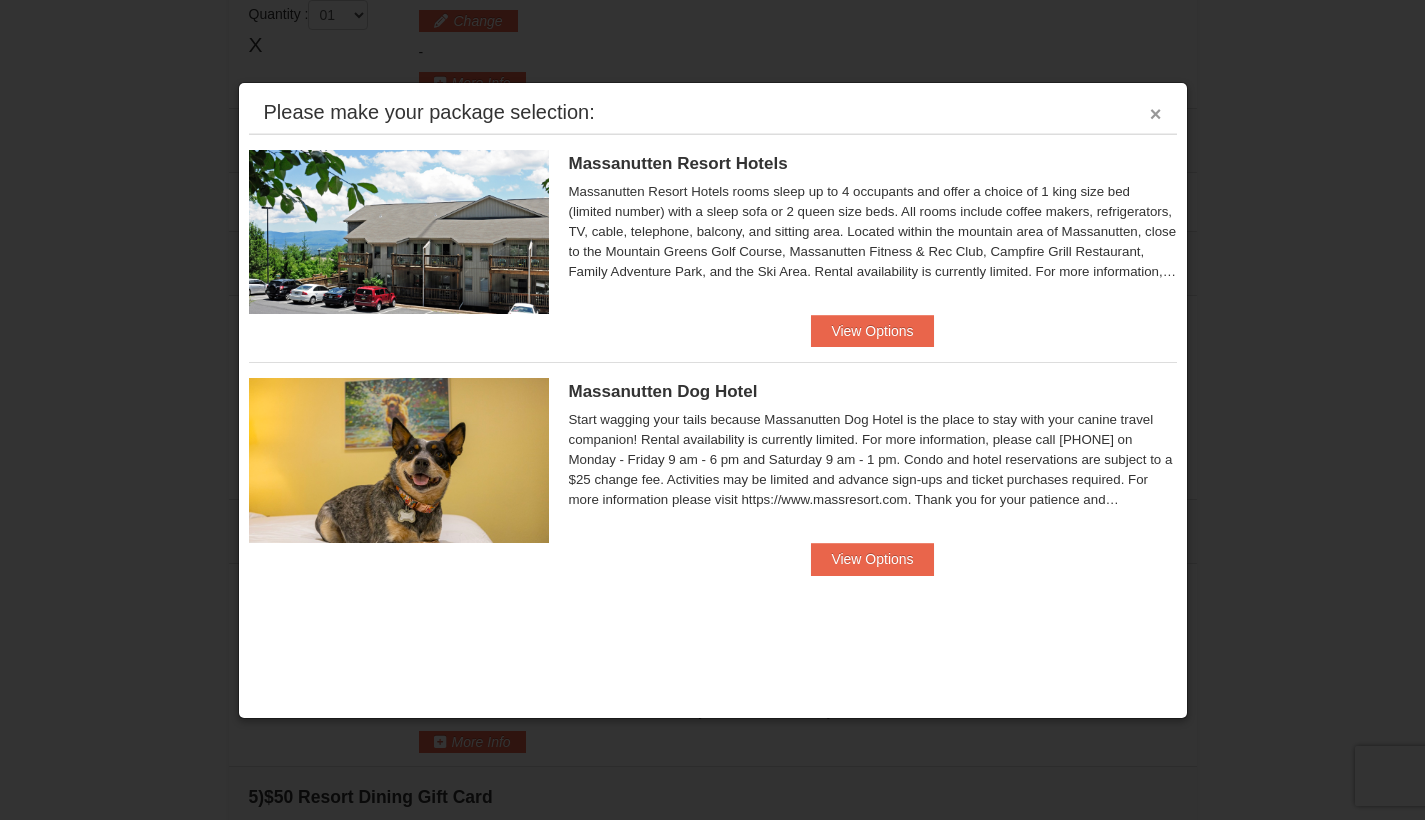 click on "×" at bounding box center [1156, 114] 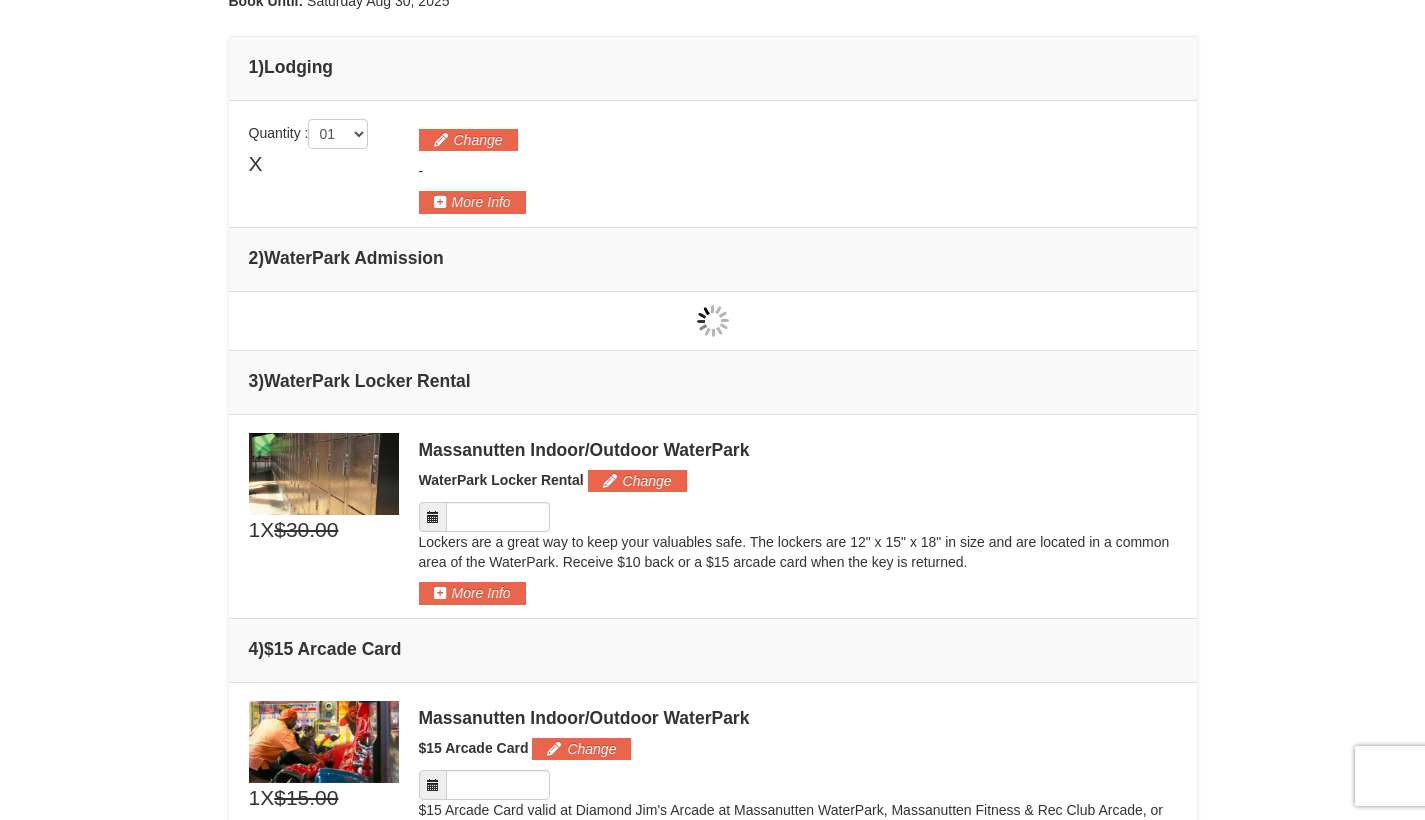 scroll, scrollTop: 520, scrollLeft: 0, axis: vertical 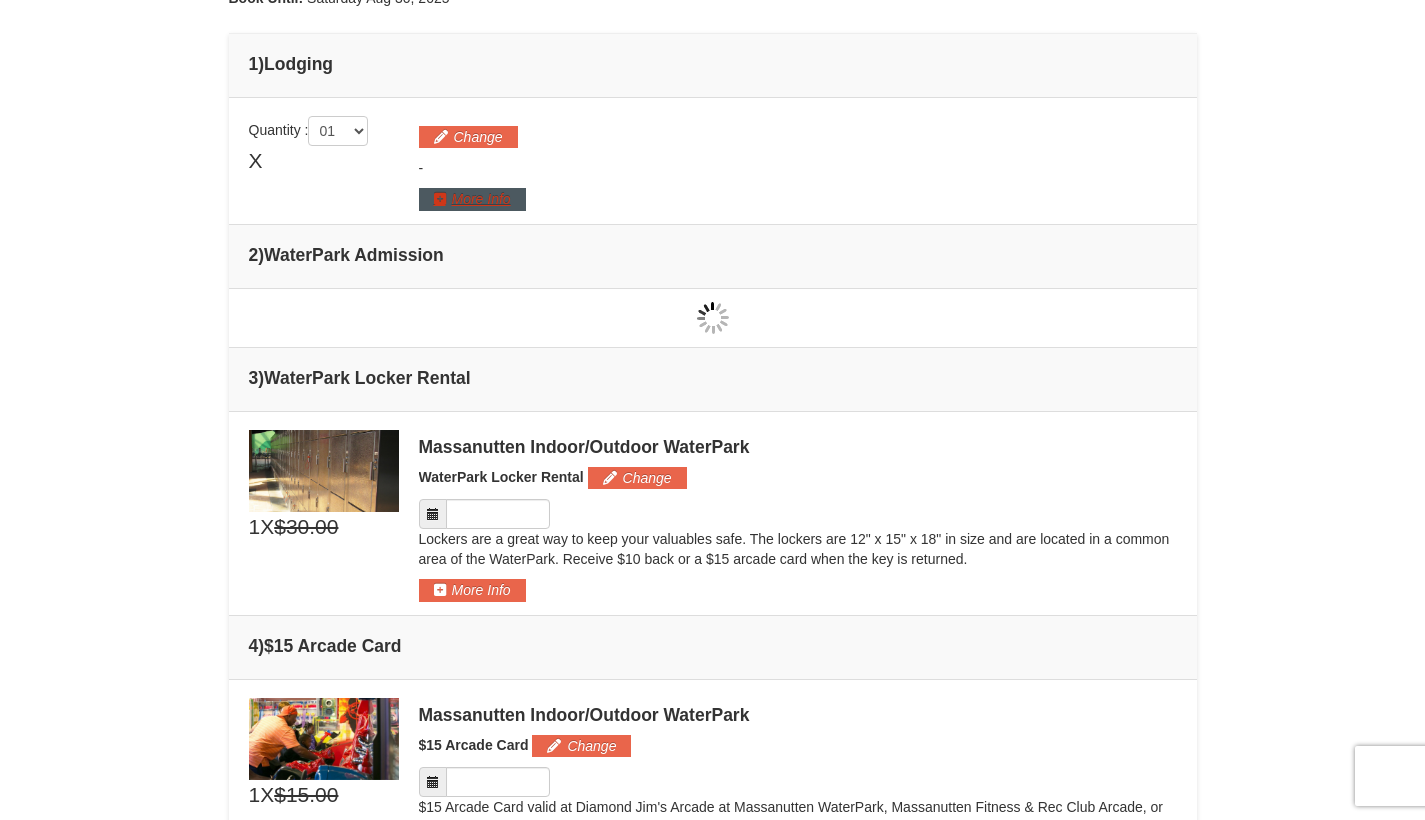 click on "More Info" at bounding box center (472, 199) 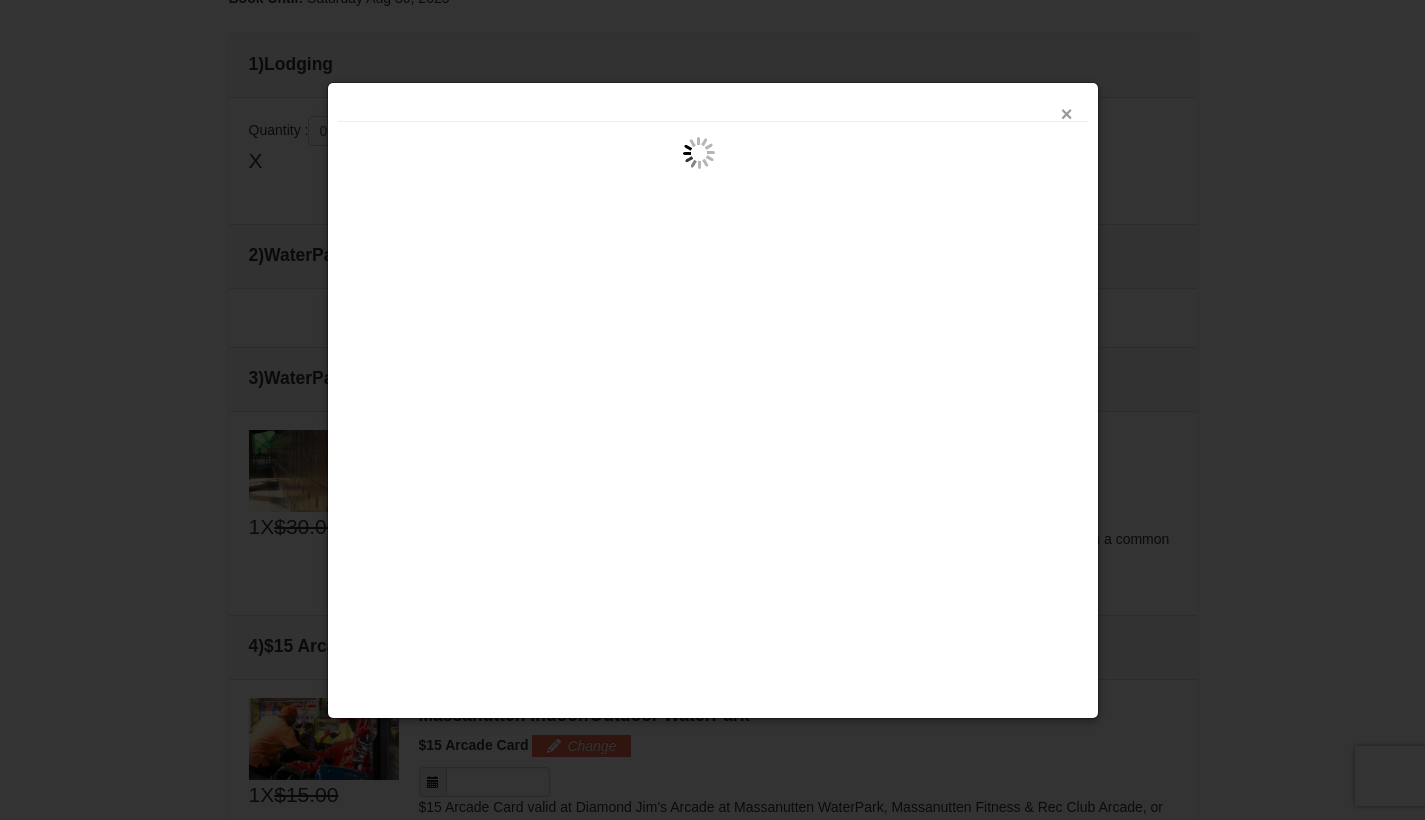 click on "×" at bounding box center [1067, 114] 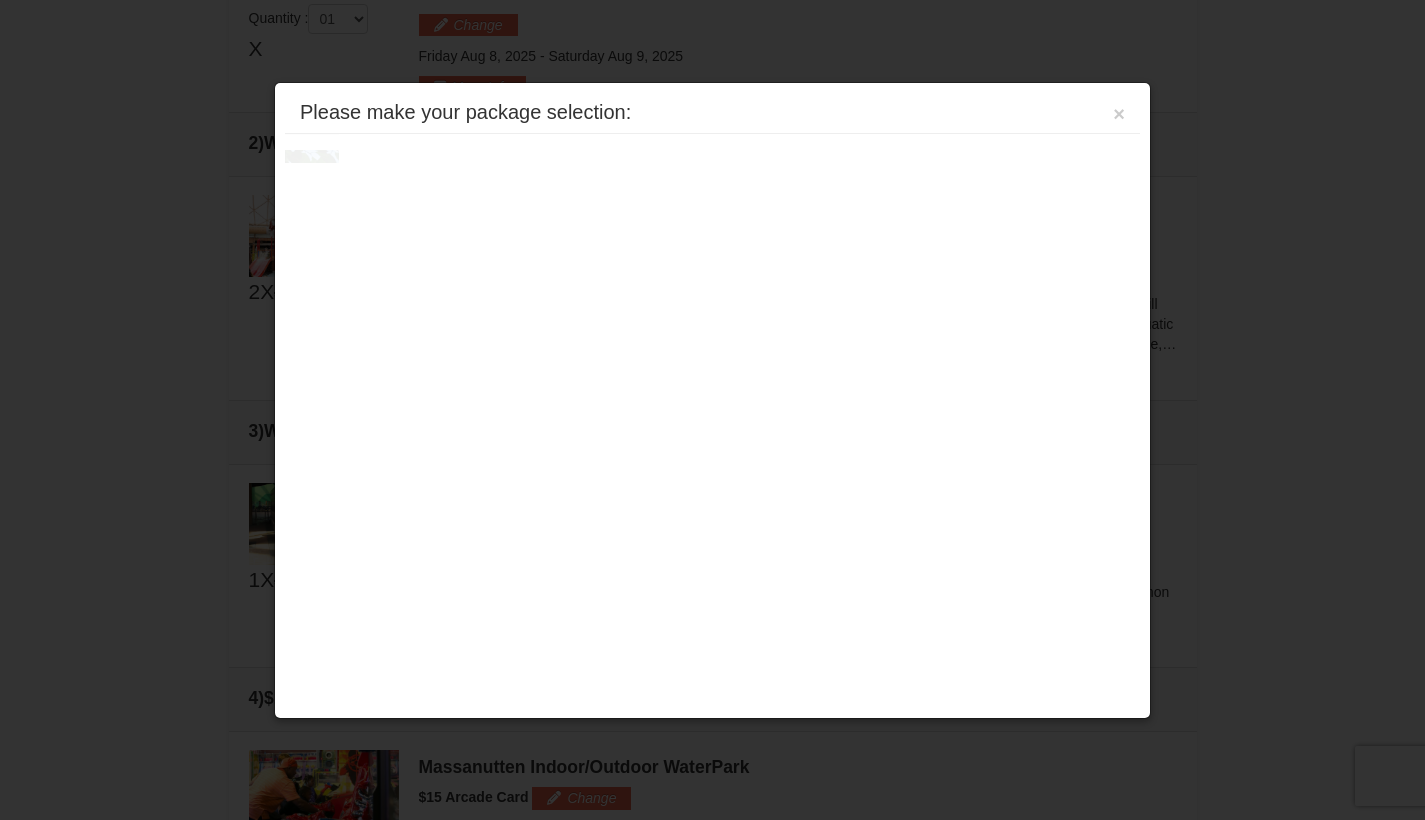 scroll, scrollTop: 632, scrollLeft: 0, axis: vertical 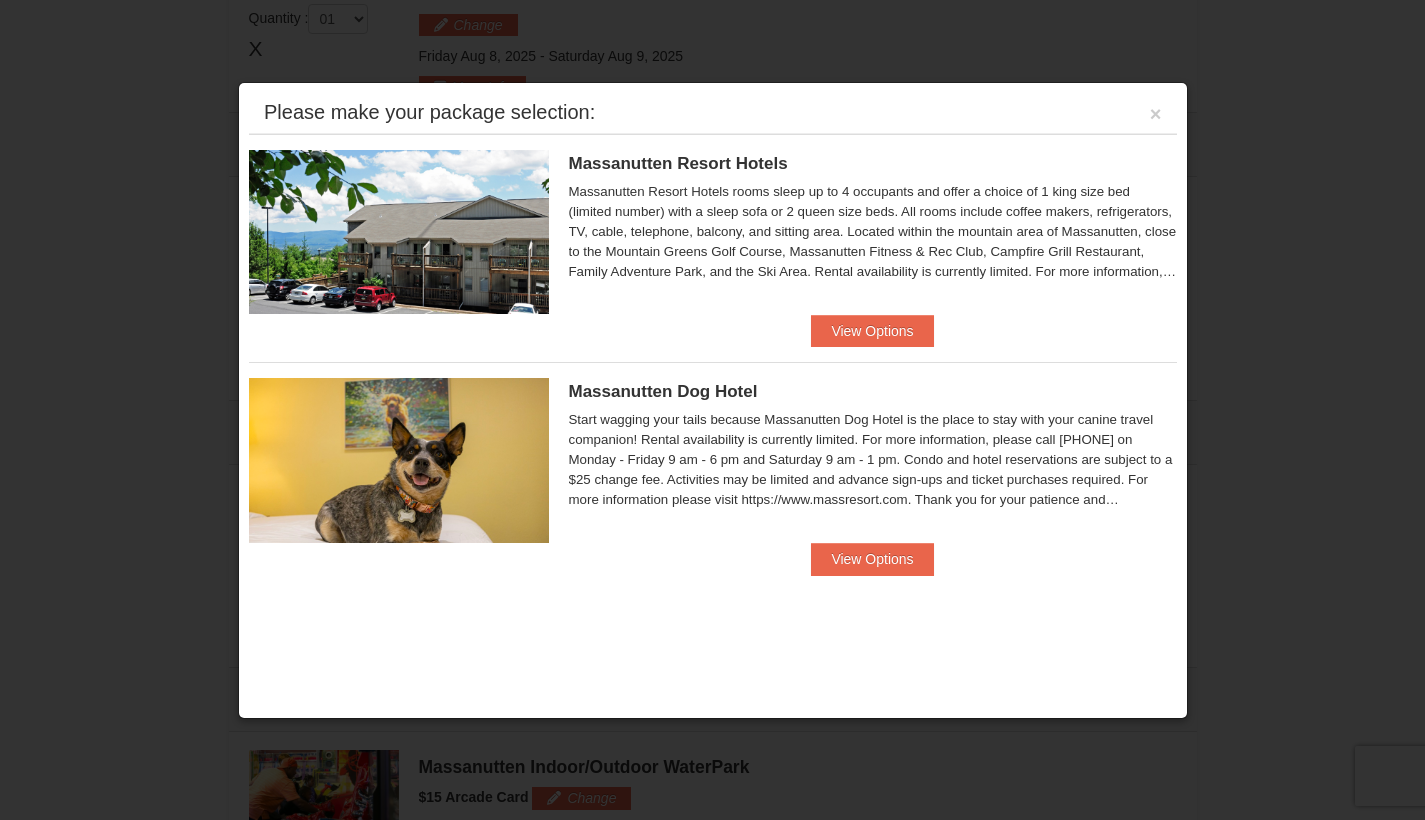 click on "Massanutten Resort Hotels" at bounding box center (678, 163) 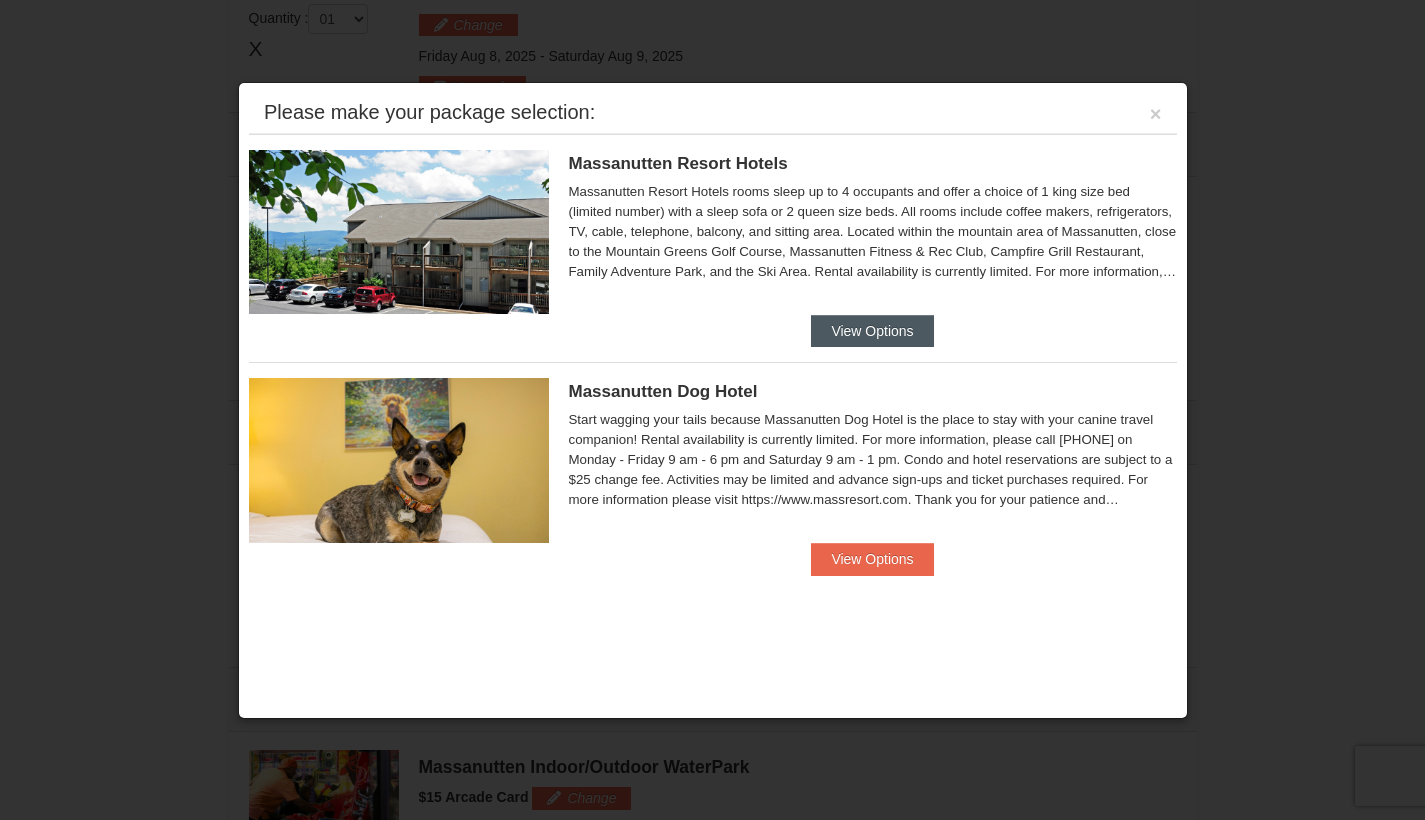 click on "View Options" at bounding box center [872, 331] 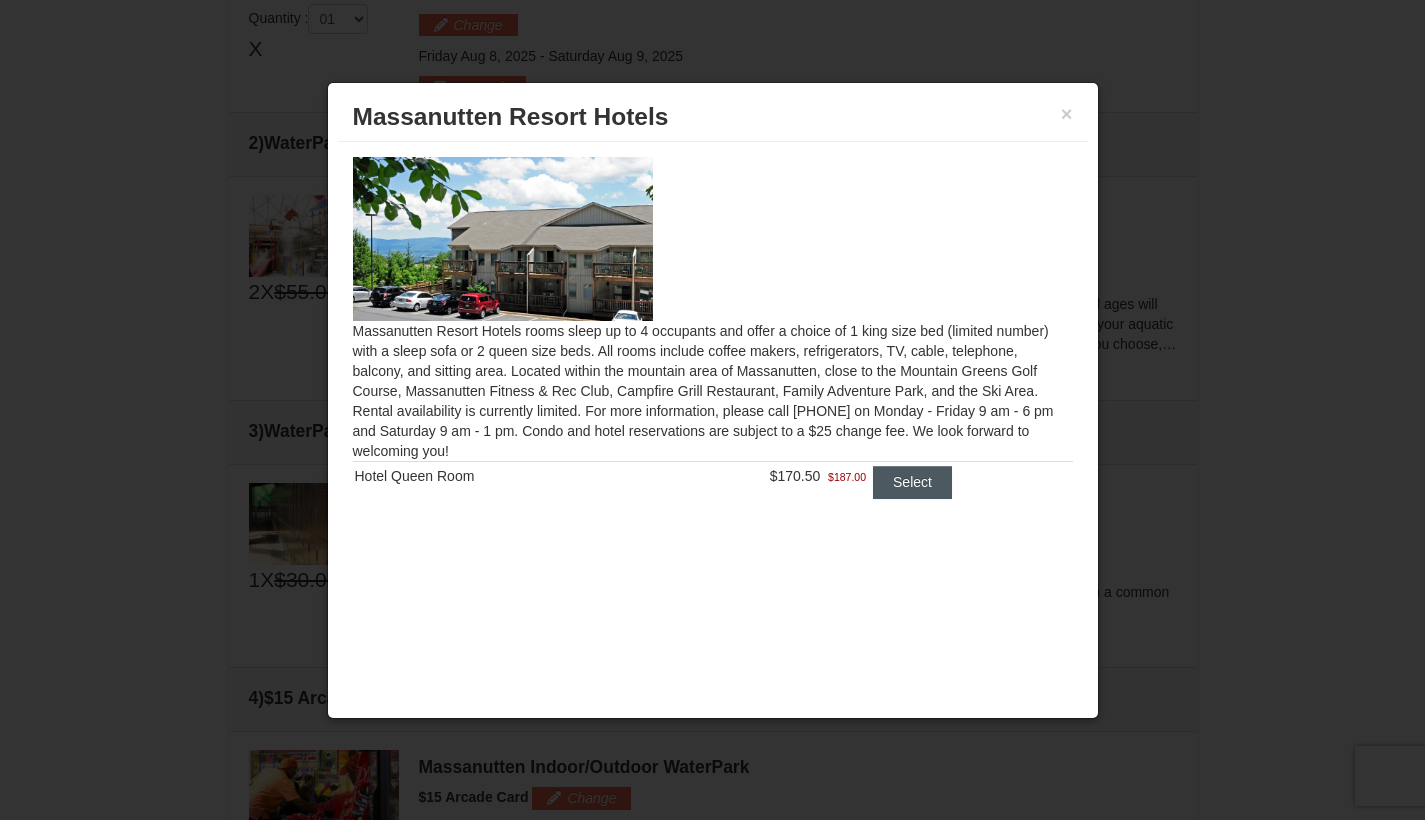 click on "Select" at bounding box center [912, 482] 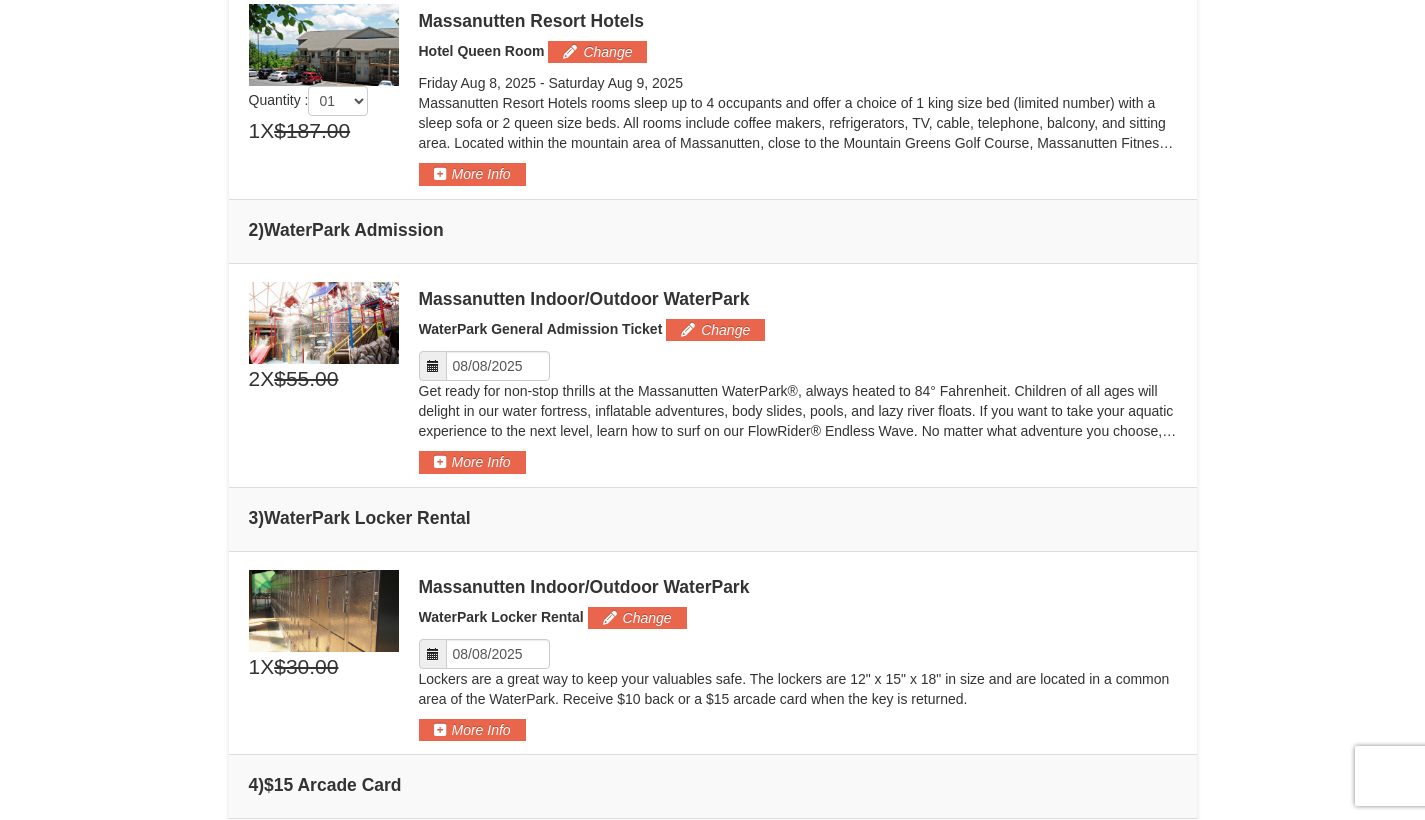 click at bounding box center (433, 366) 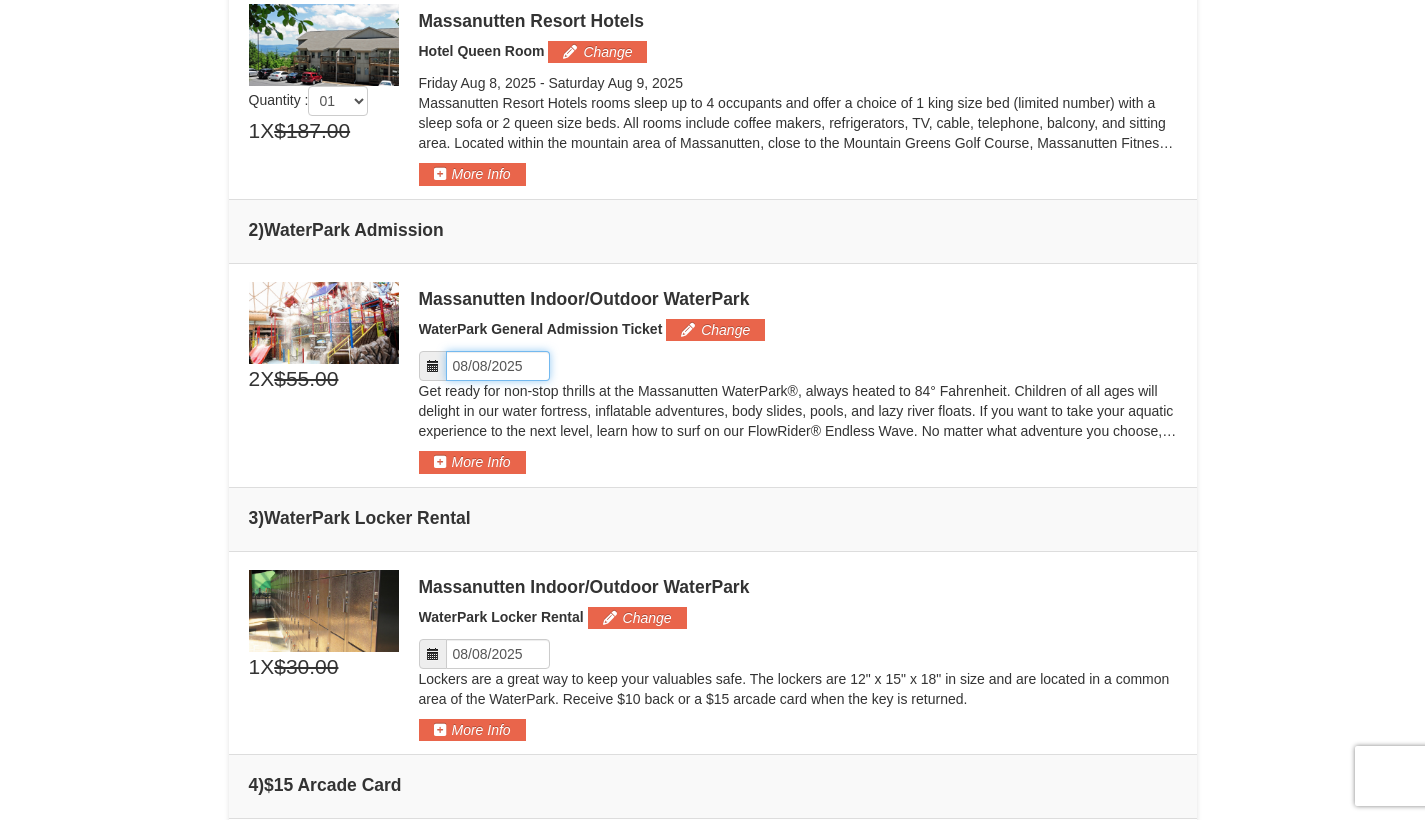 click on "Please format dates MM/DD/YYYY" at bounding box center (498, 366) 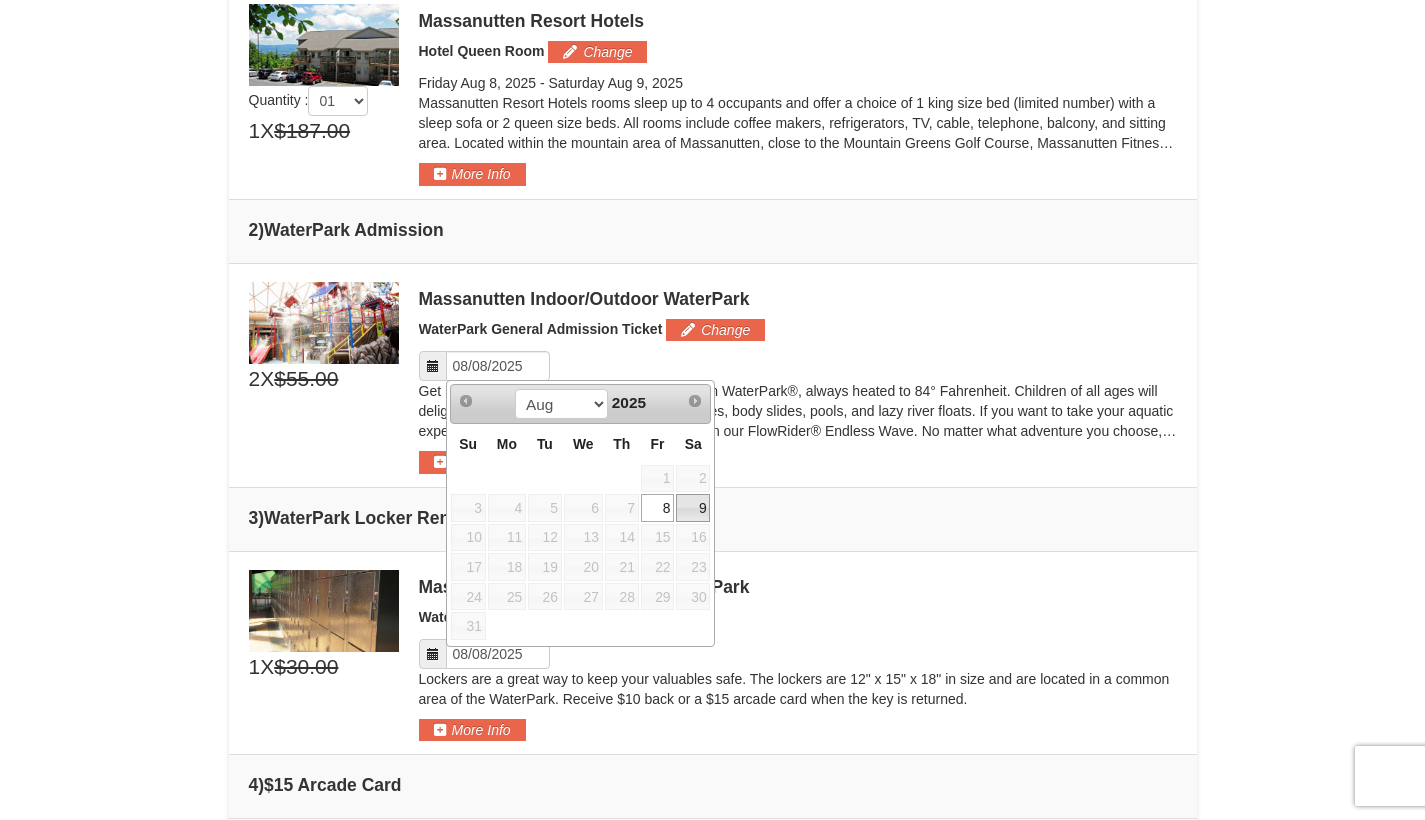 click on "9" at bounding box center (693, 508) 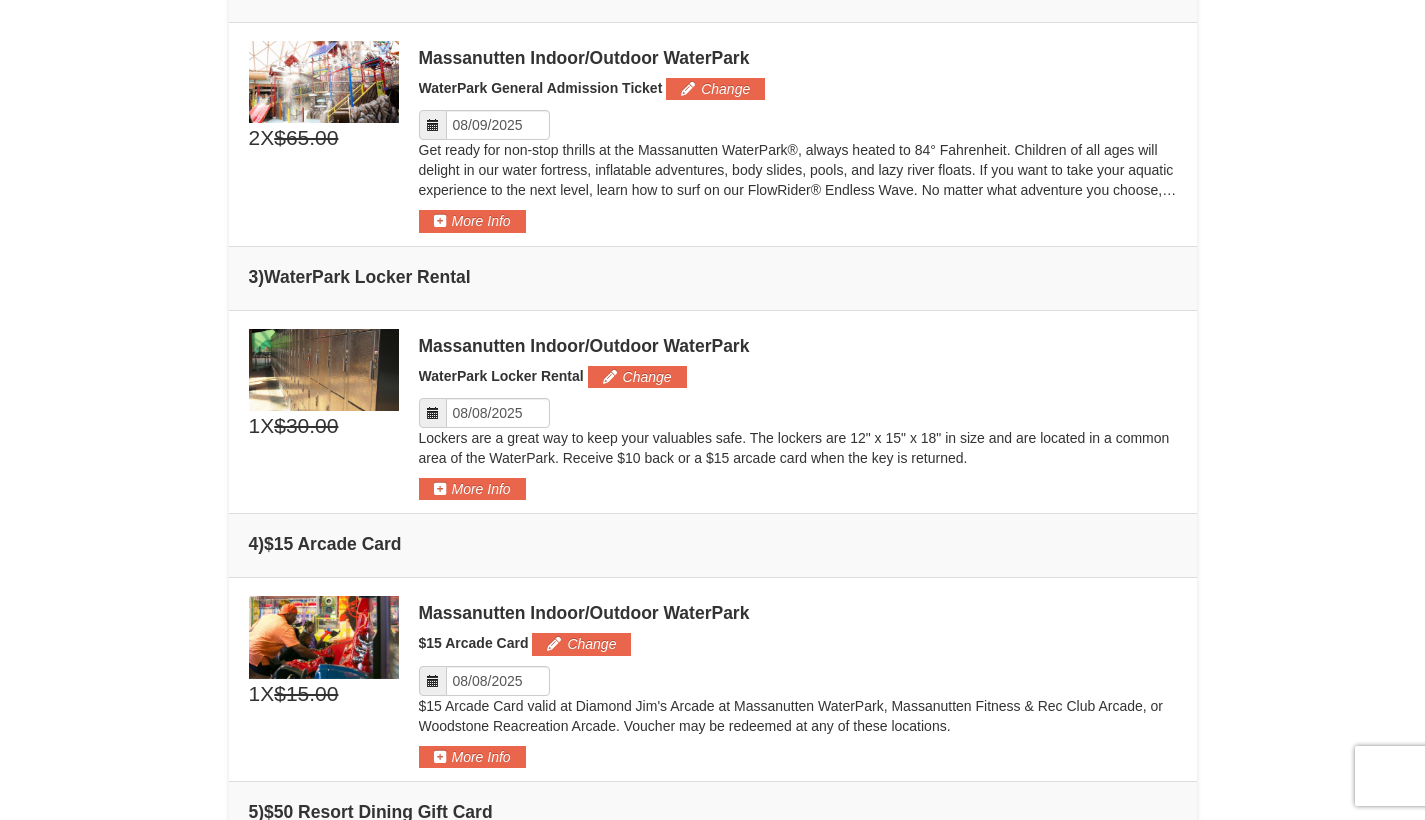 scroll, scrollTop: 908, scrollLeft: 0, axis: vertical 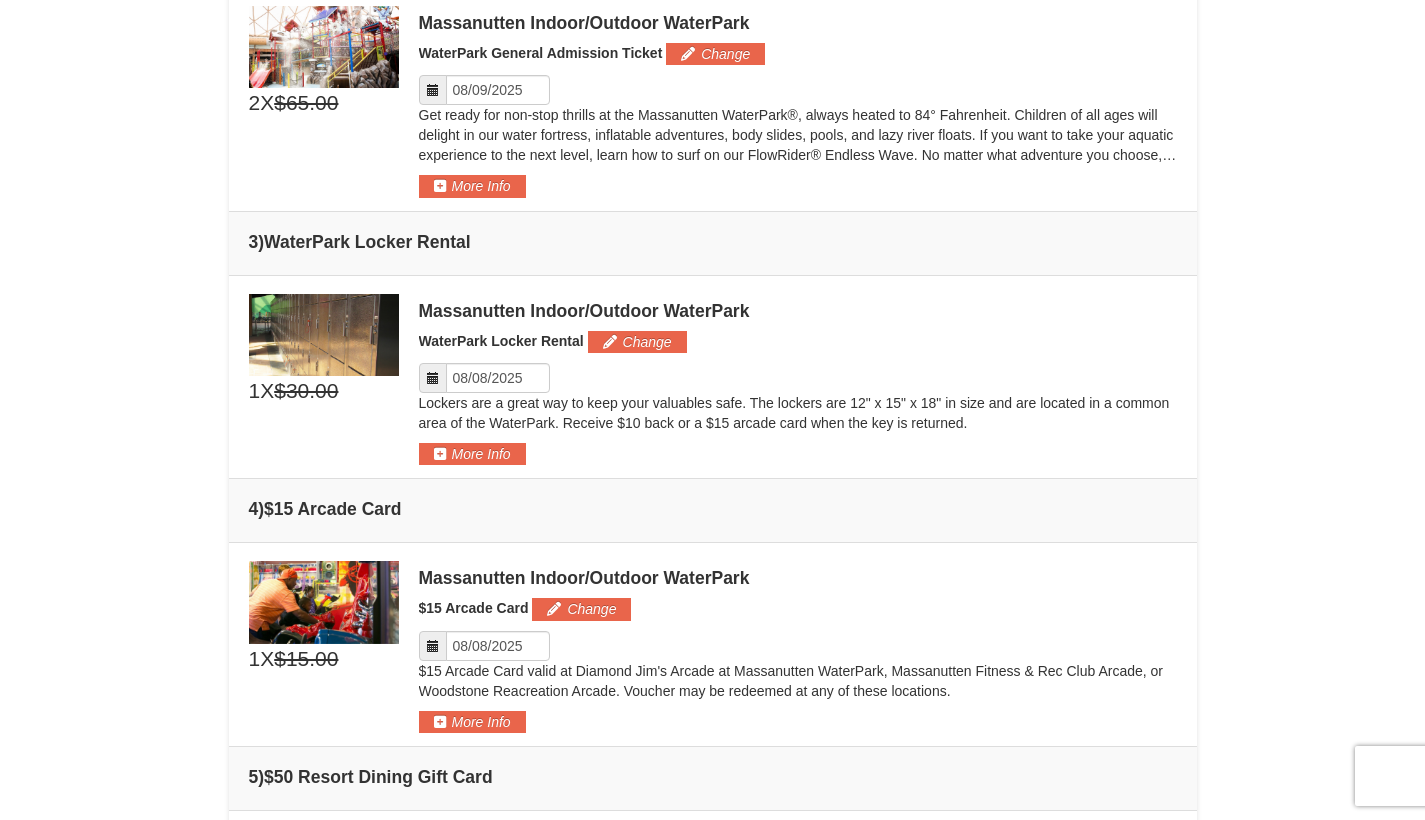click at bounding box center (433, 378) 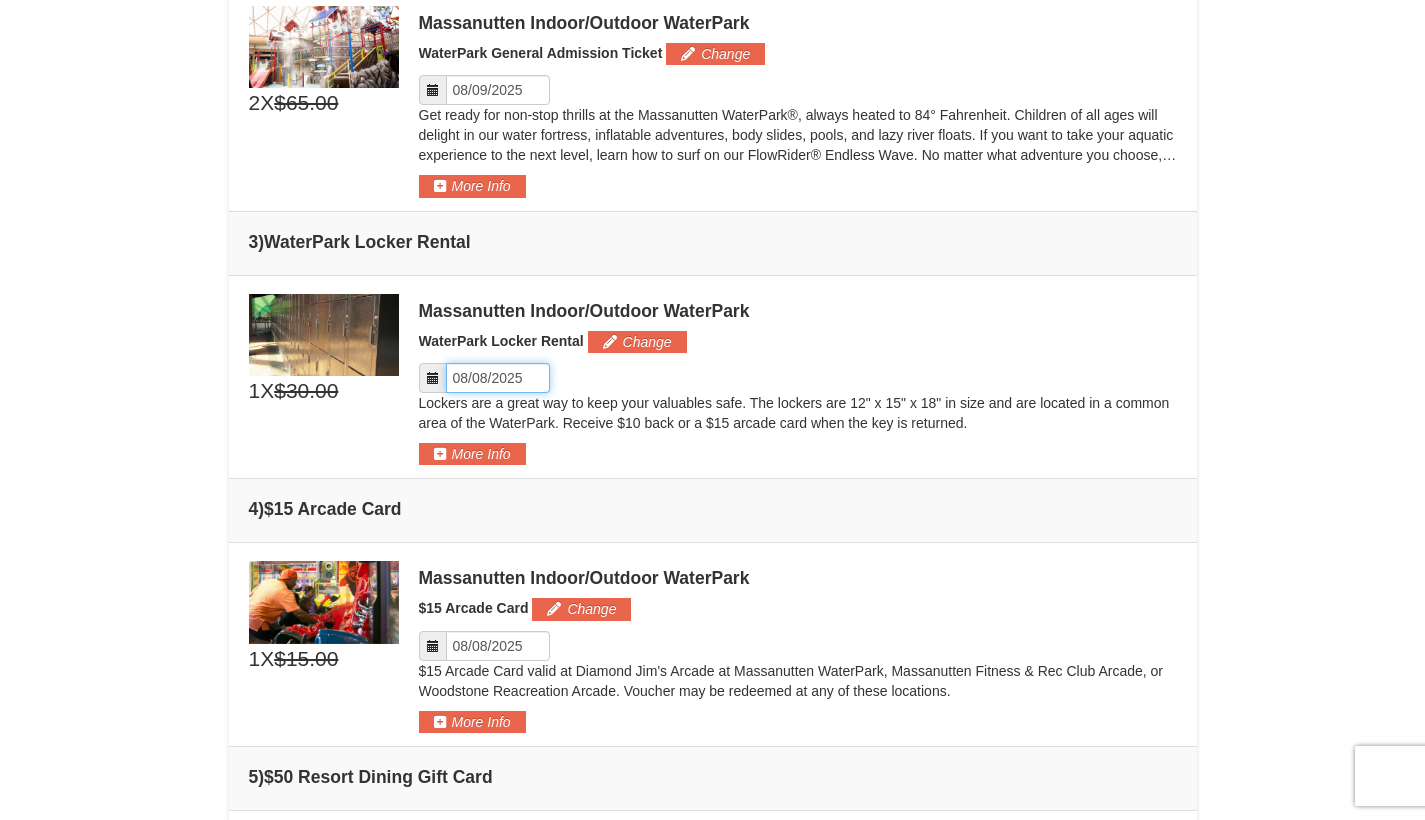 click on "Please format dates MM/DD/YYYY" at bounding box center [498, 378] 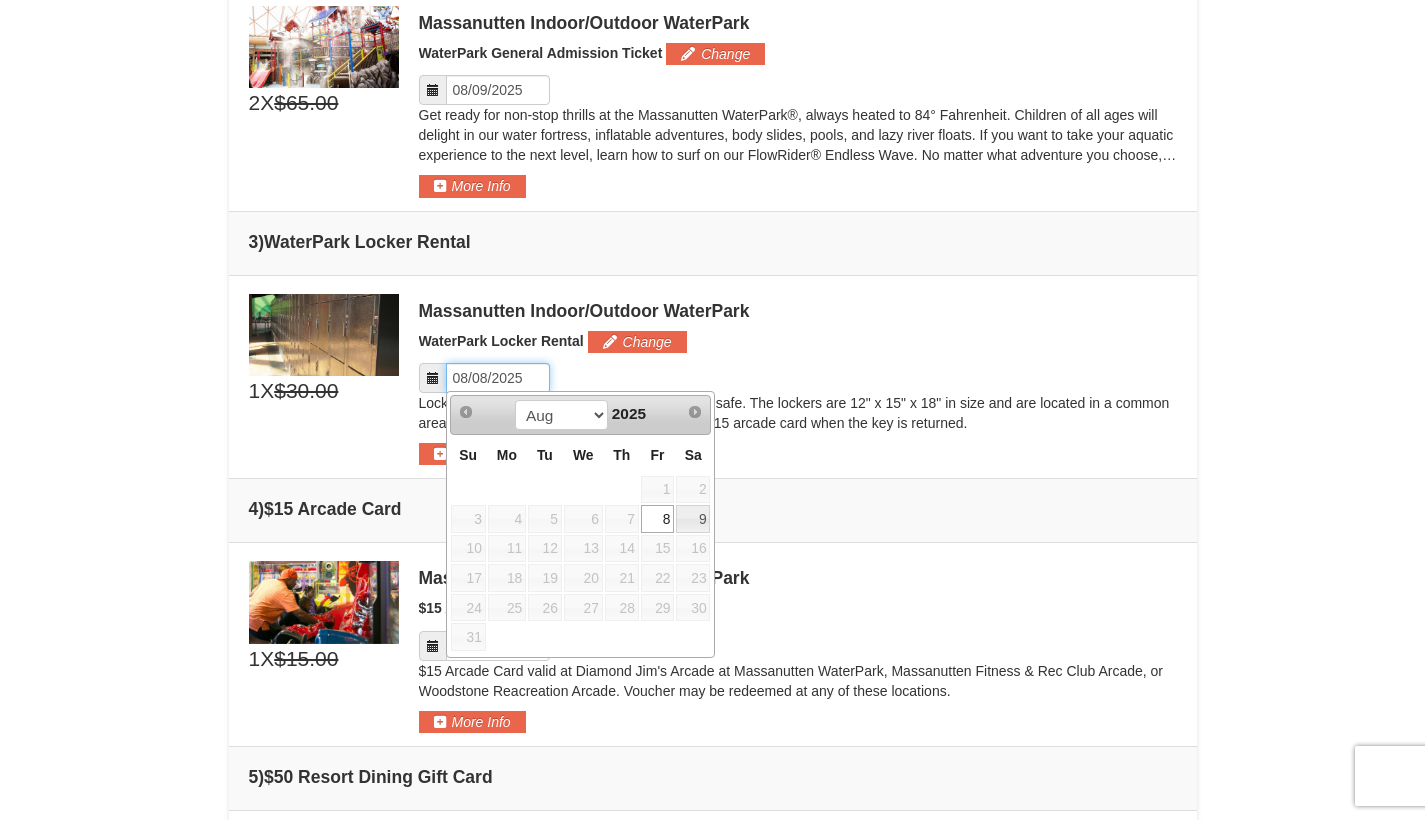 click on "Please format dates MM/DD/YYYY" at bounding box center (498, 378) 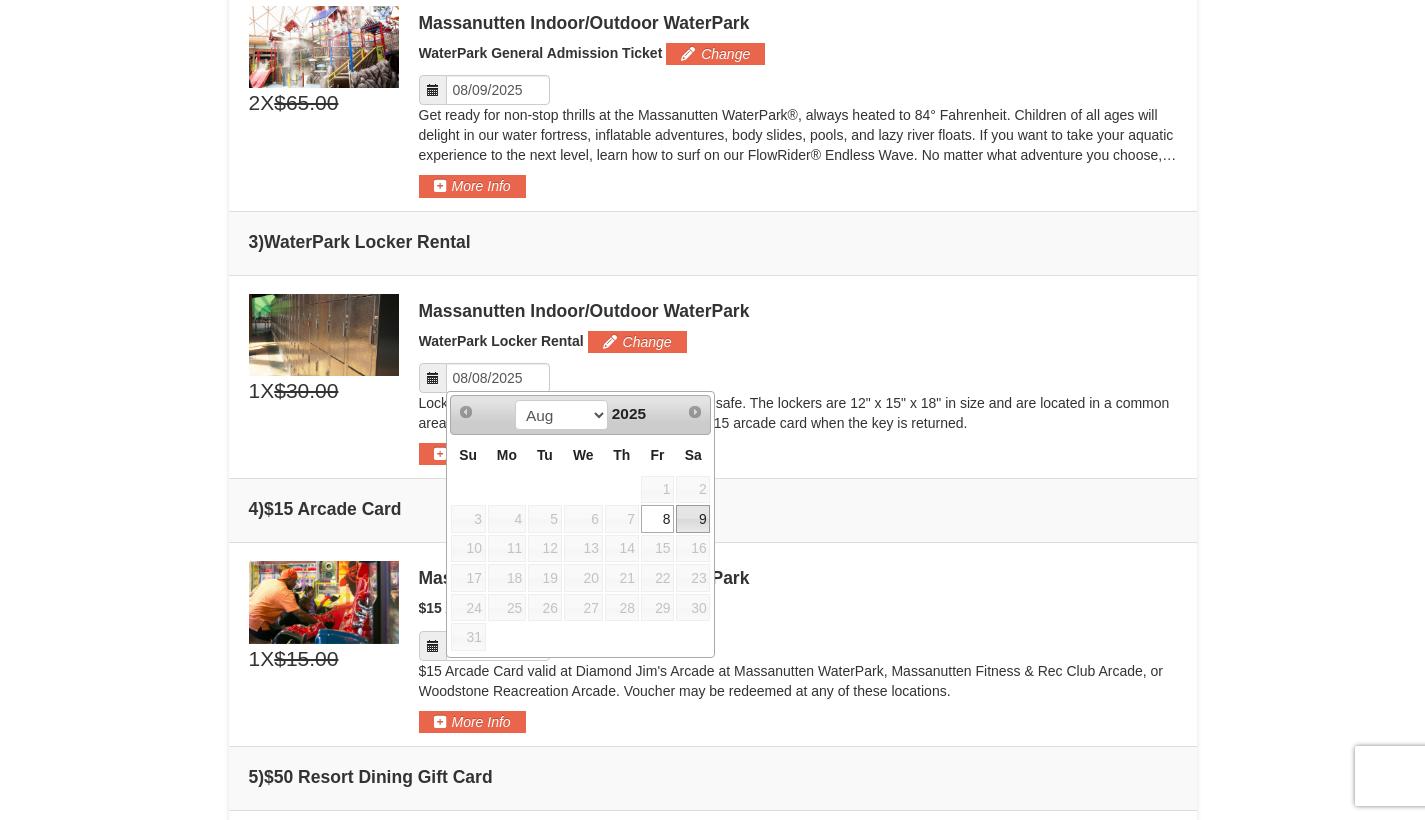 click on "9" at bounding box center [693, 519] 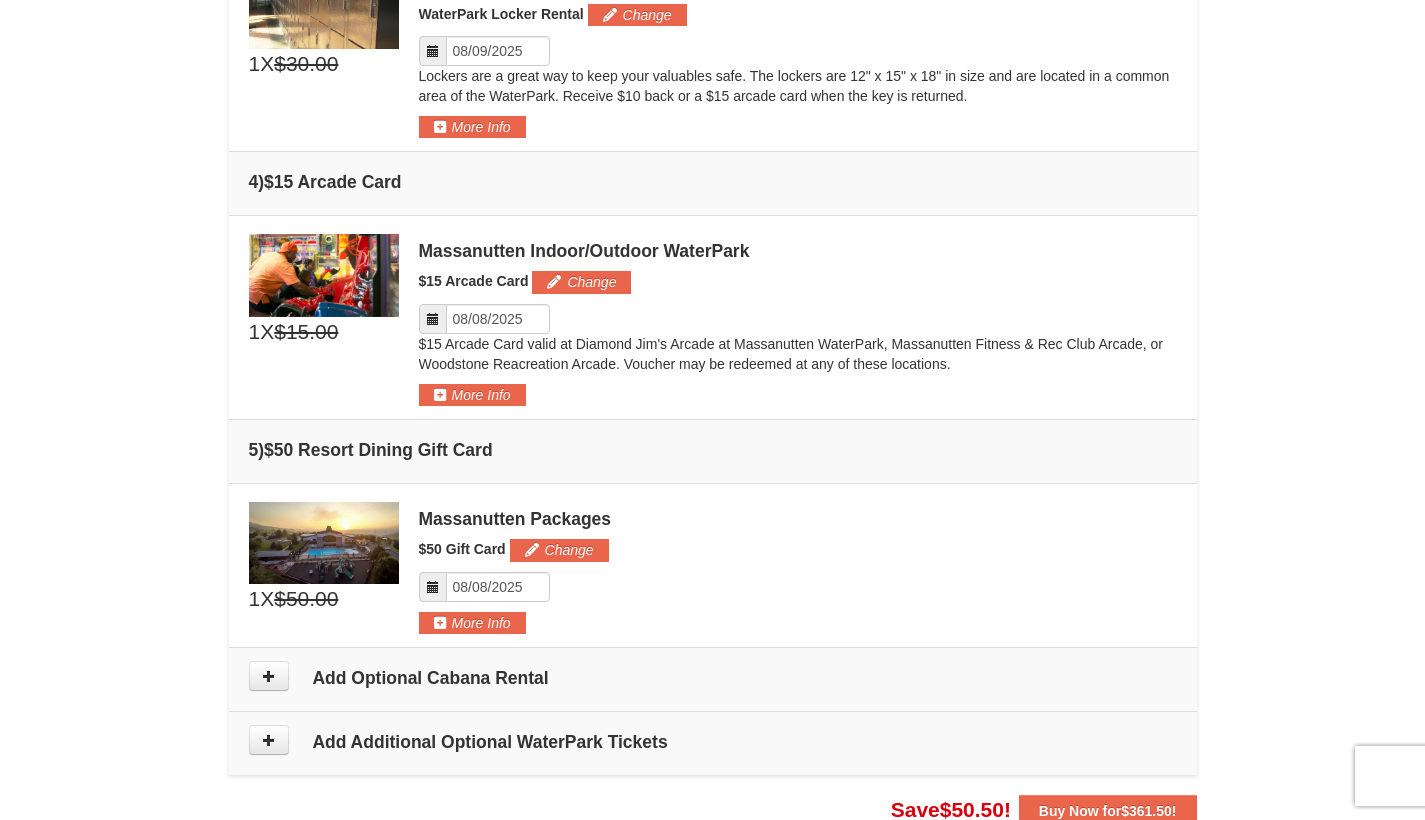 scroll, scrollTop: 1248, scrollLeft: 0, axis: vertical 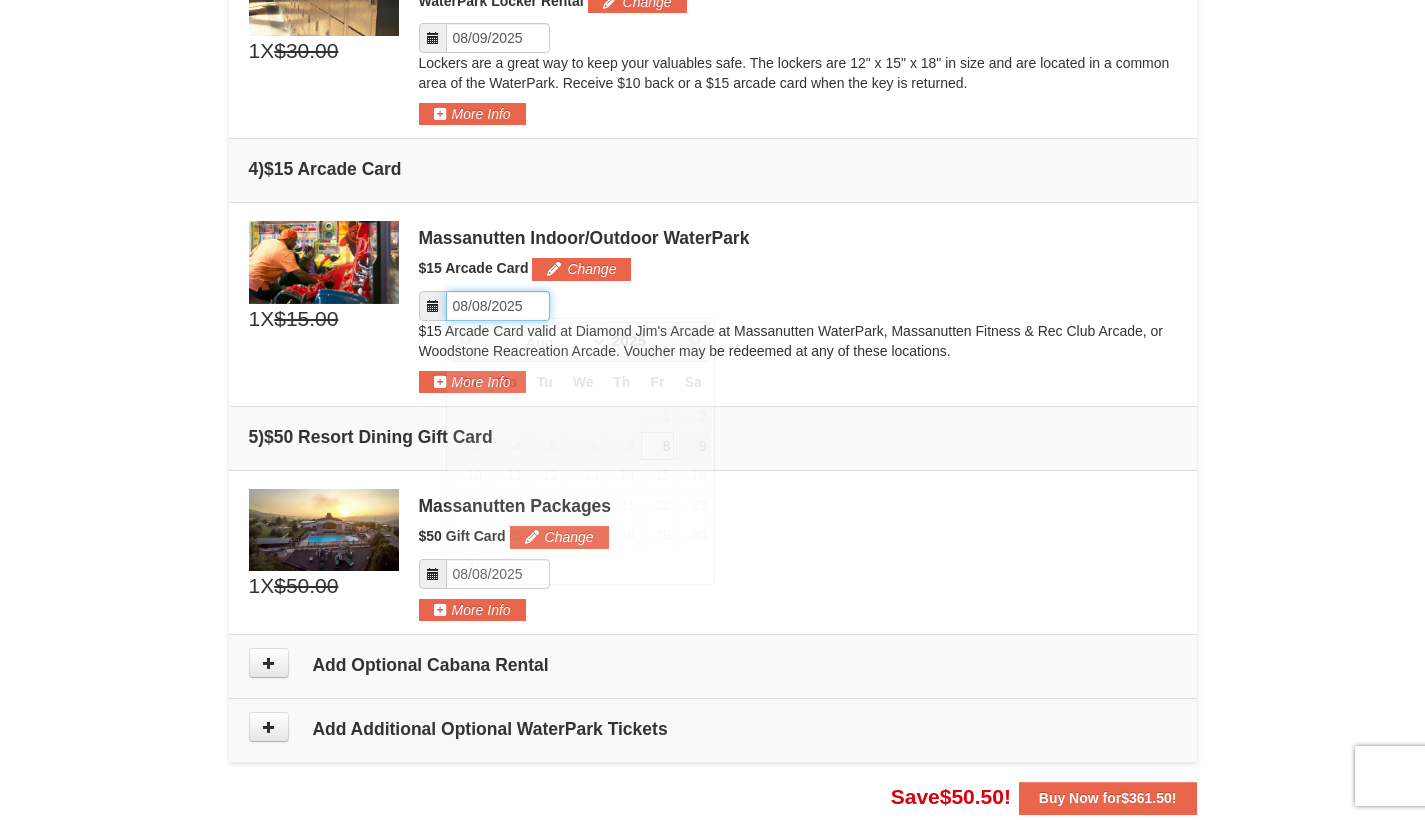 click on "Please format dates MM/DD/YYYY" at bounding box center [498, 306] 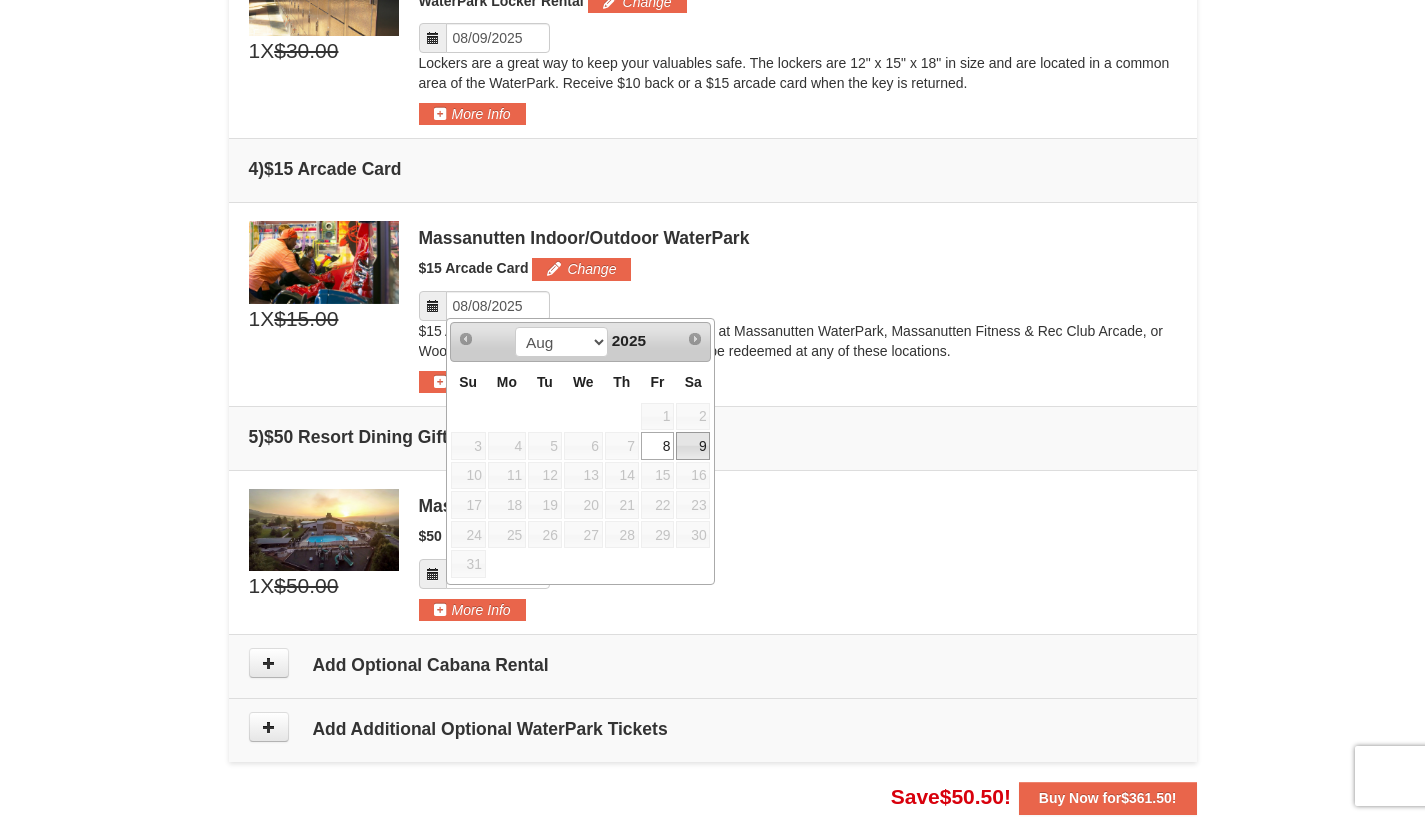 click on "9" at bounding box center [693, 446] 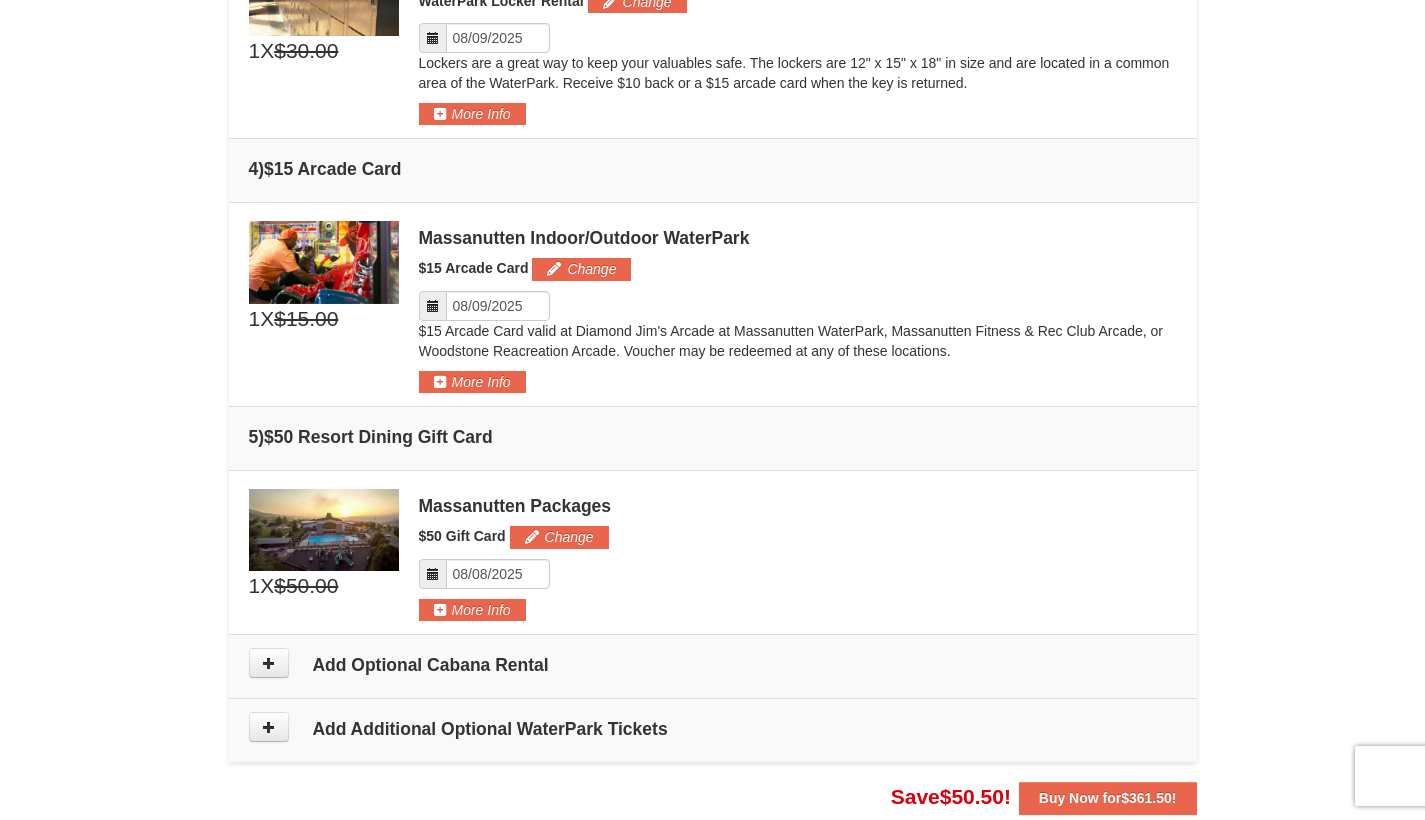 click at bounding box center [433, 574] 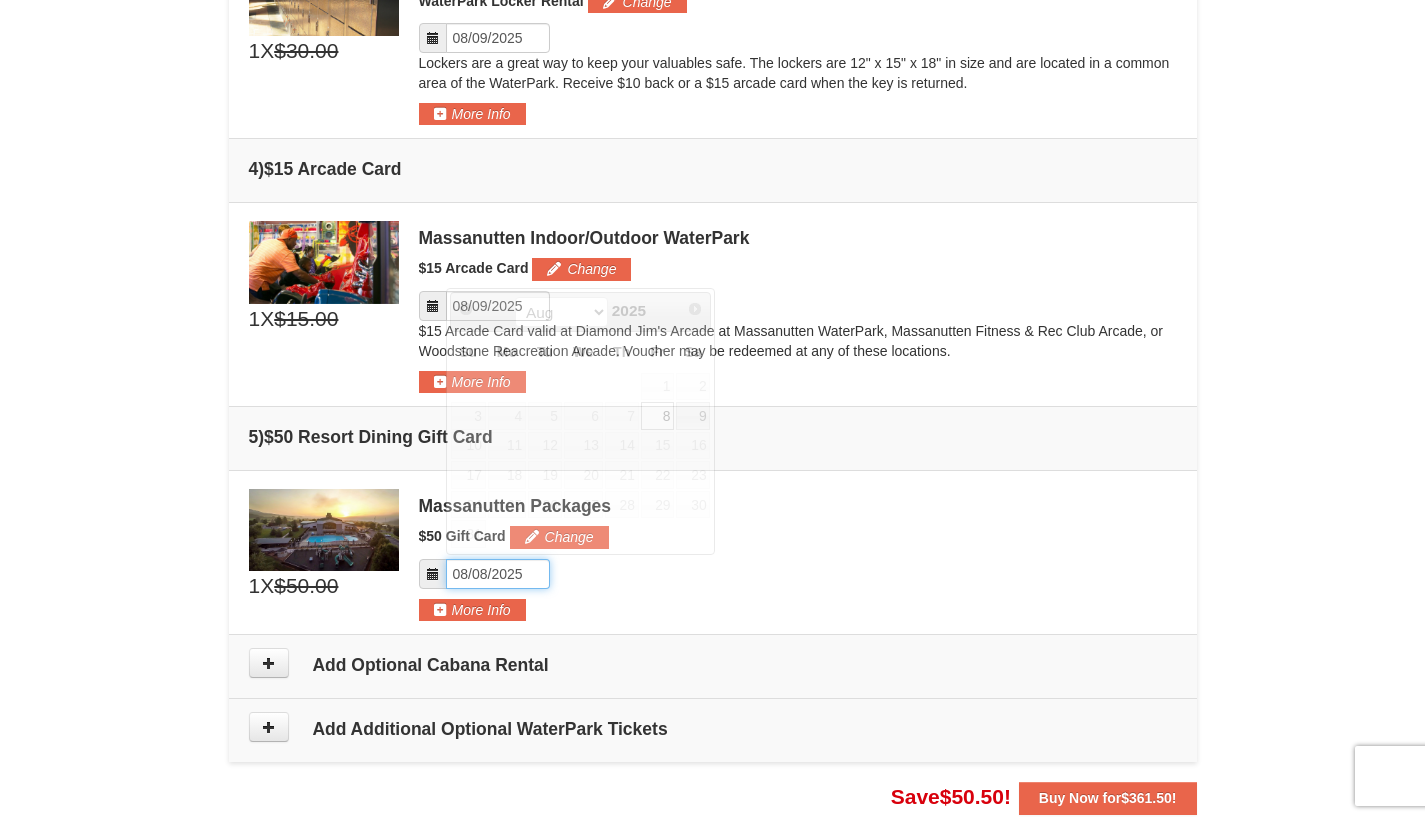 click on "Please format dates MM/DD/YYYY" at bounding box center [498, 574] 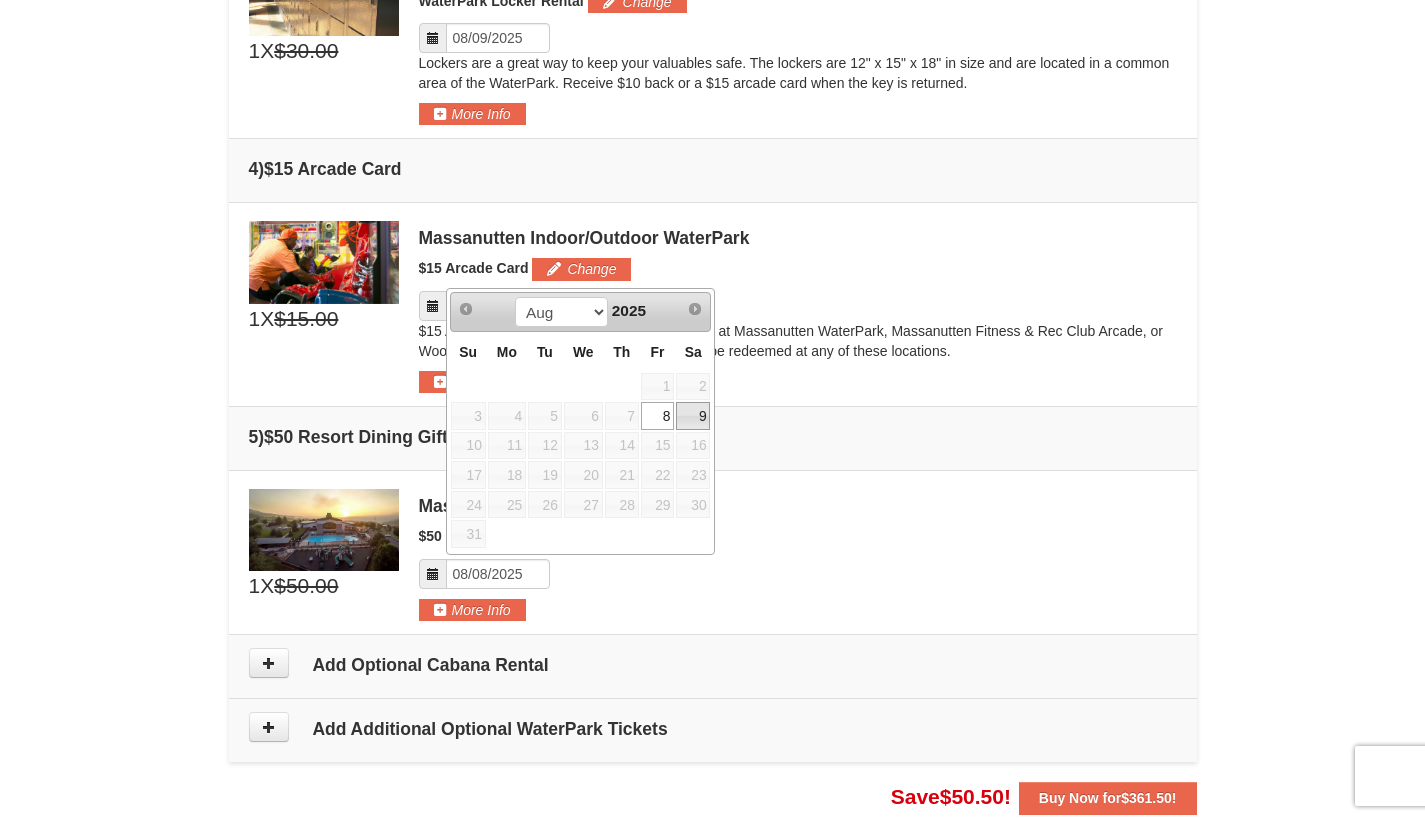 click on "9" at bounding box center (693, 416) 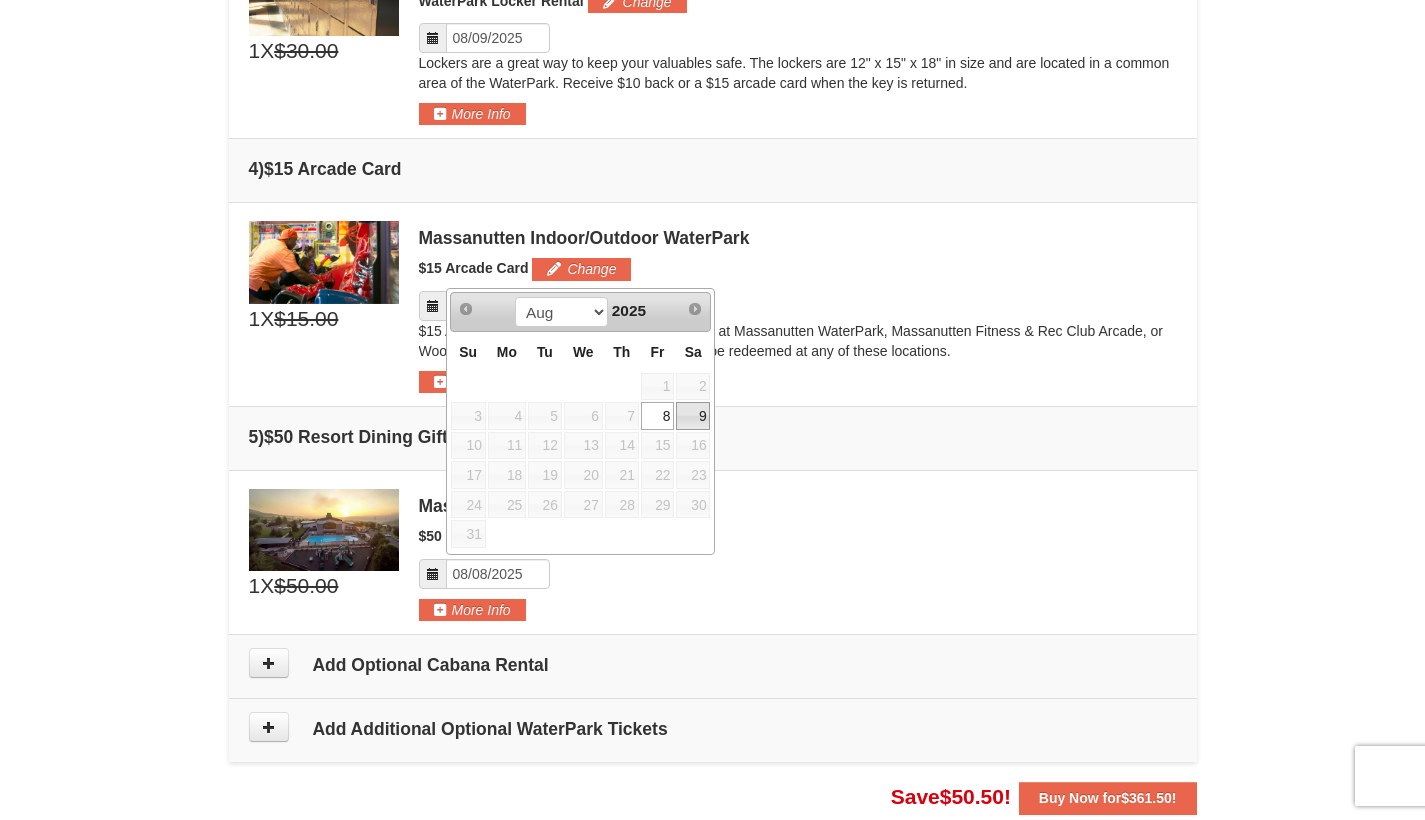 type on "08/09/2025" 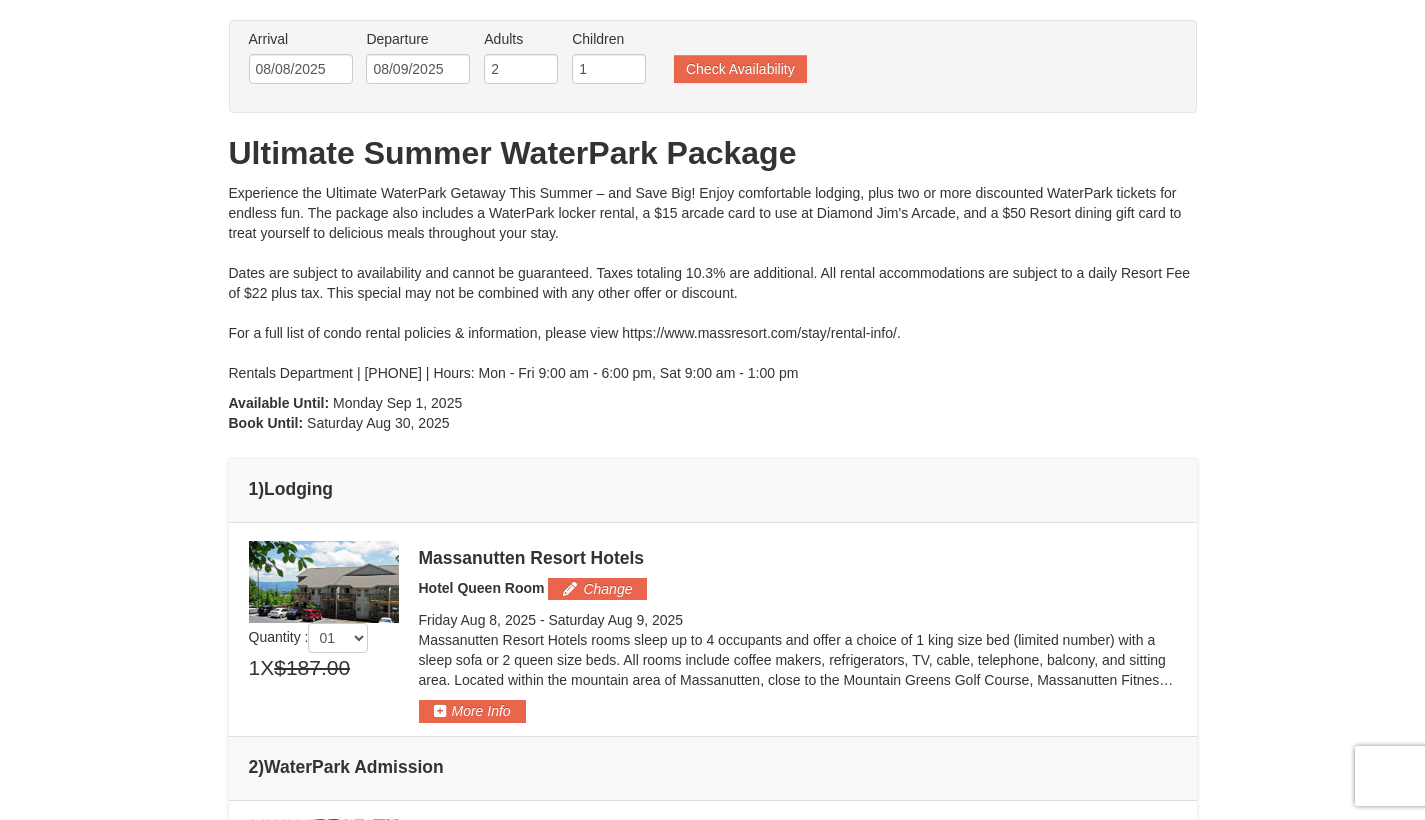 scroll, scrollTop: 0, scrollLeft: 0, axis: both 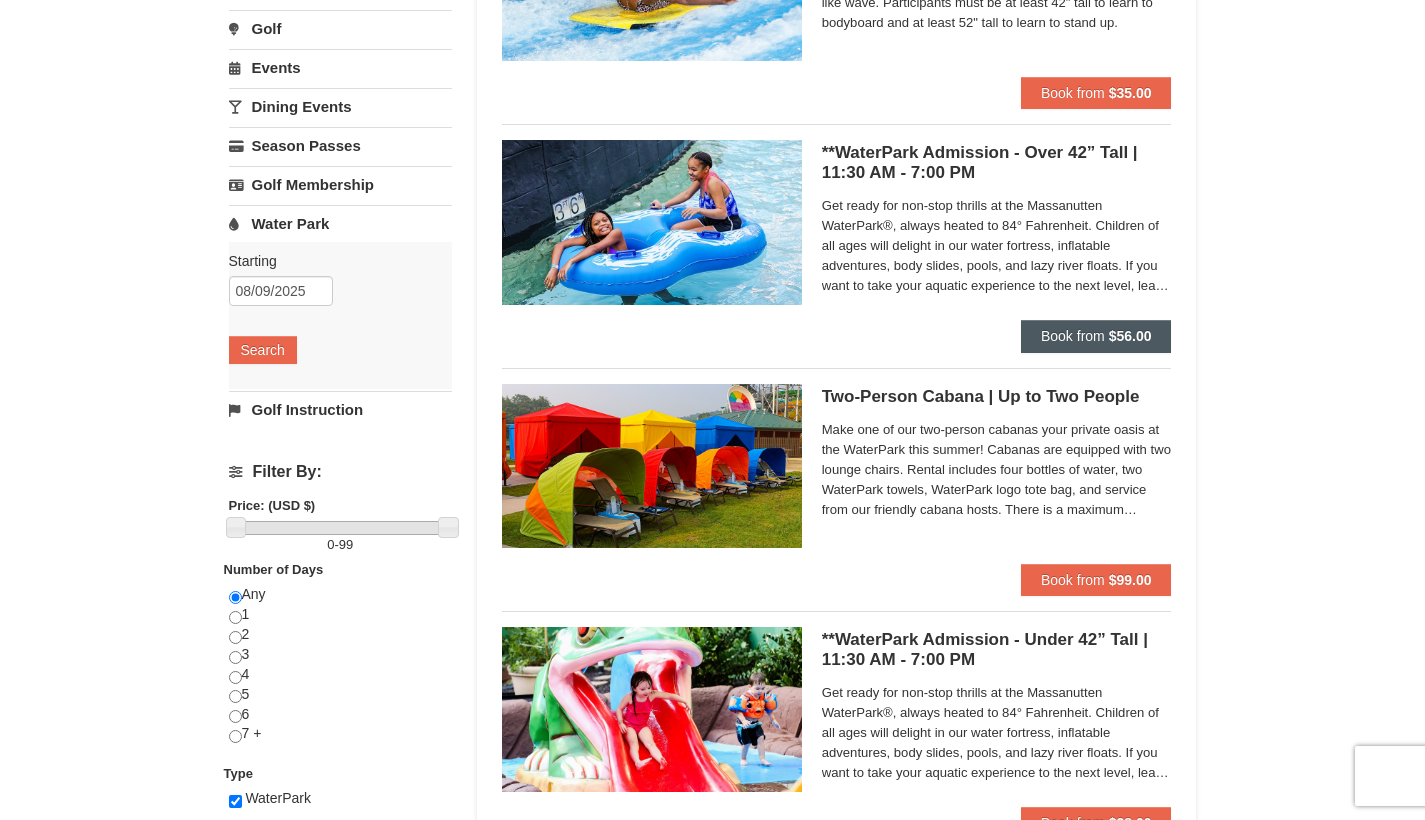 click on "Book from" at bounding box center [1073, 336] 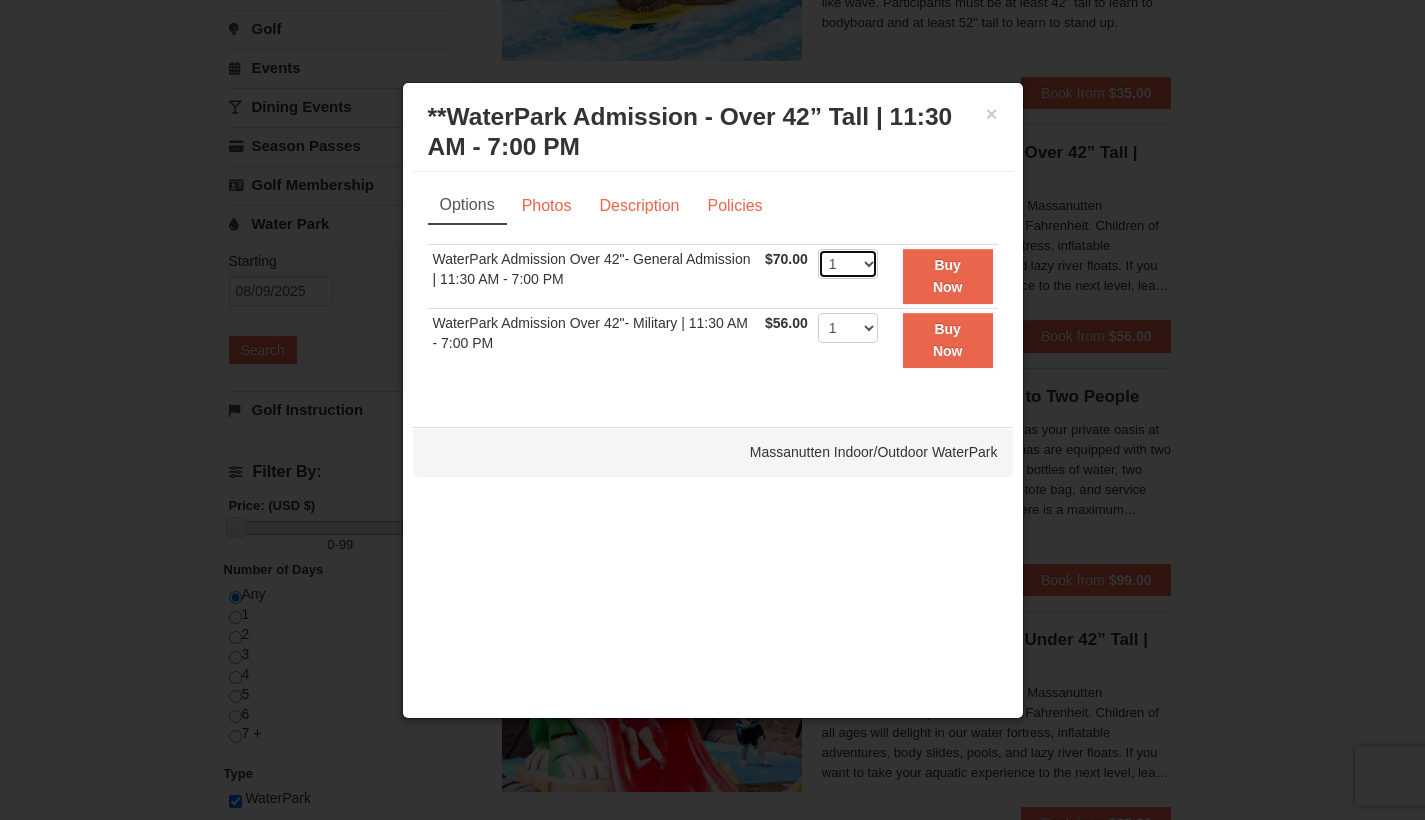 select on "2" 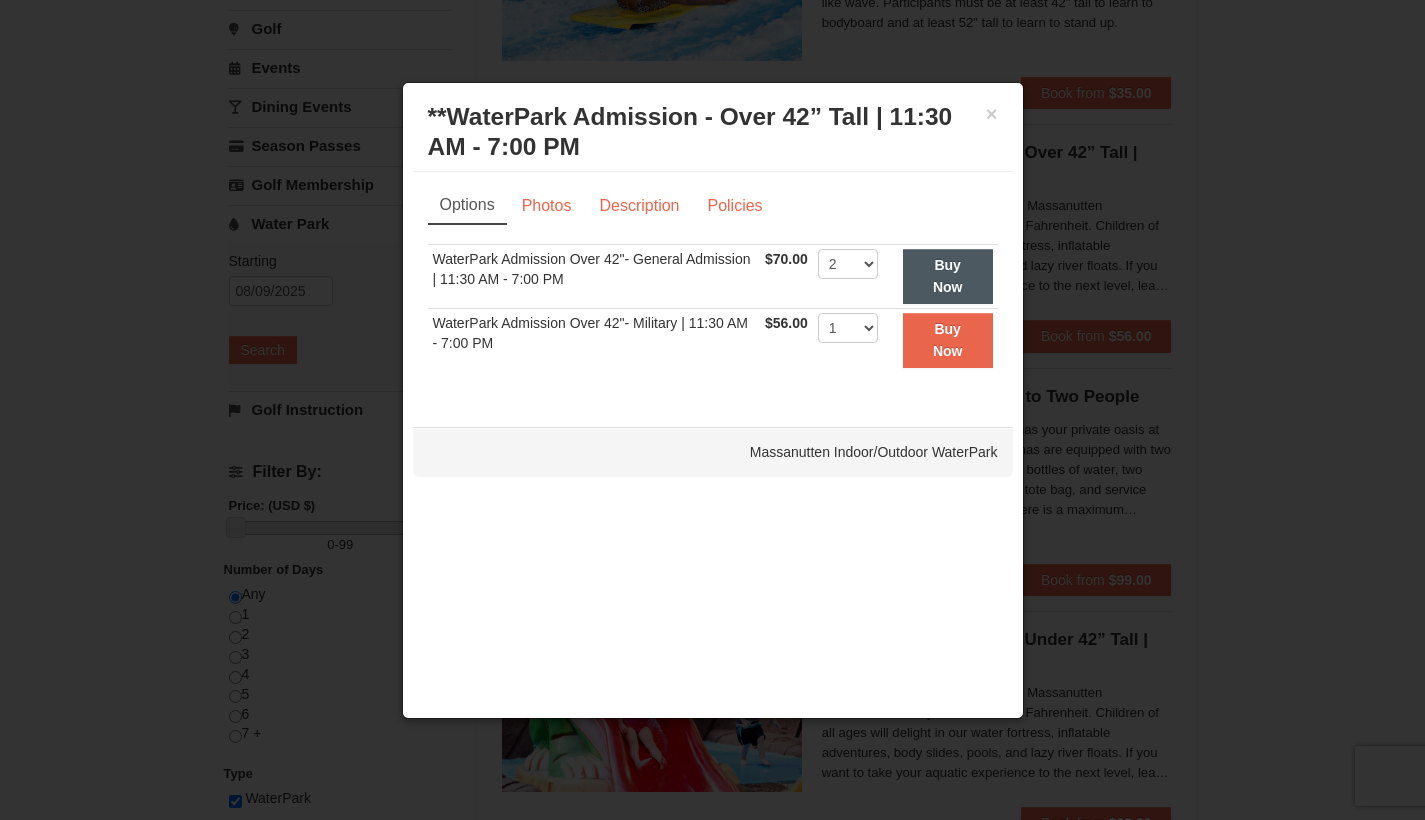 click on "Buy Now" at bounding box center (948, 276) 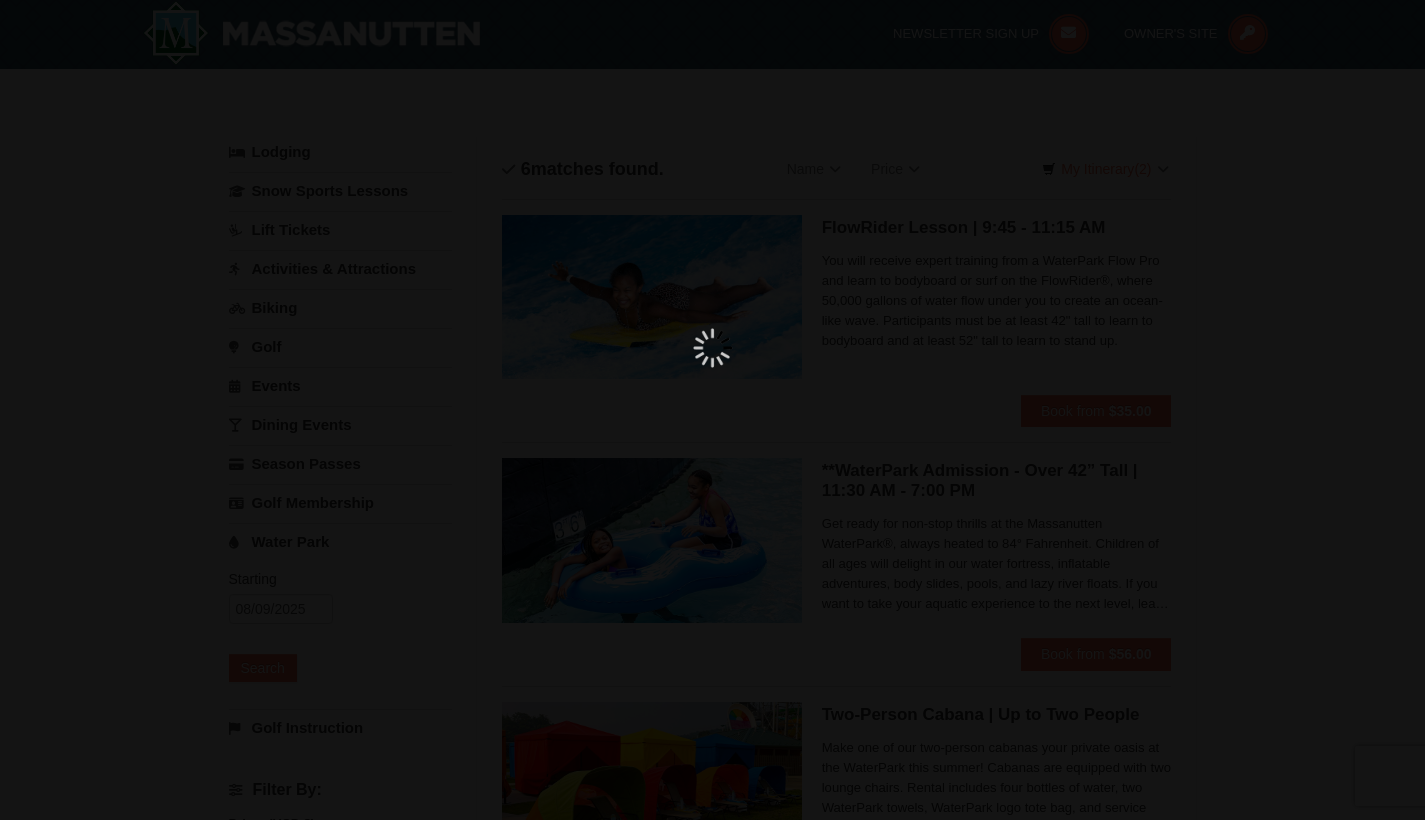 scroll, scrollTop: 6, scrollLeft: 0, axis: vertical 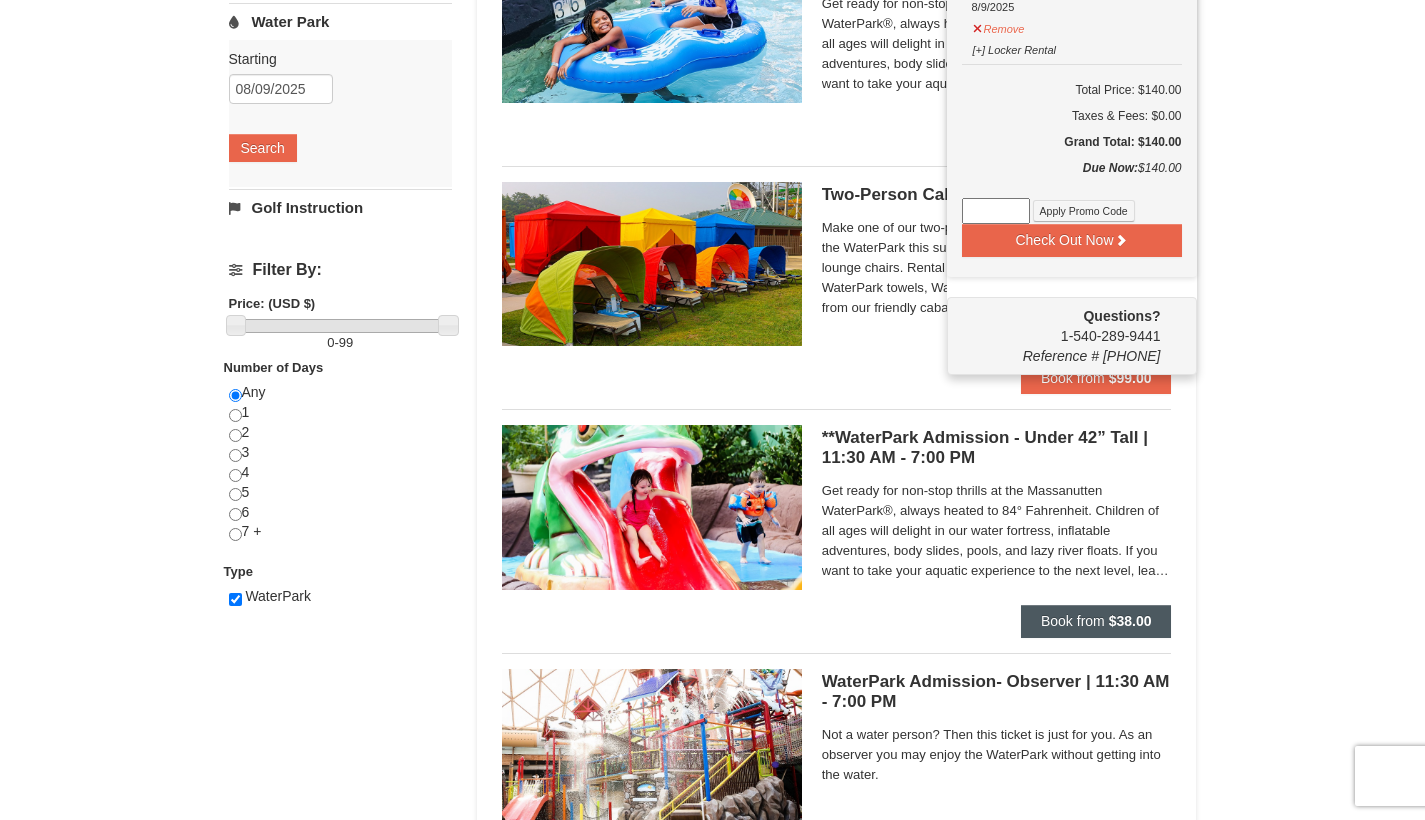 click on "$38.00" at bounding box center [1130, 621] 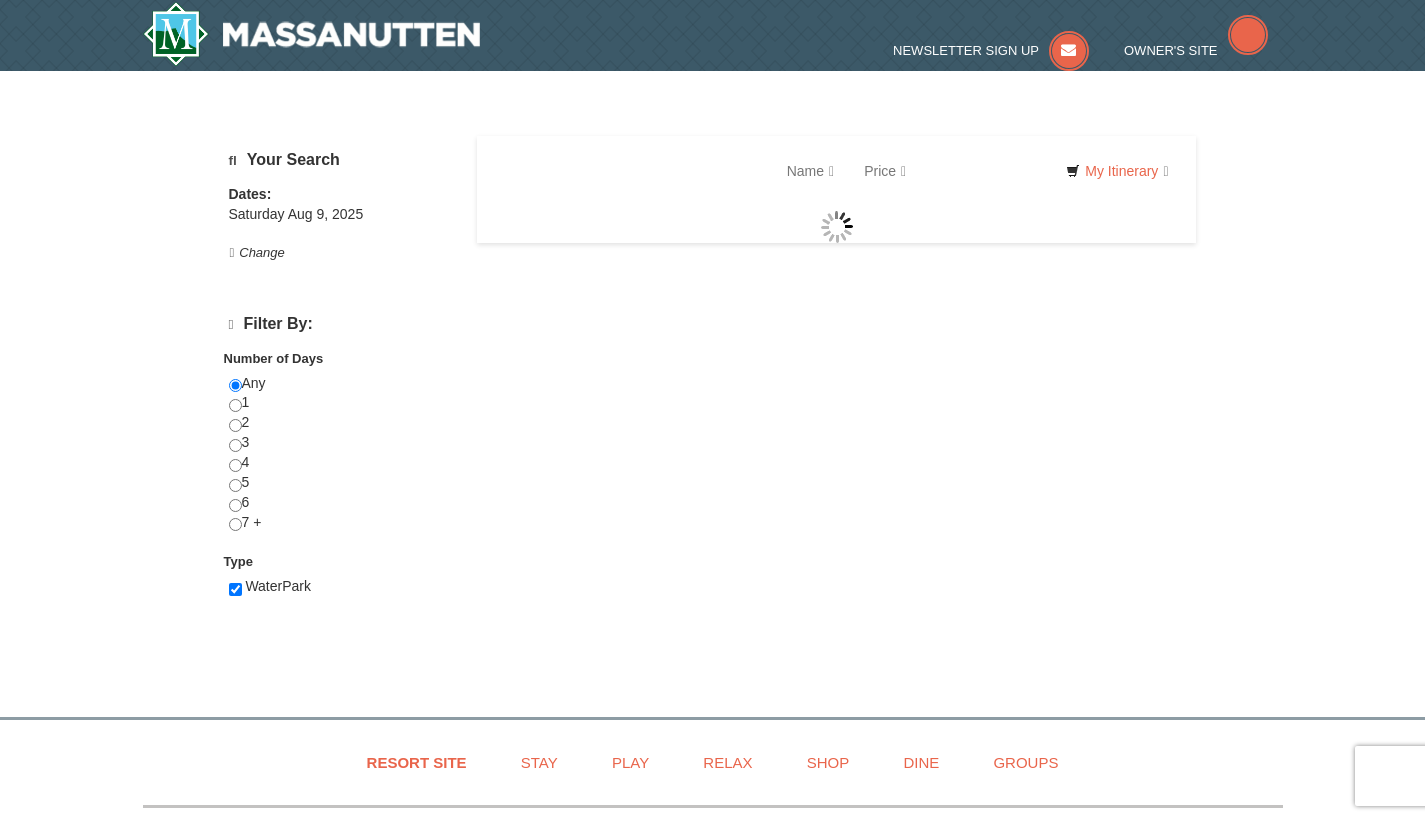 scroll, scrollTop: 0, scrollLeft: 0, axis: both 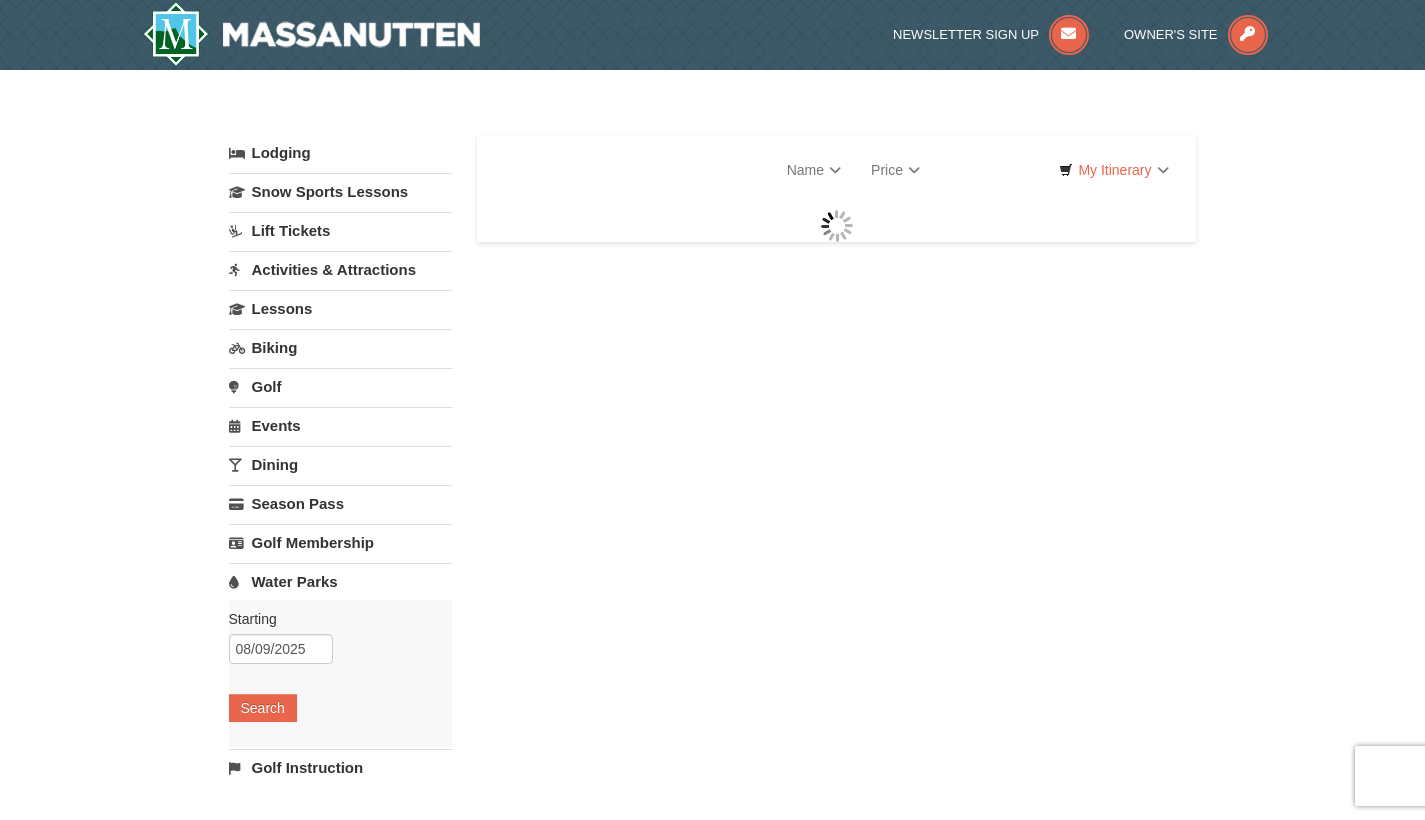 select on "8" 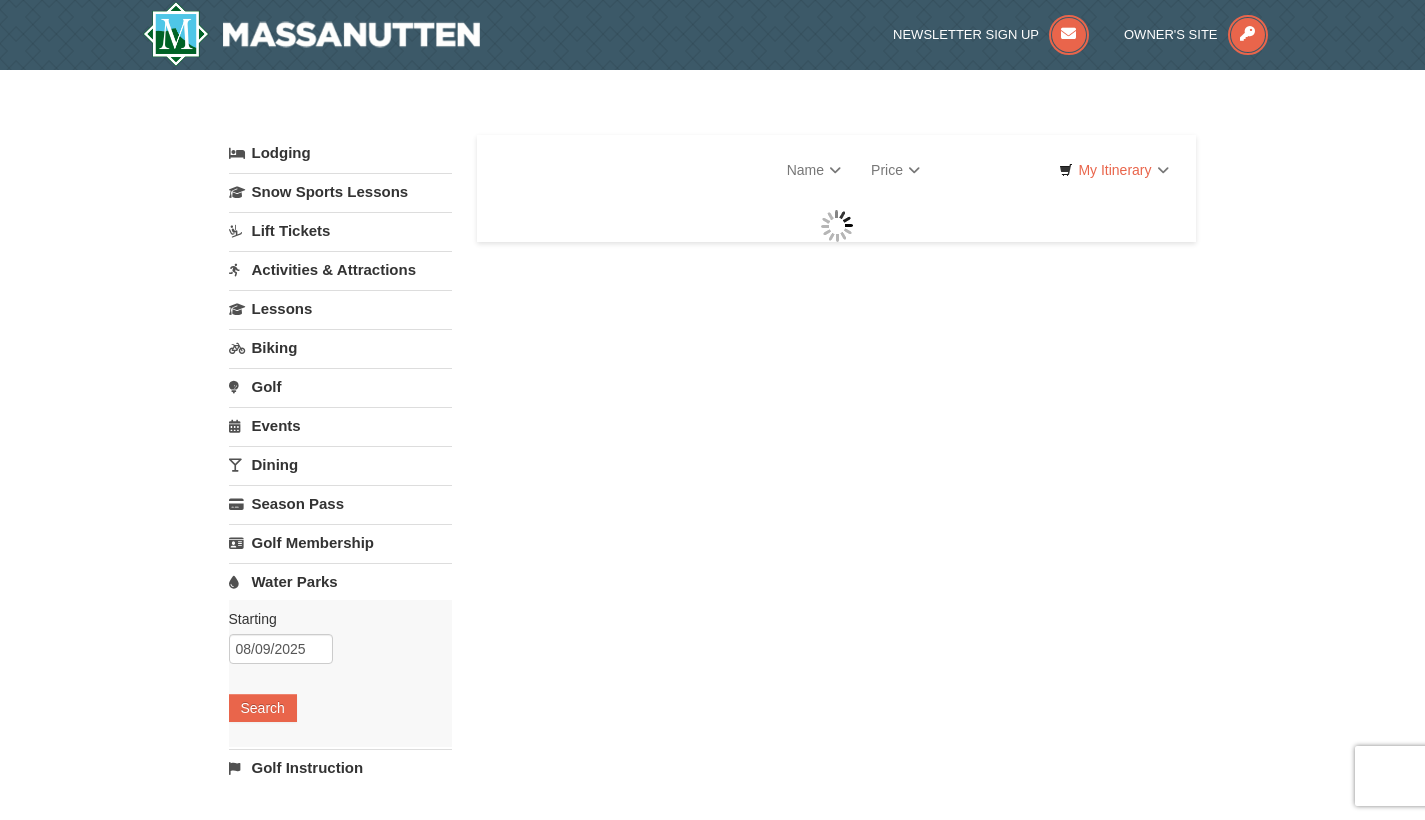 select on "8" 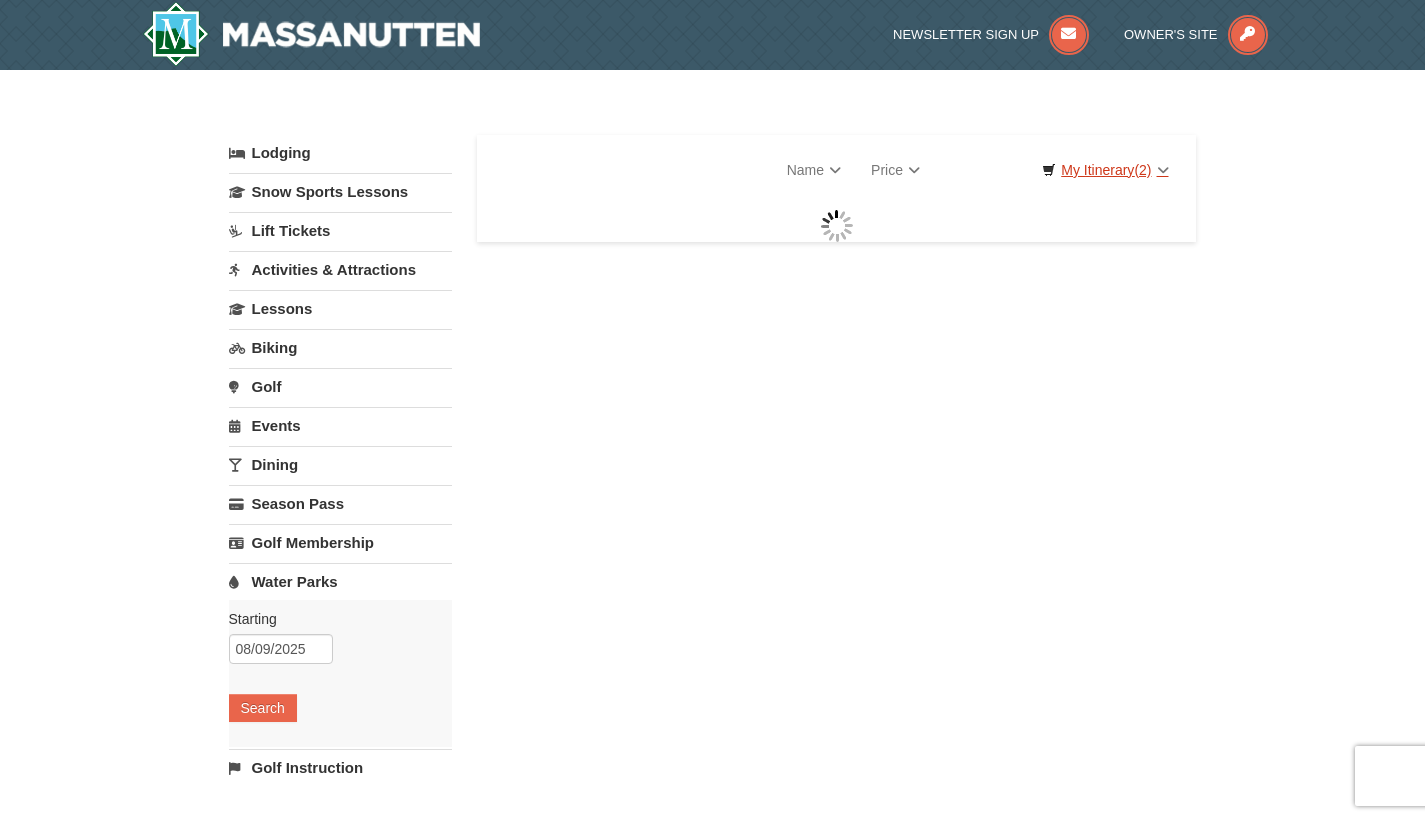scroll, scrollTop: 521, scrollLeft: 0, axis: vertical 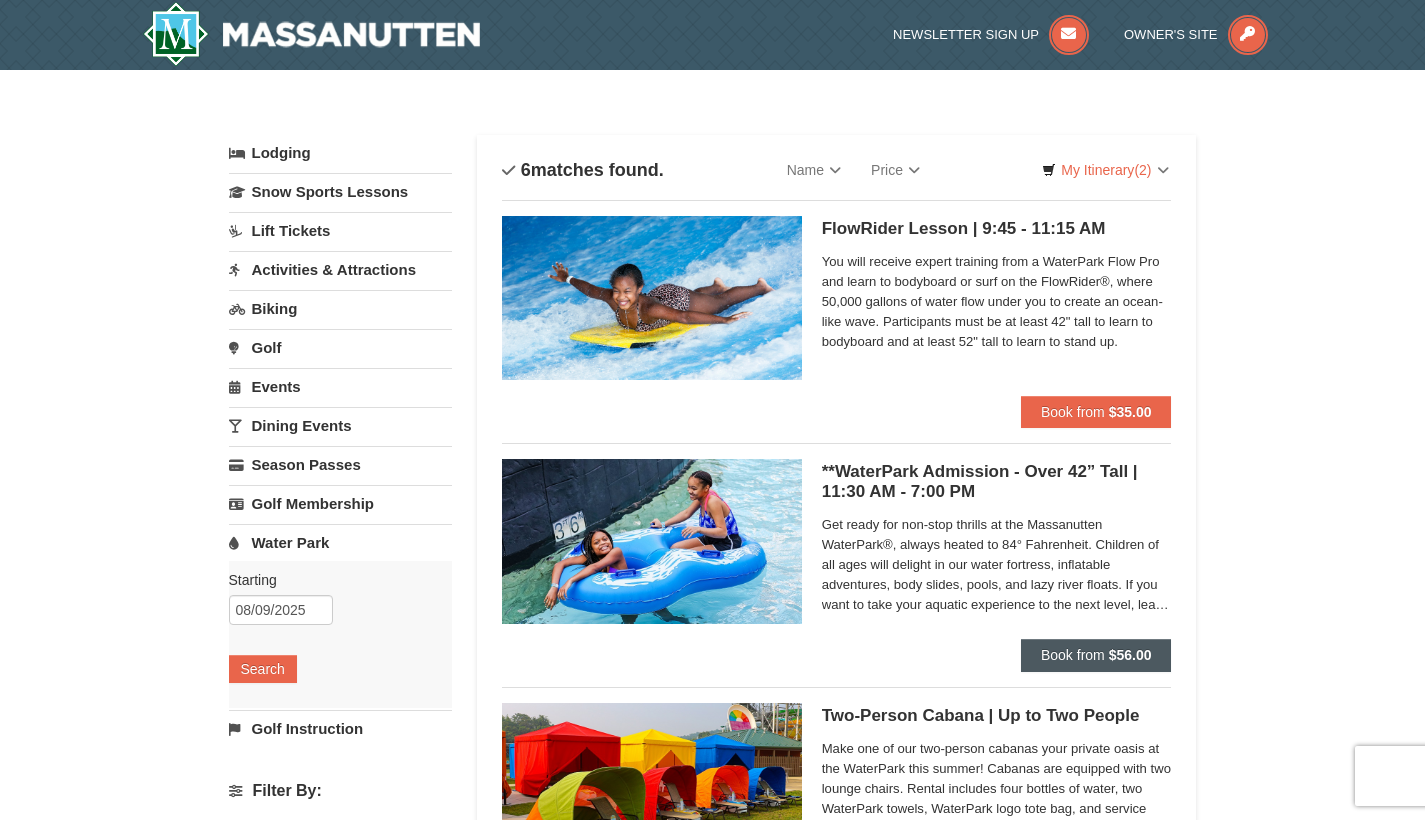 click on "Book from" at bounding box center [1073, 655] 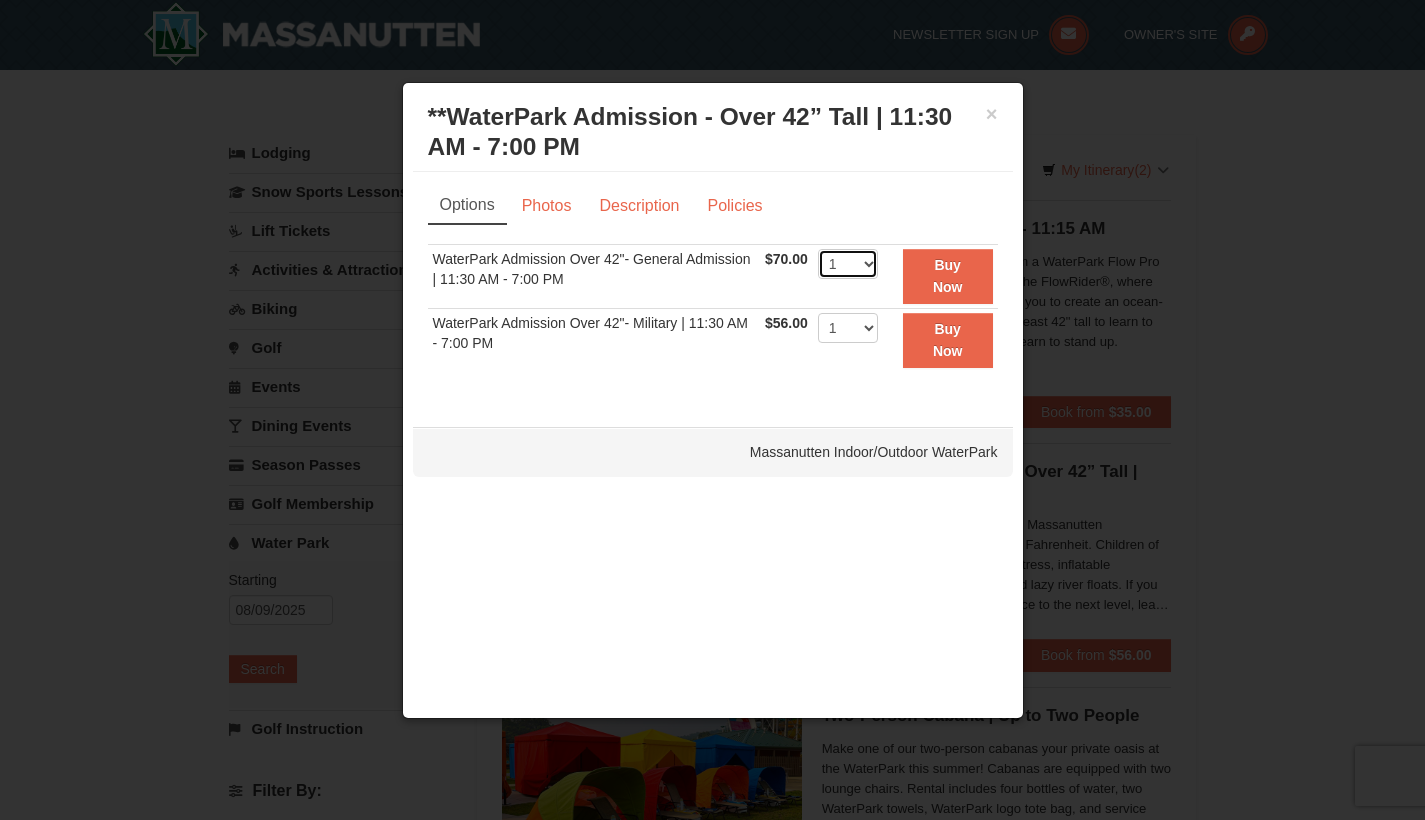 select on "2" 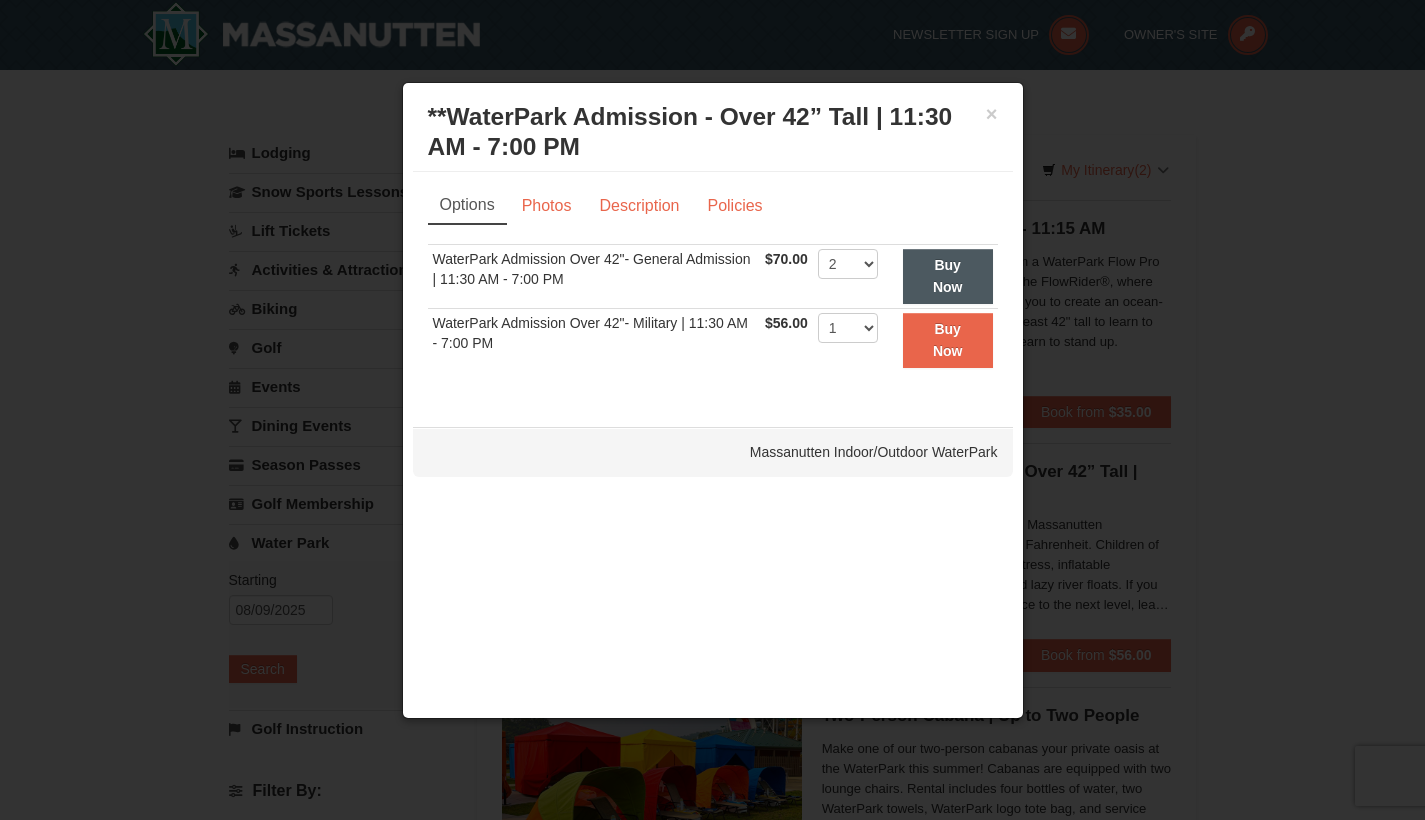 click on "Buy Now" at bounding box center [948, 276] 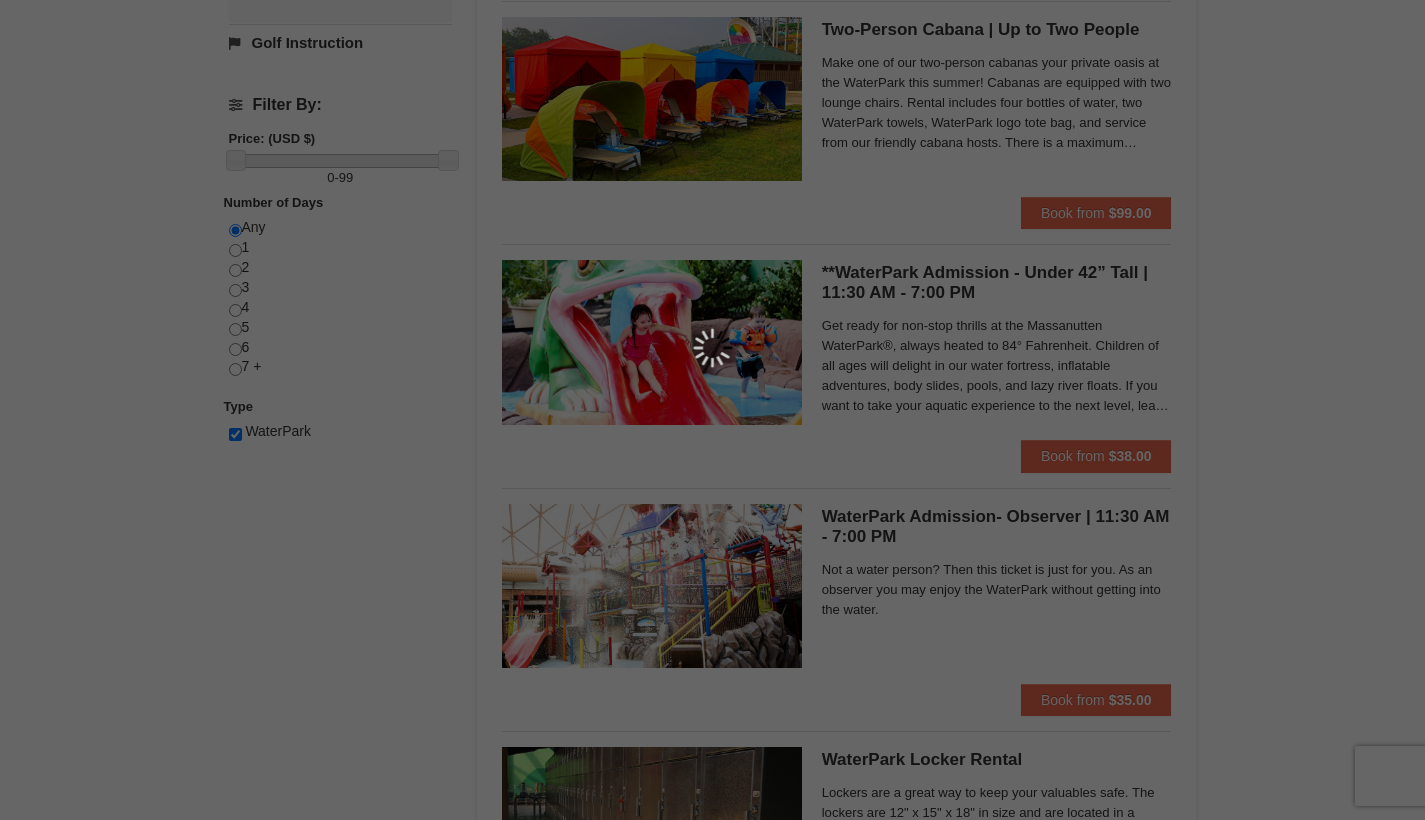 scroll, scrollTop: 683, scrollLeft: 0, axis: vertical 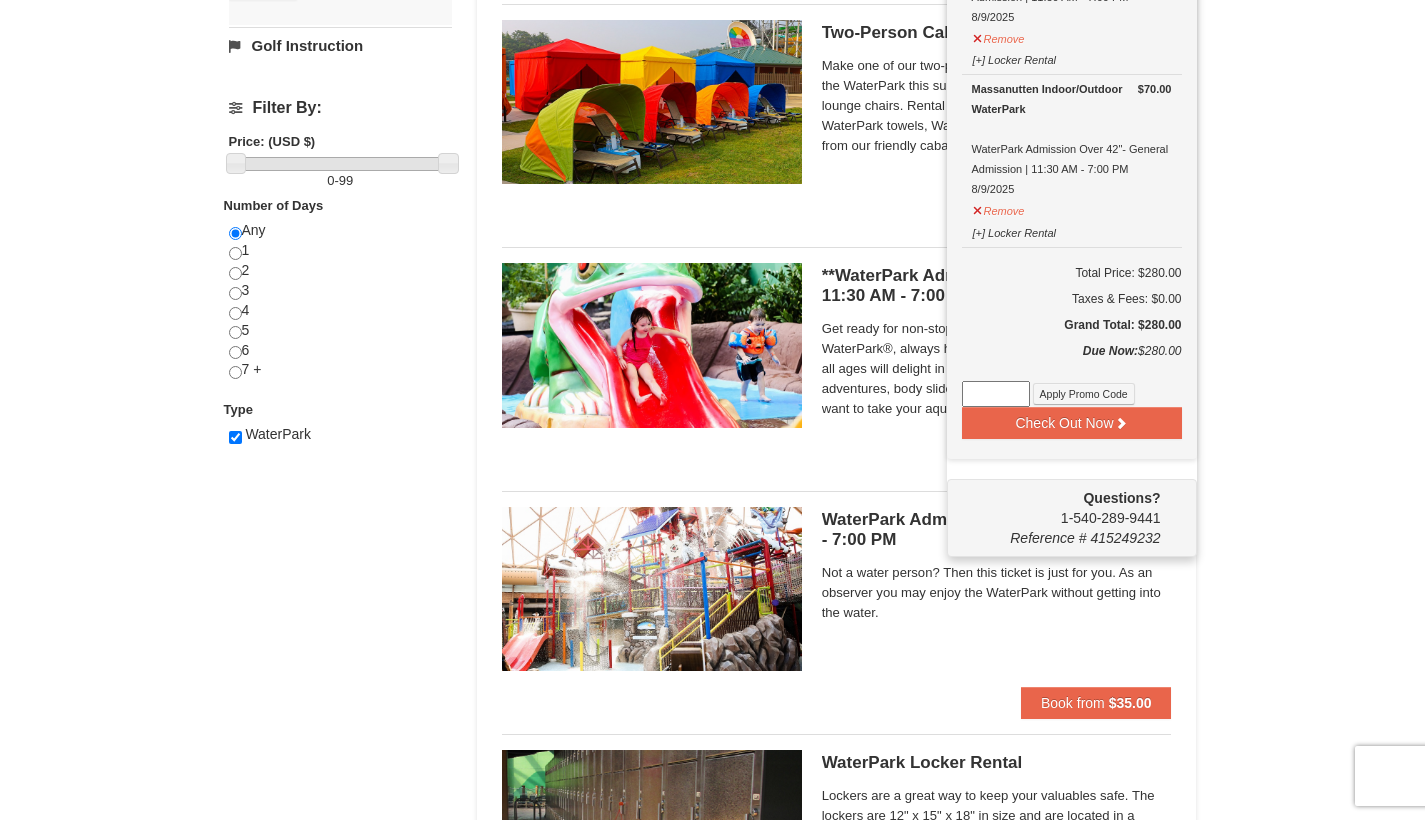 click on "×
Categories
List
Filter
My Itinerary (4)
Check Out Now
Water Park Pass.
$70.00
Massanutten Indoor/Outdoor WaterPark
WaterPark Admission Over 42"- General Admission | 11:30 AM - 7:00 PM
8/9/2025
$70.00" at bounding box center [712, 209] 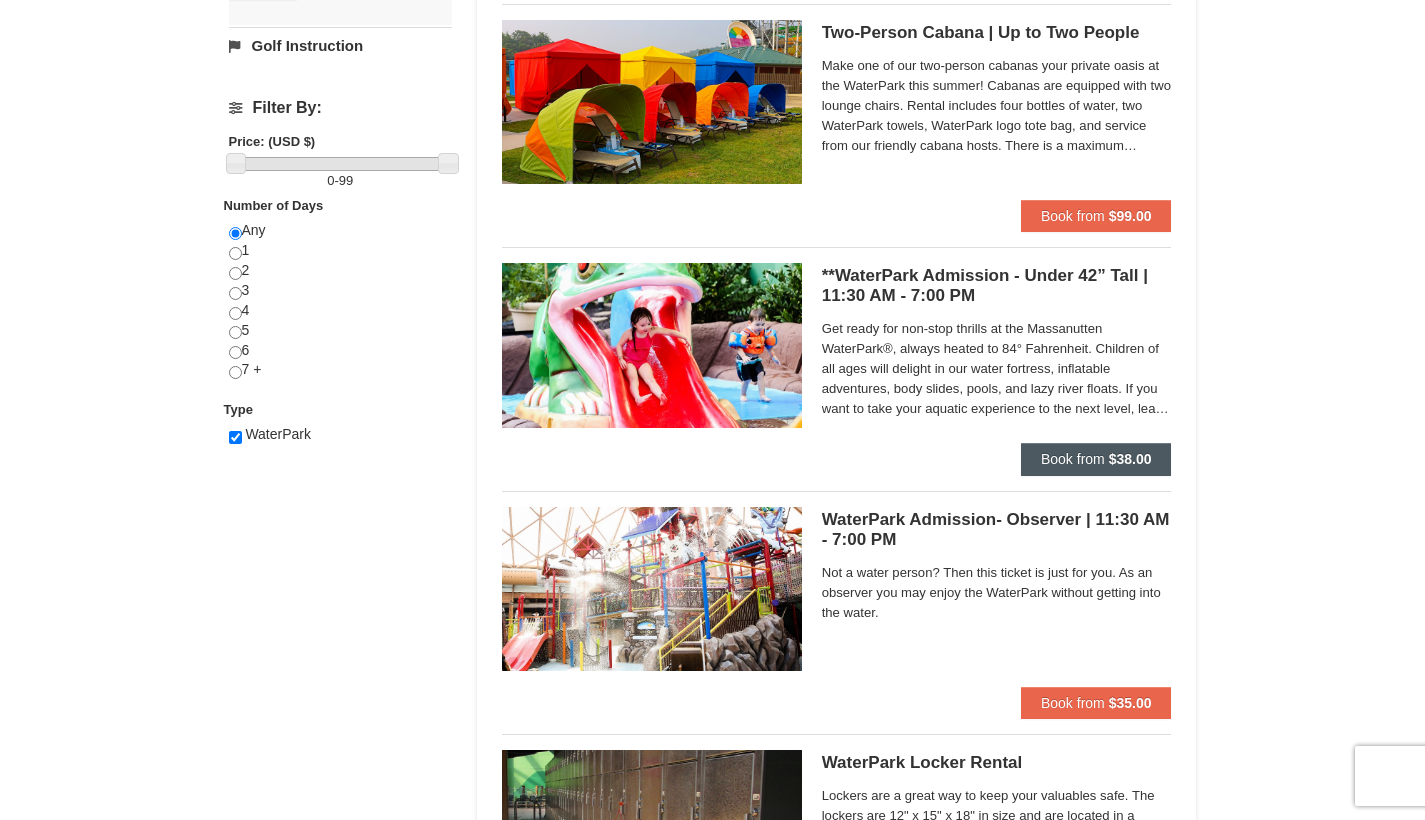 click on "Book from   $38.00" at bounding box center (1096, 459) 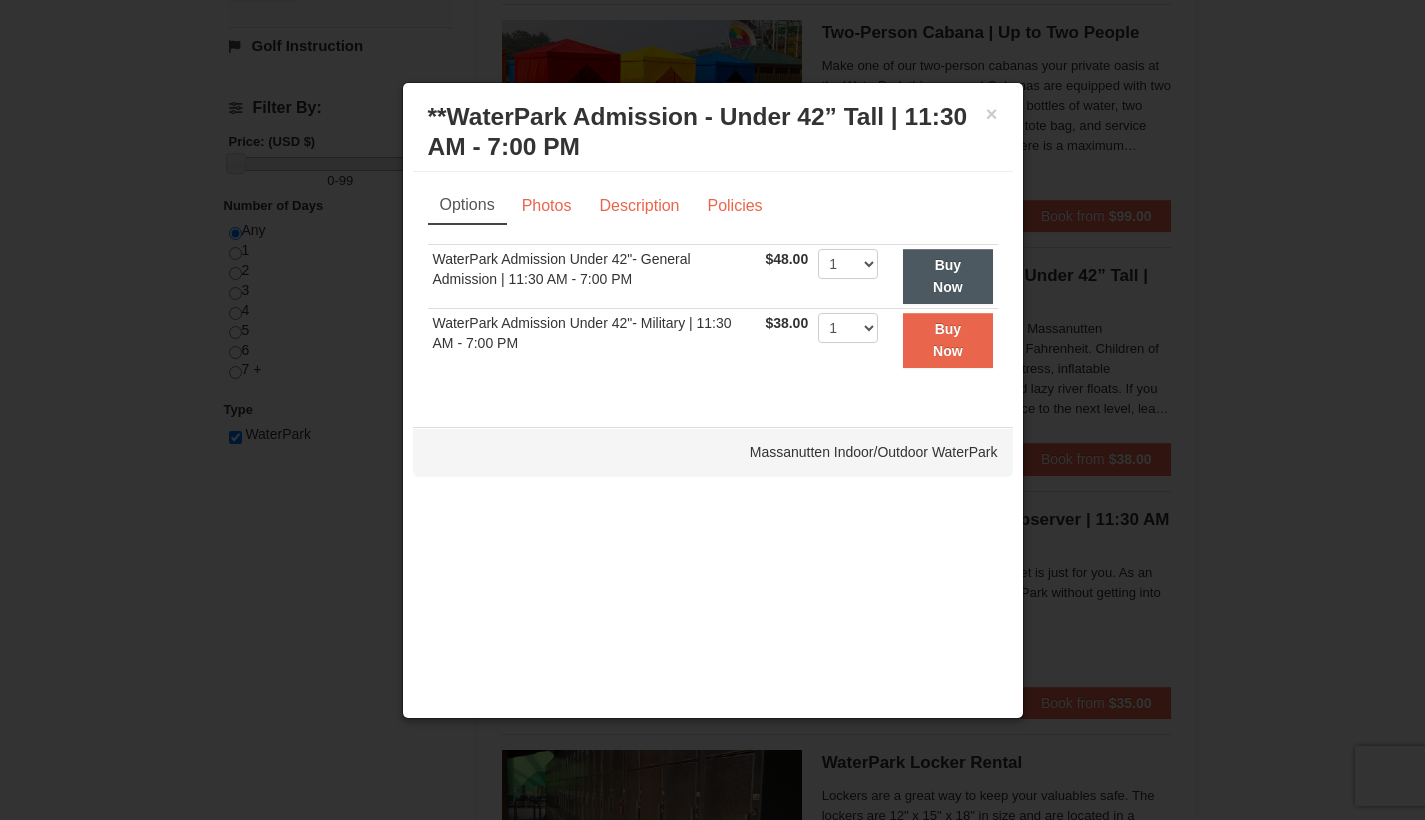 click on "Buy Now" at bounding box center (948, 276) 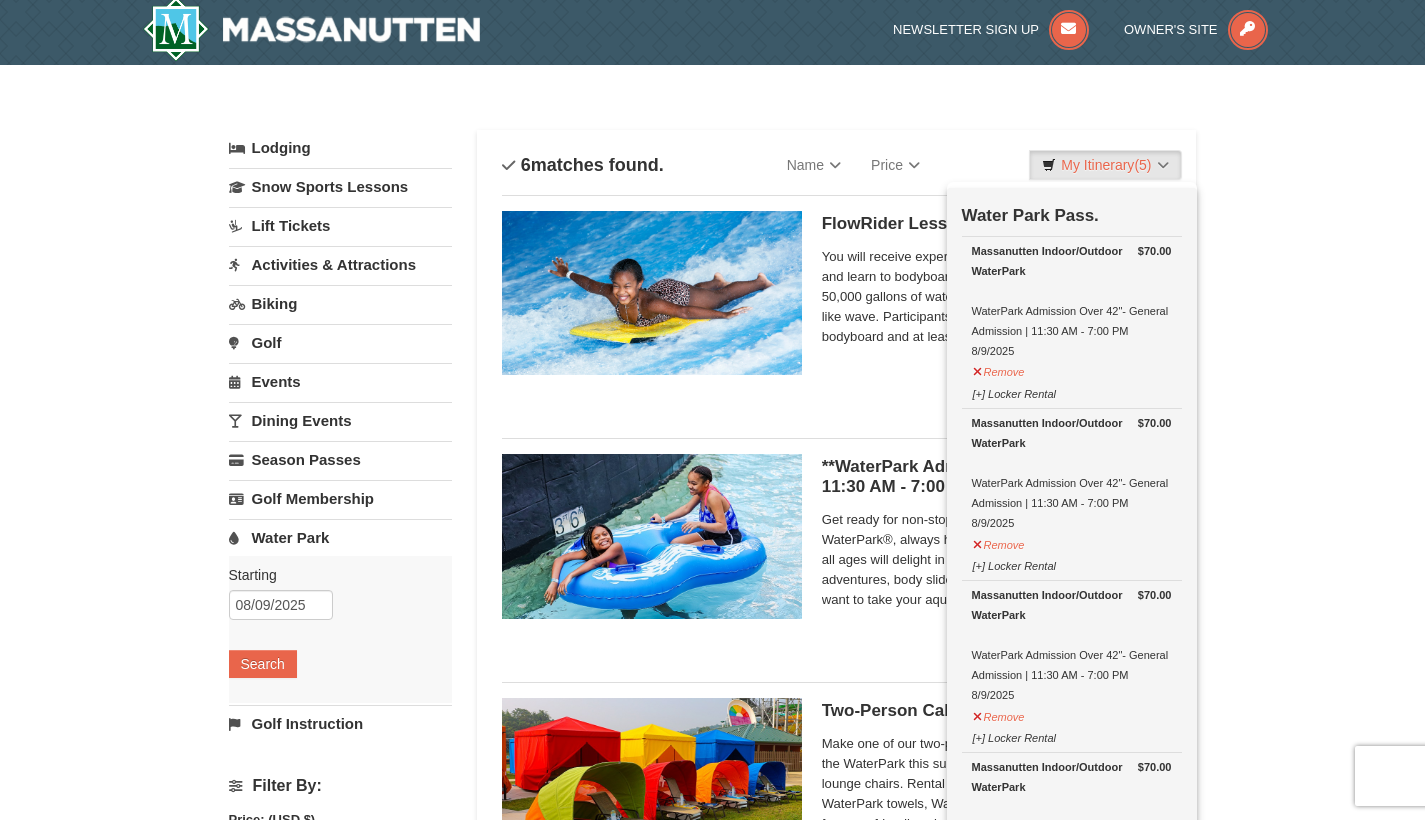 scroll, scrollTop: 6, scrollLeft: 0, axis: vertical 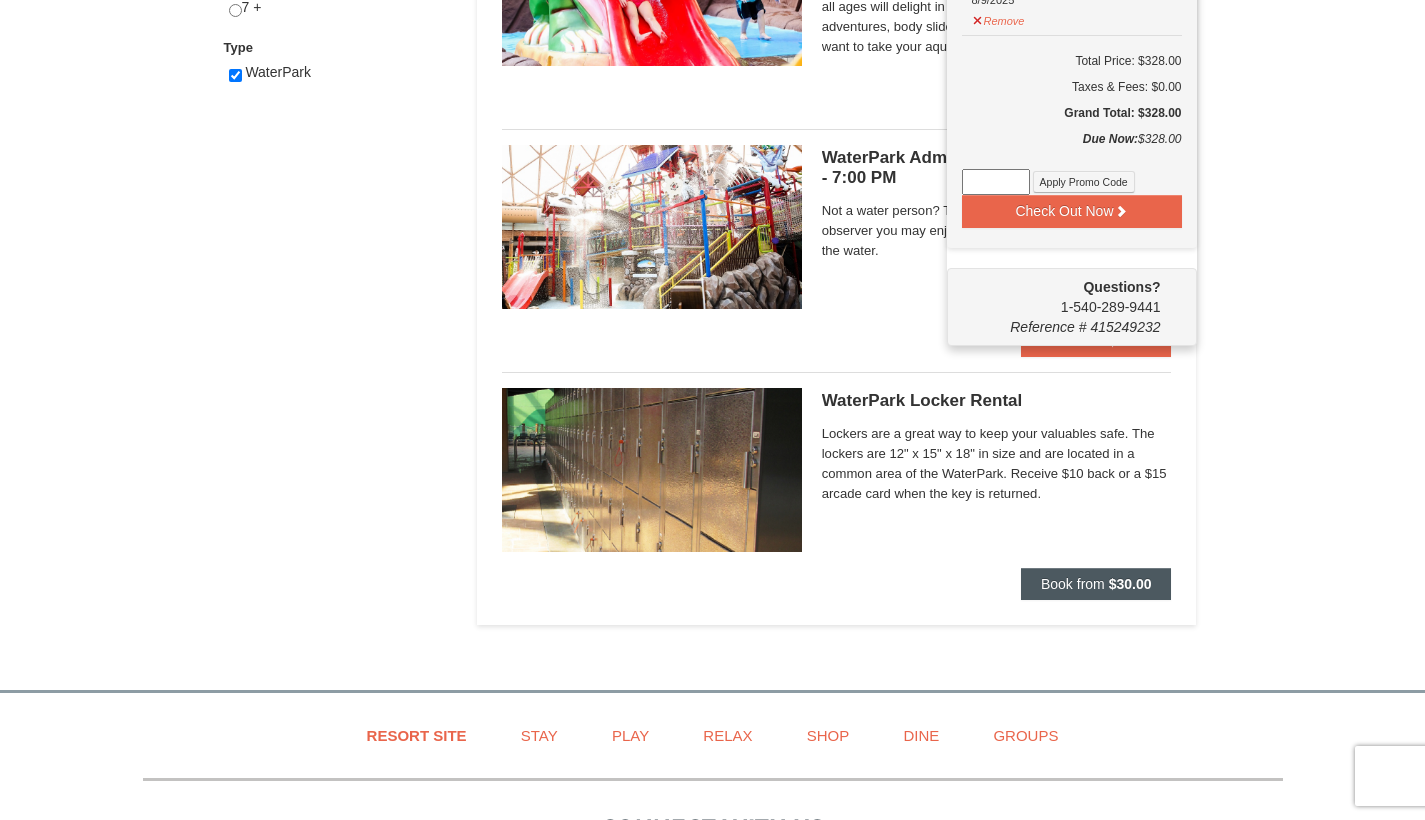 click on "$30.00" at bounding box center [1130, 584] 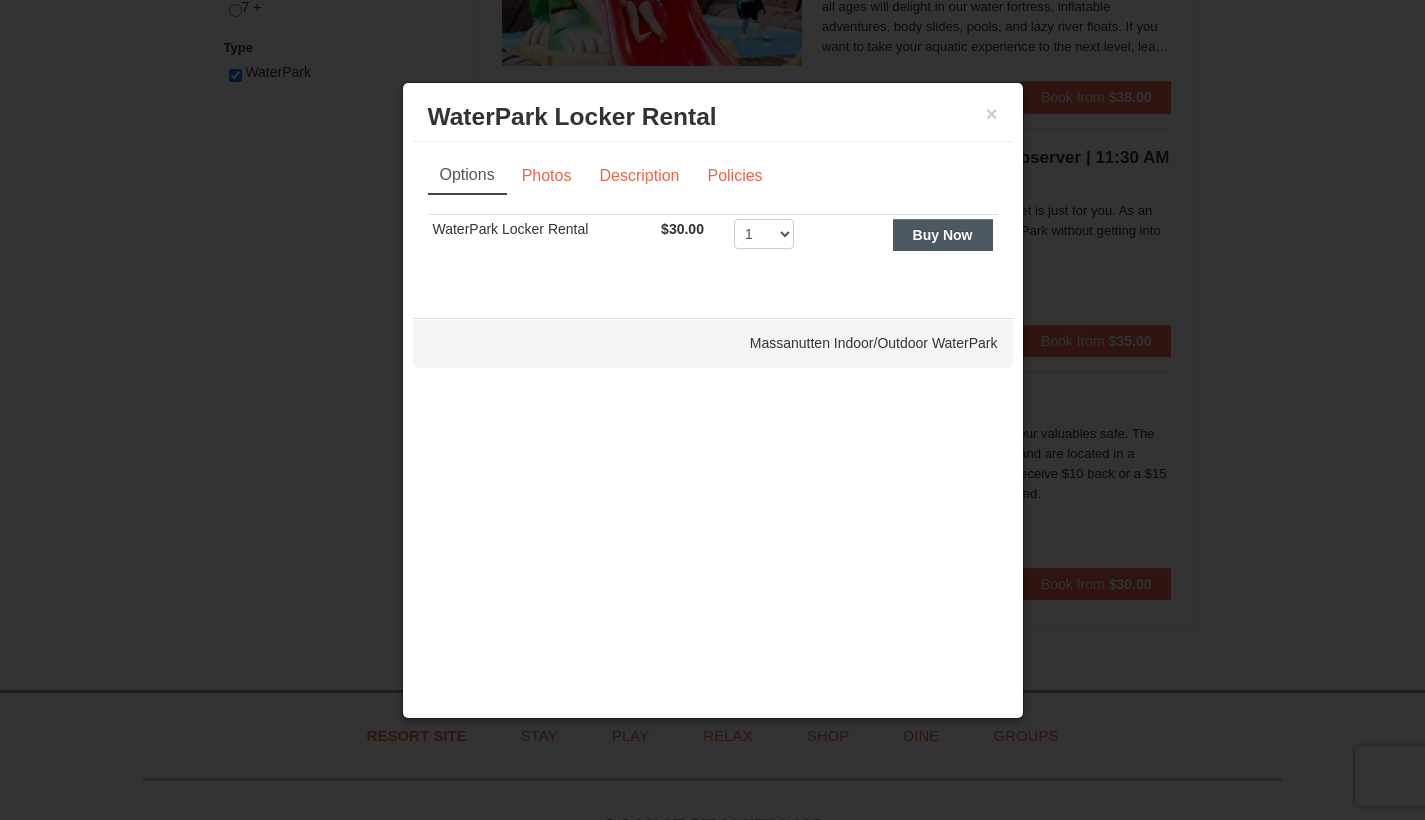 click on "Buy Now" at bounding box center [943, 235] 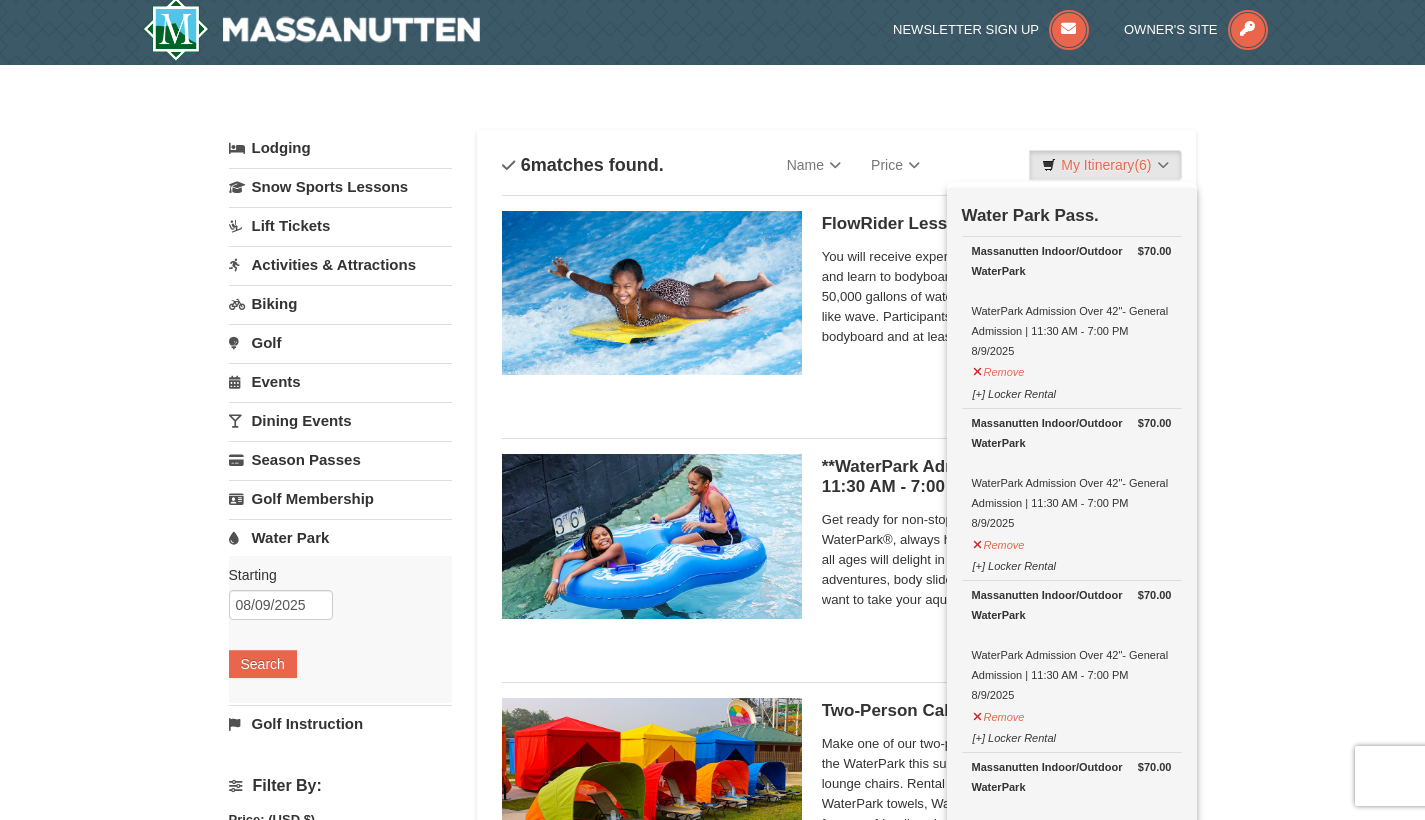 scroll, scrollTop: 6, scrollLeft: 0, axis: vertical 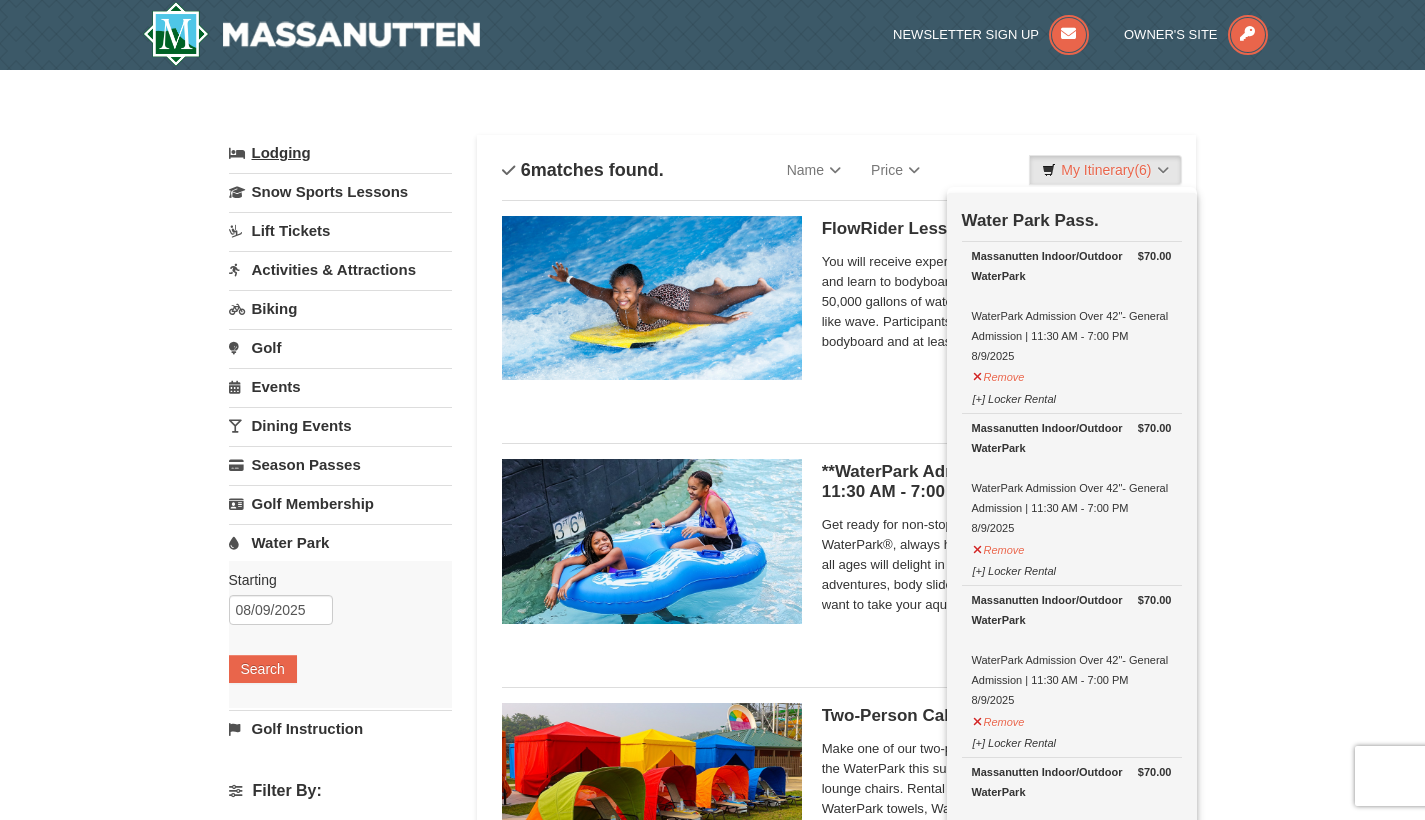 click on "Lodging" at bounding box center (340, 153) 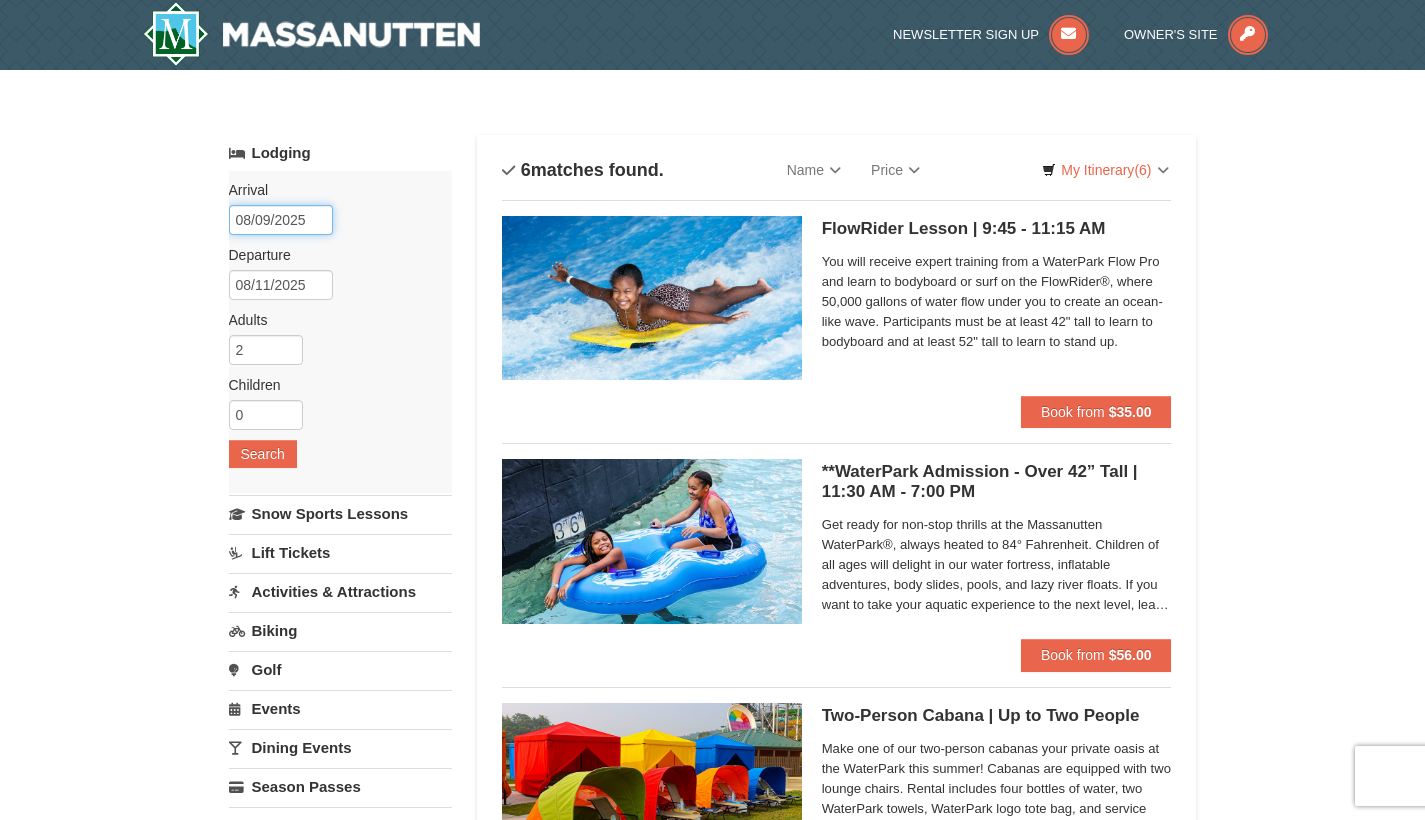 click on "08/09/2025" at bounding box center (281, 220) 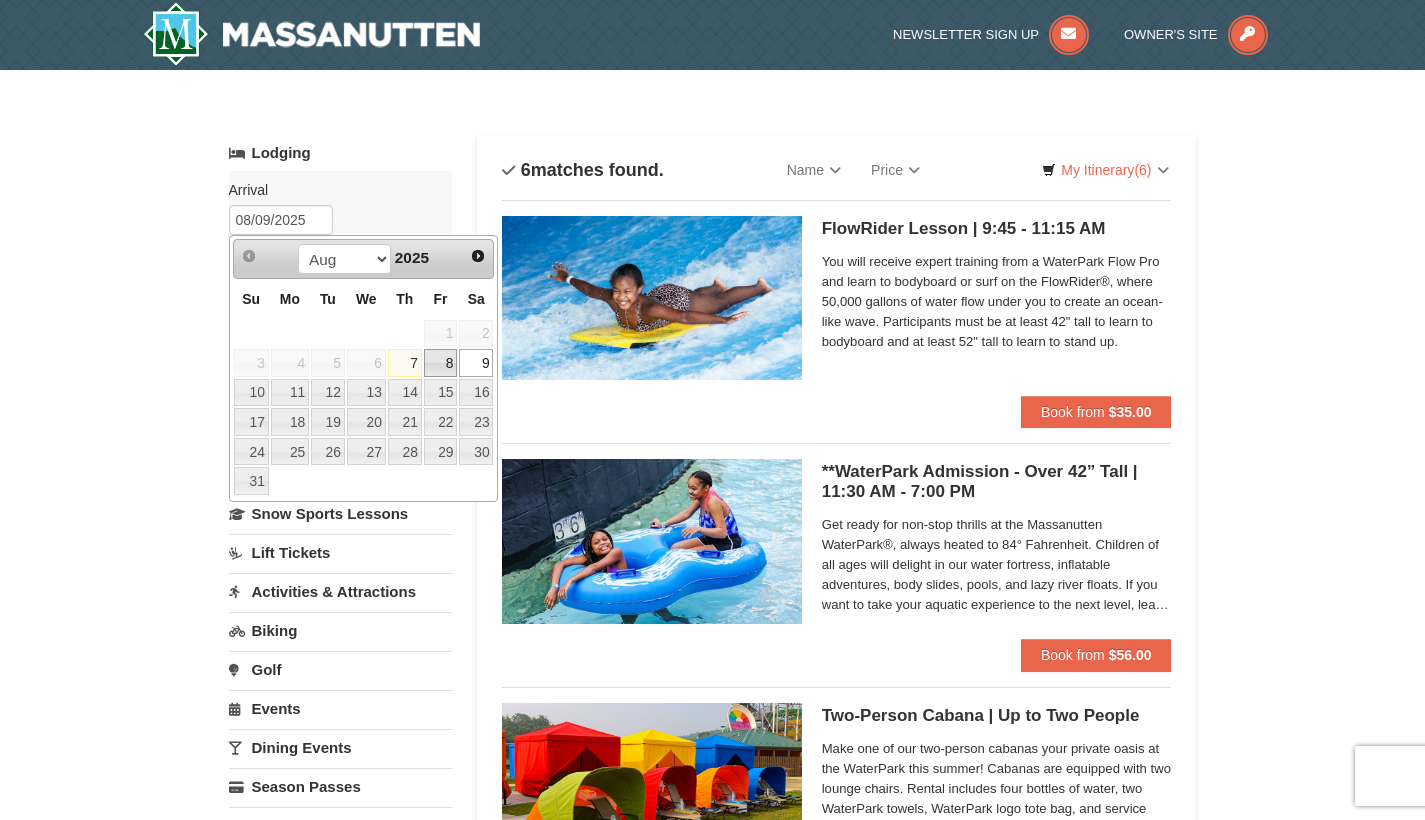 click on "8" at bounding box center [441, 363] 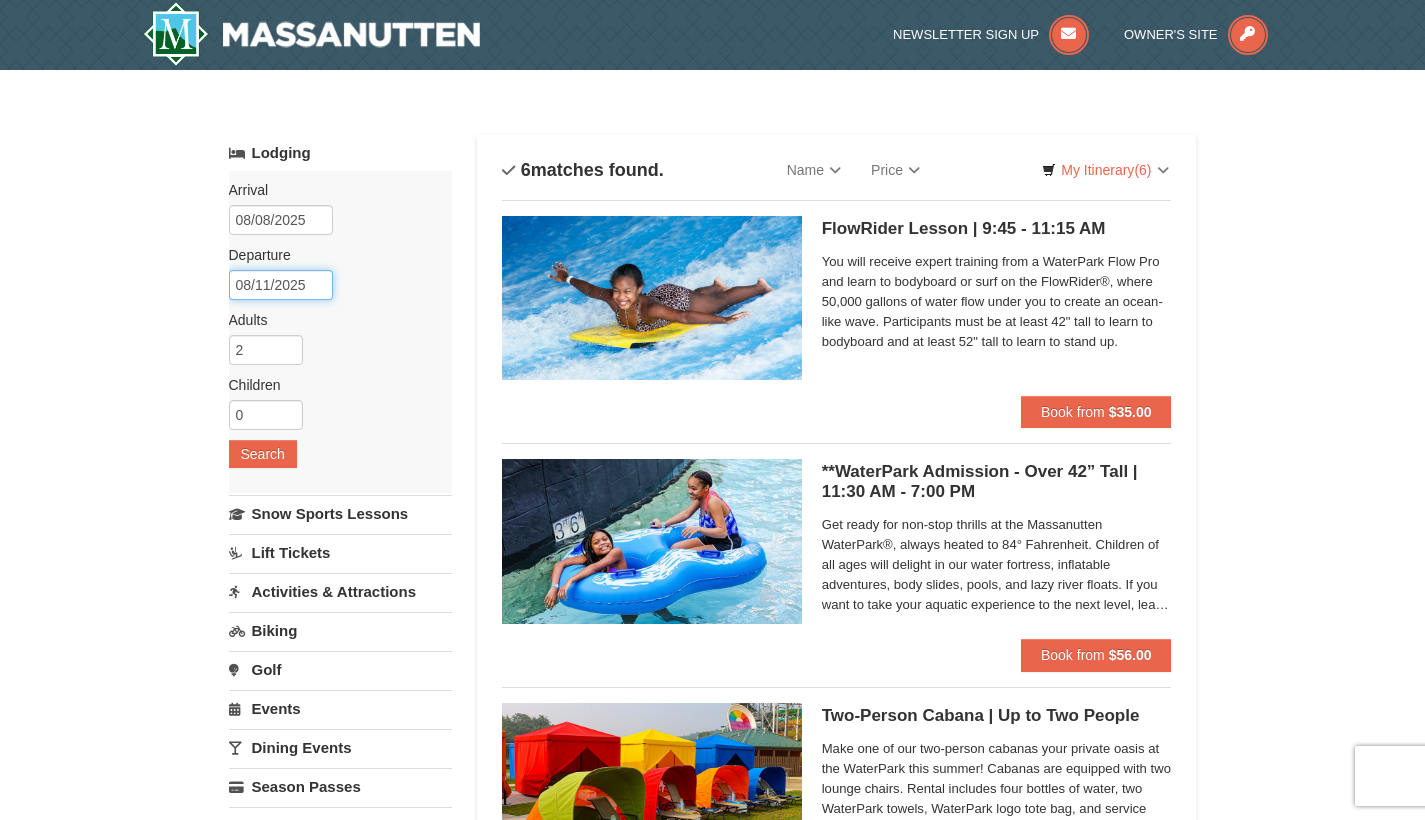 click on "08/11/2025" at bounding box center [281, 285] 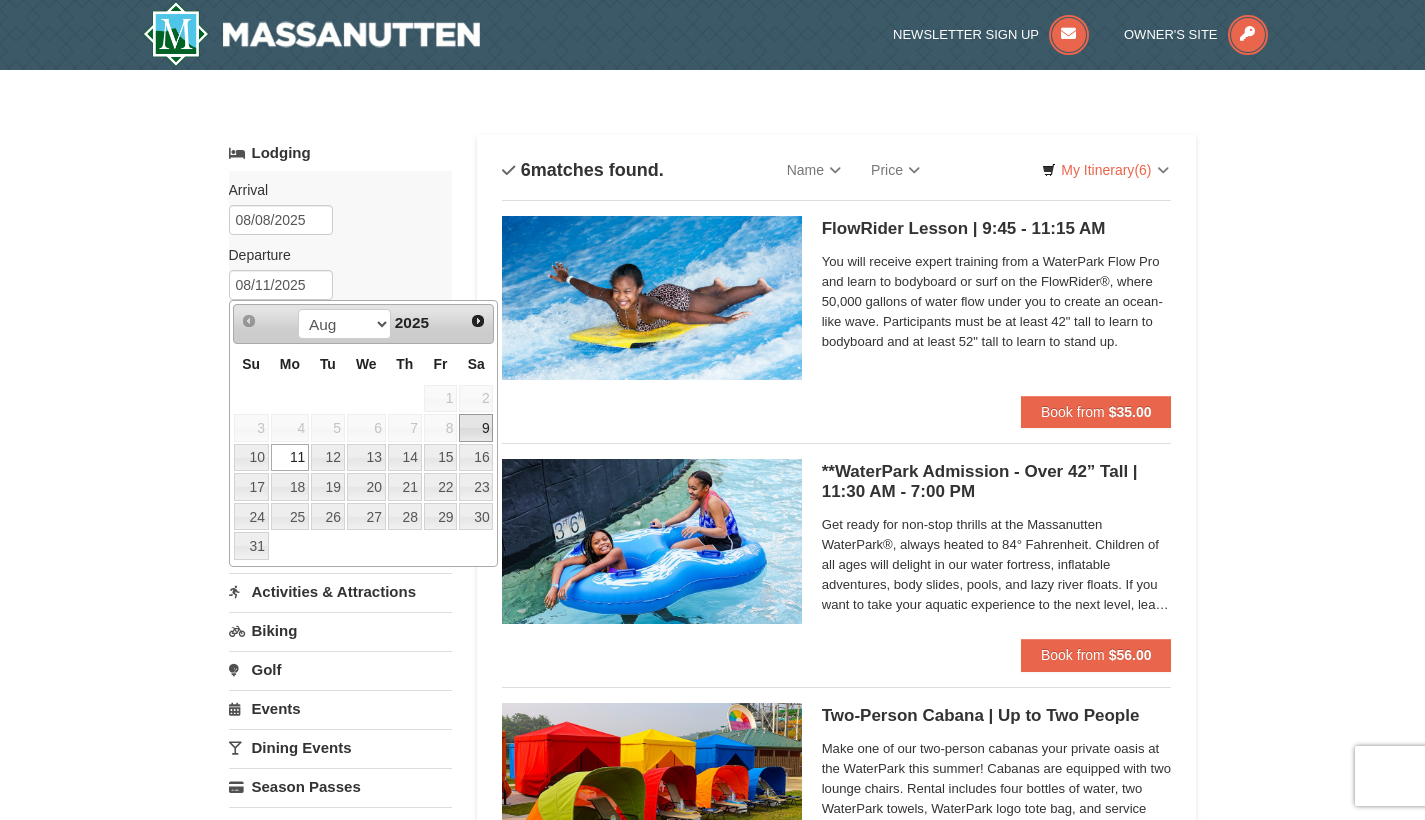 click on "9" at bounding box center [476, 428] 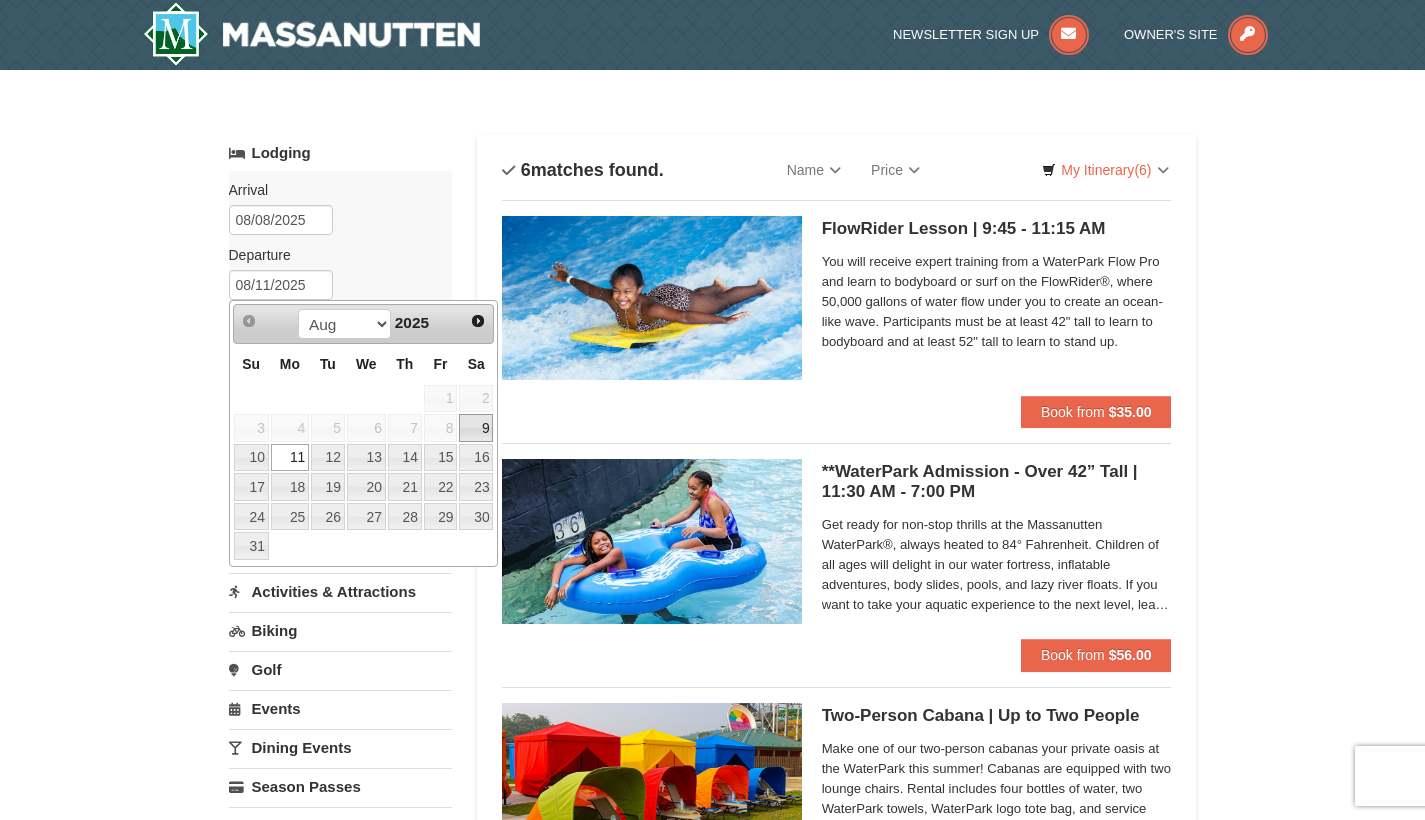type on "08/09/2025" 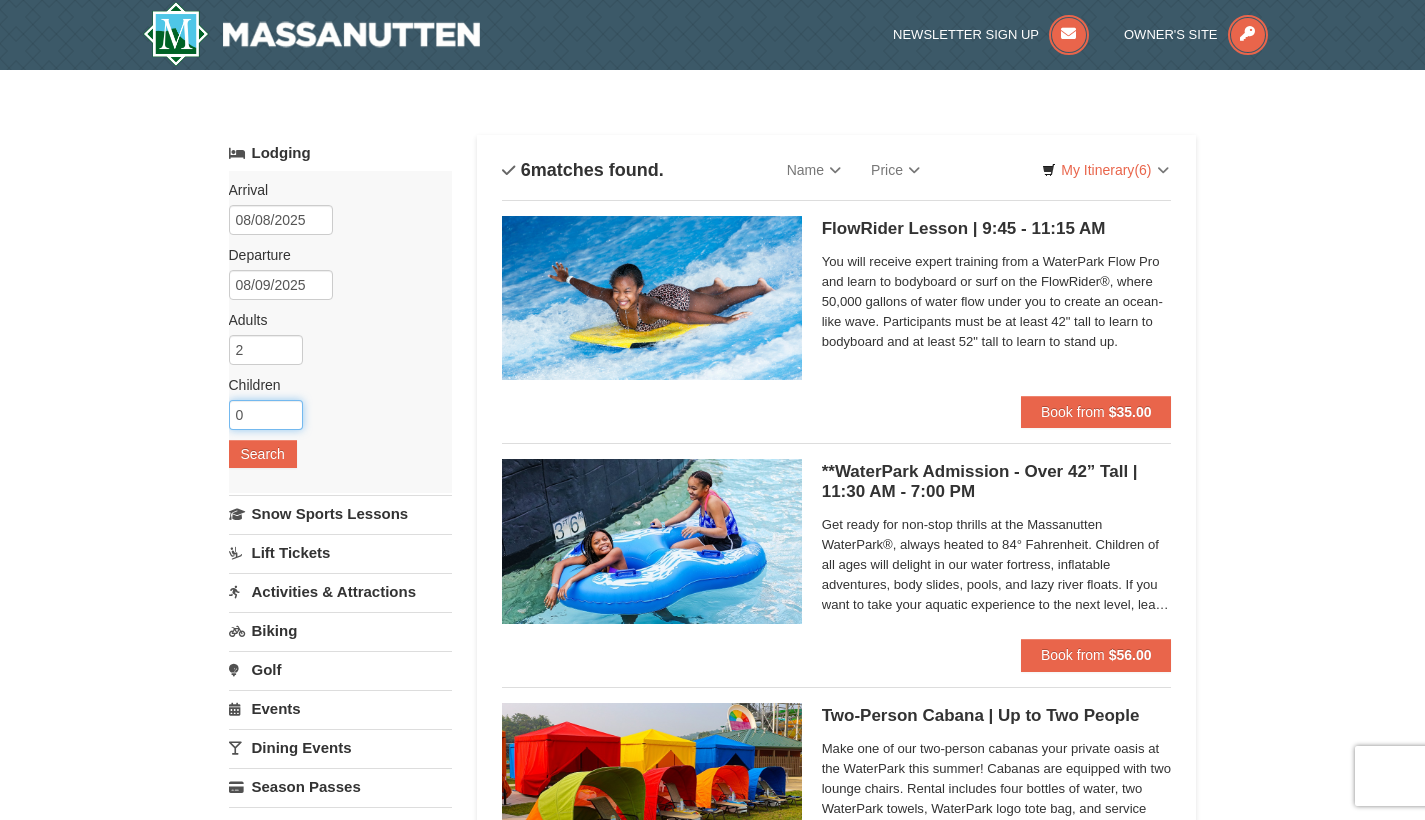 type on "1" 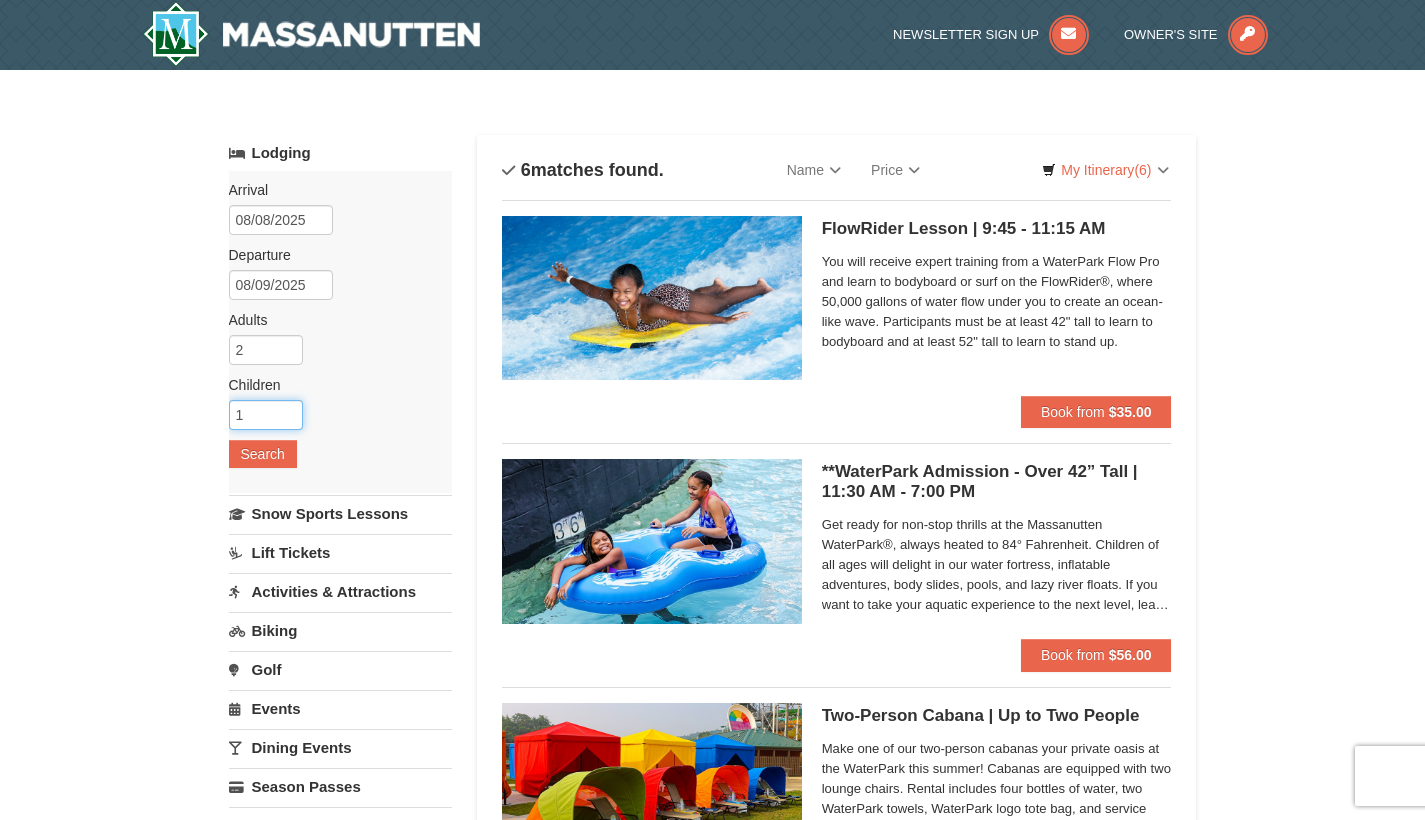 click on "1" at bounding box center (266, 415) 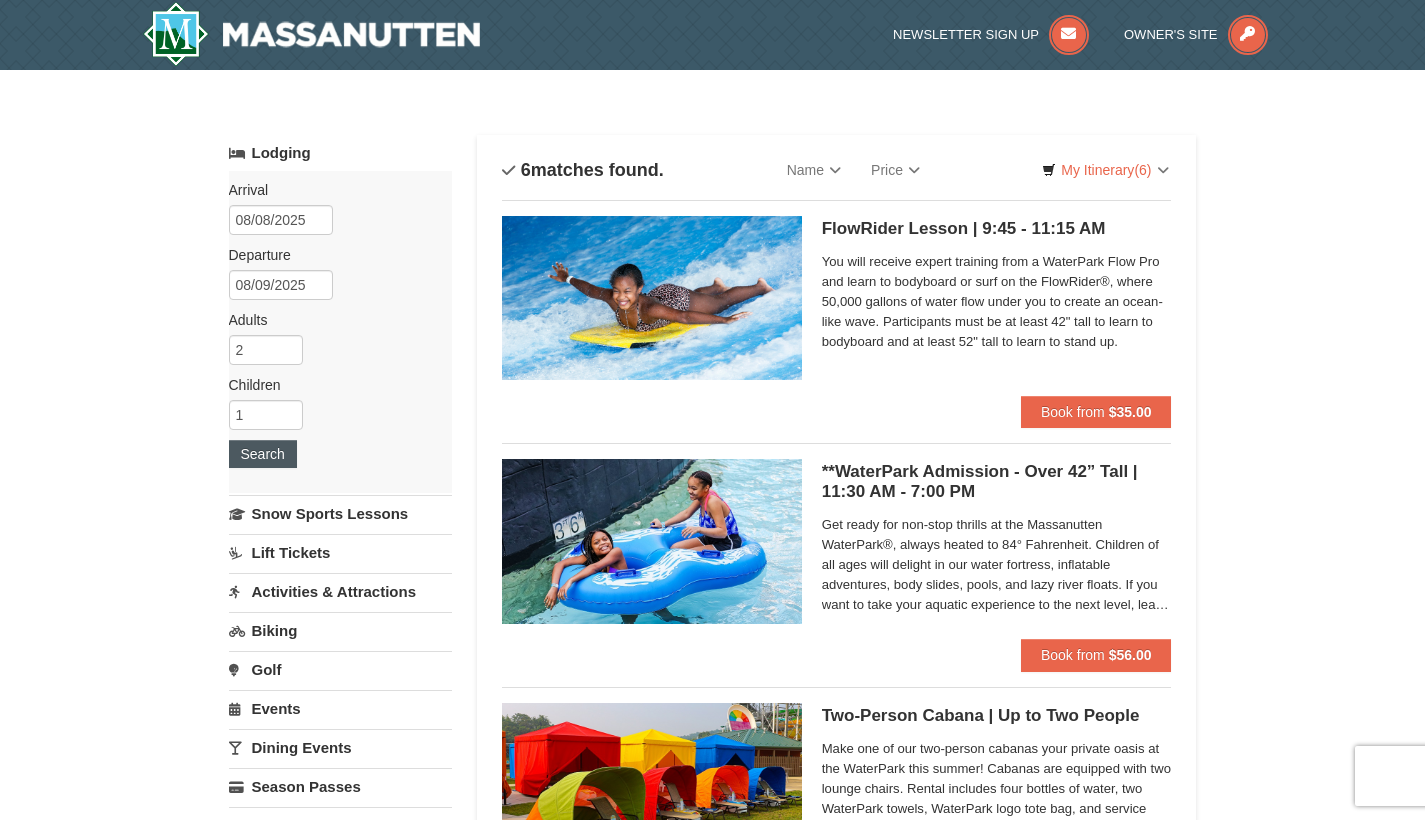 click on "Search" at bounding box center [263, 454] 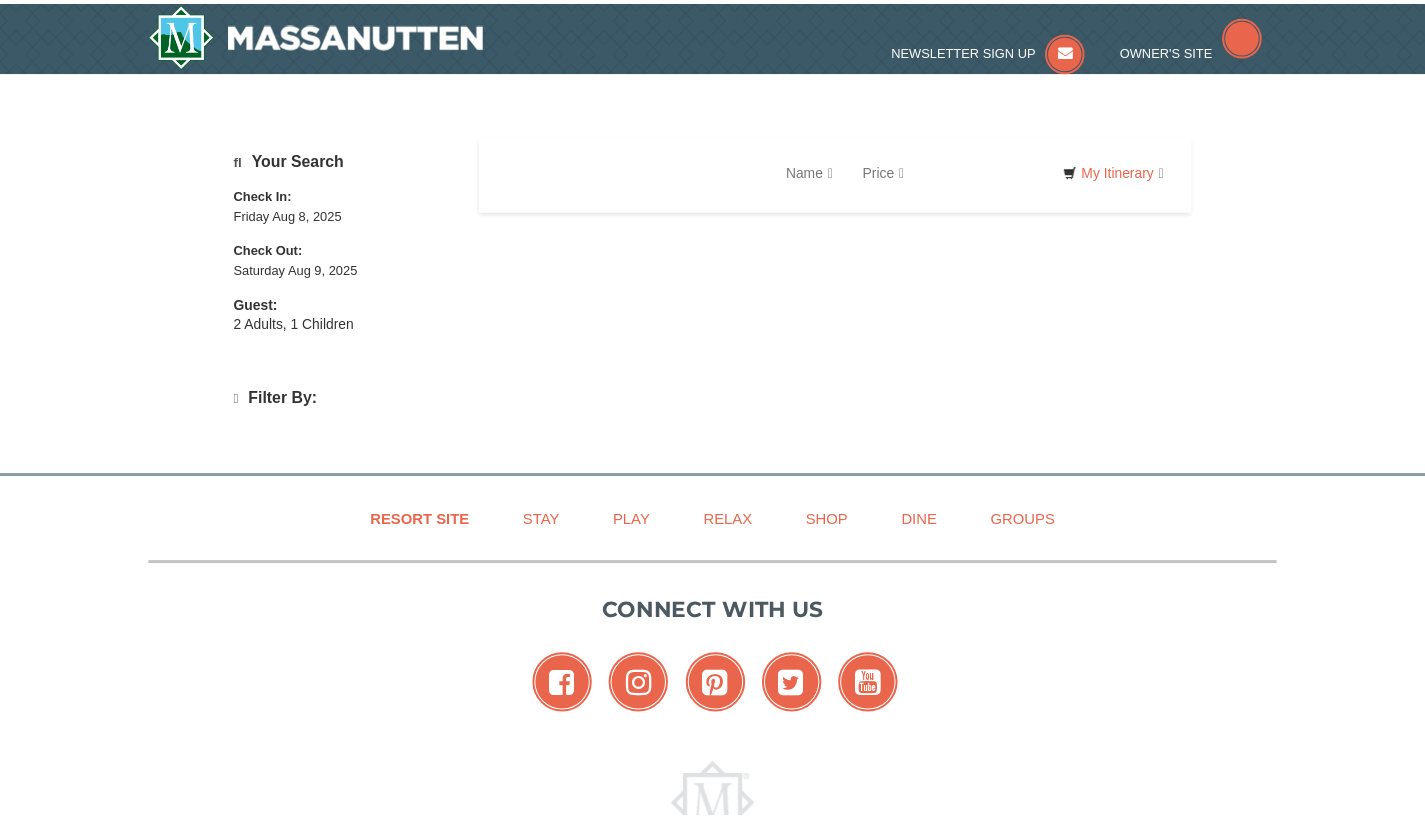 scroll, scrollTop: 0, scrollLeft: 0, axis: both 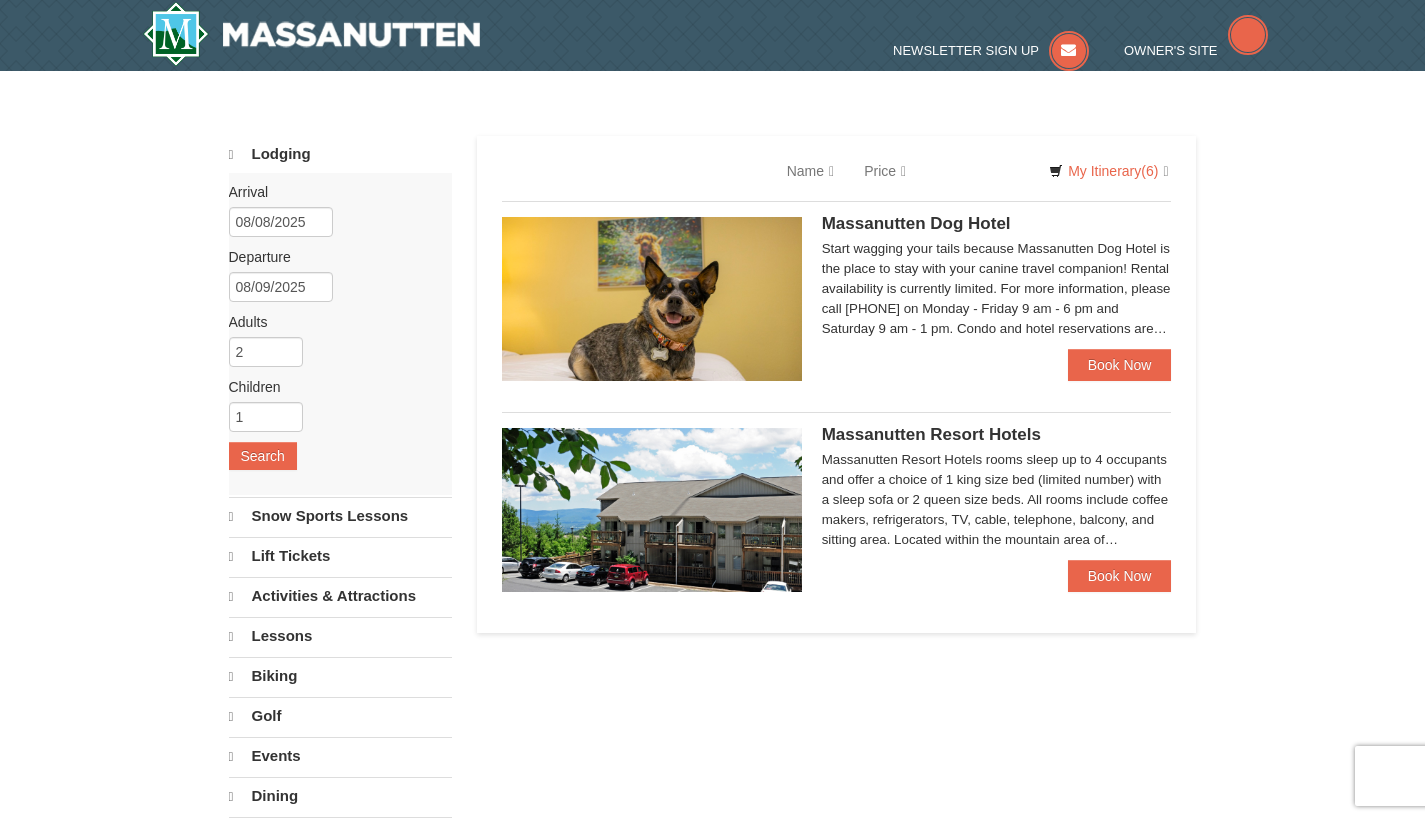 select on "8" 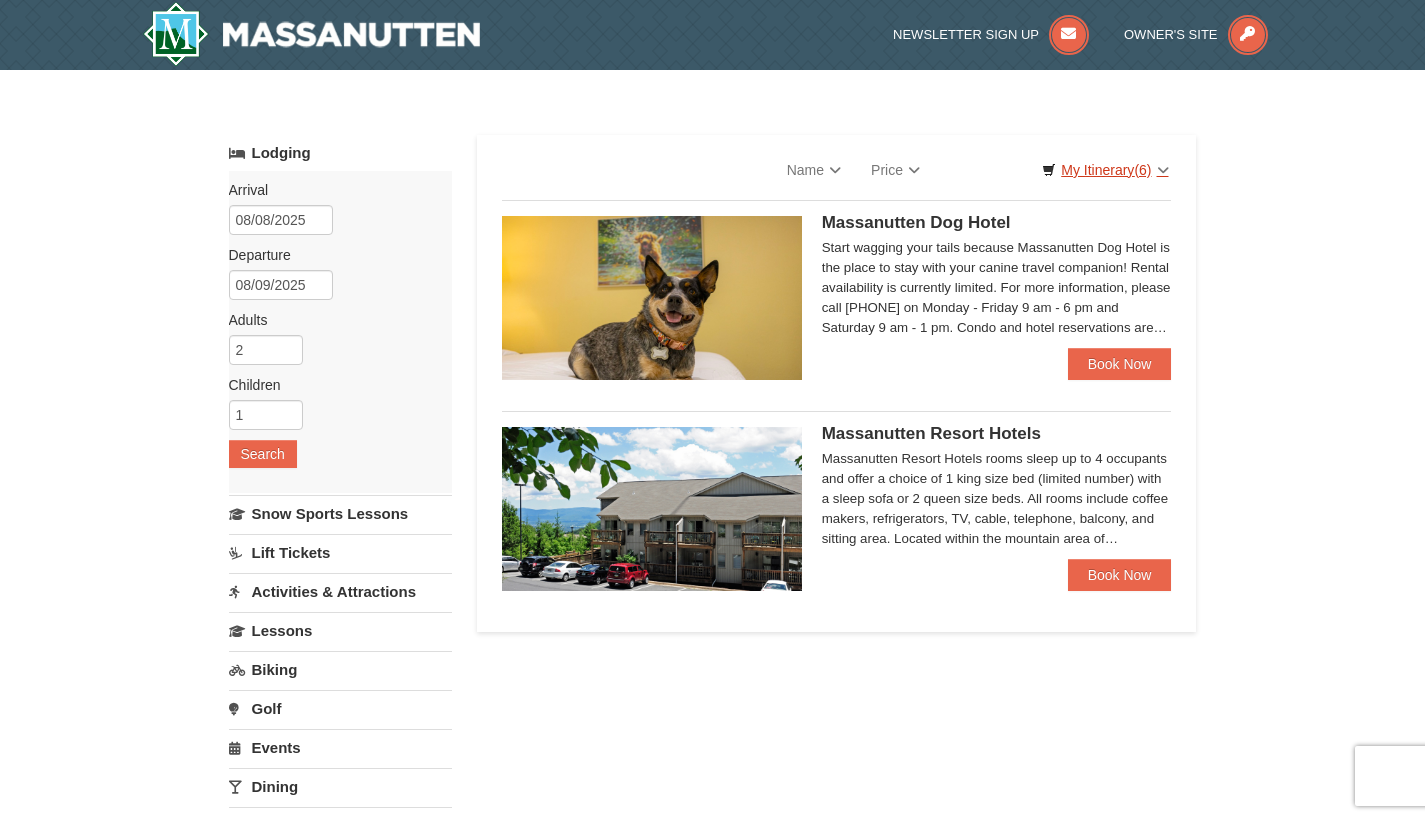 scroll, scrollTop: 0, scrollLeft: 0, axis: both 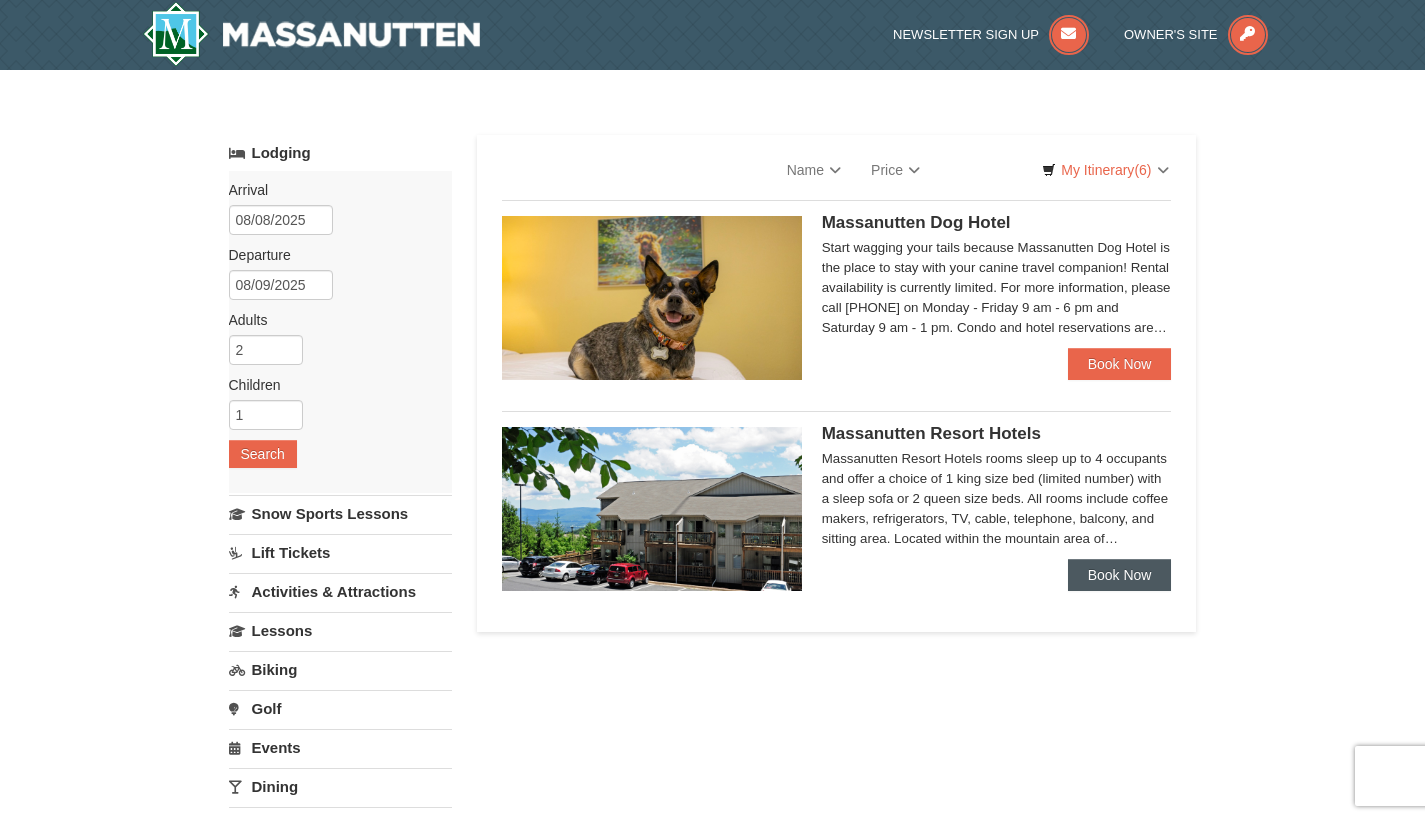 click on "Book Now" at bounding box center [1120, 575] 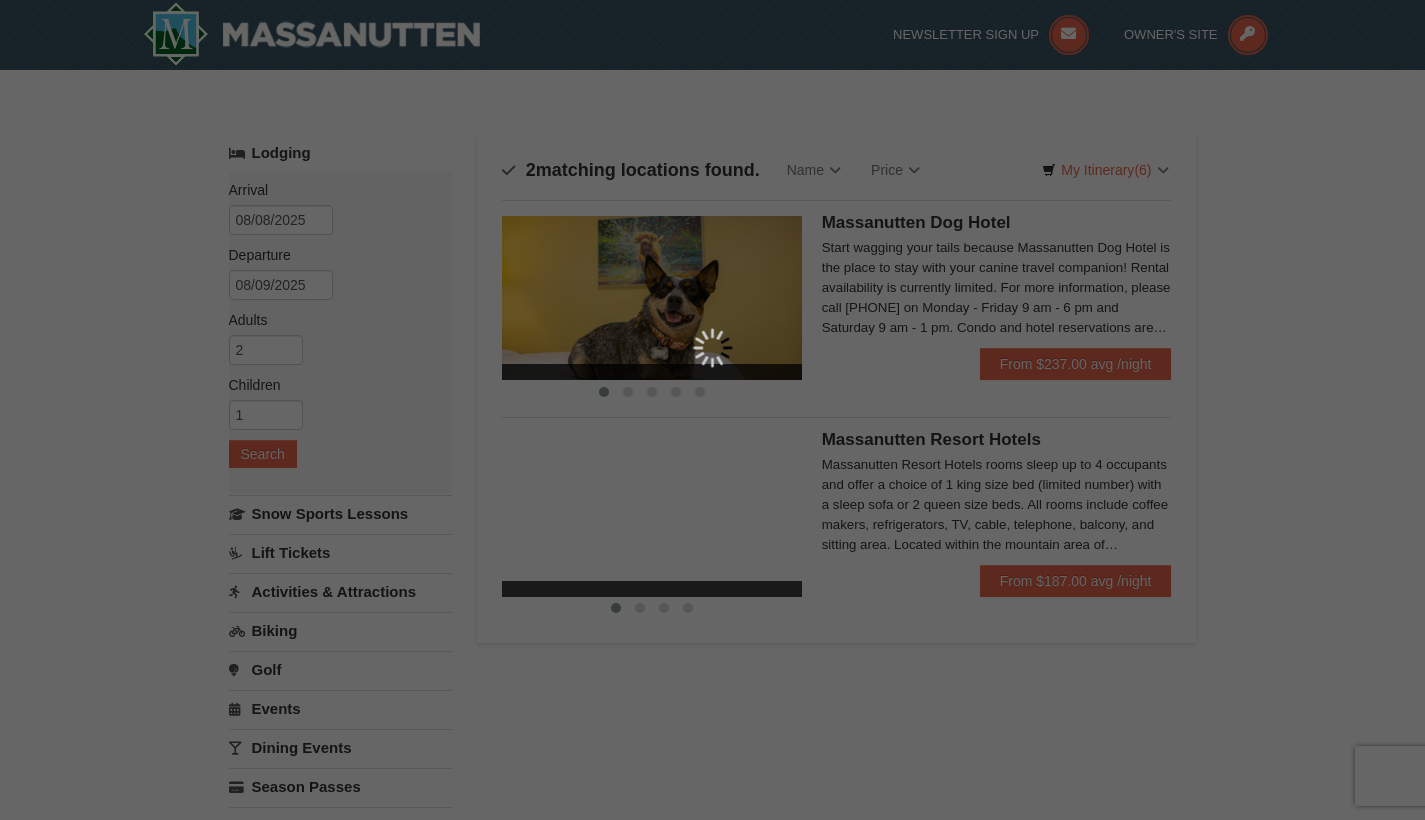 click at bounding box center (712, 410) 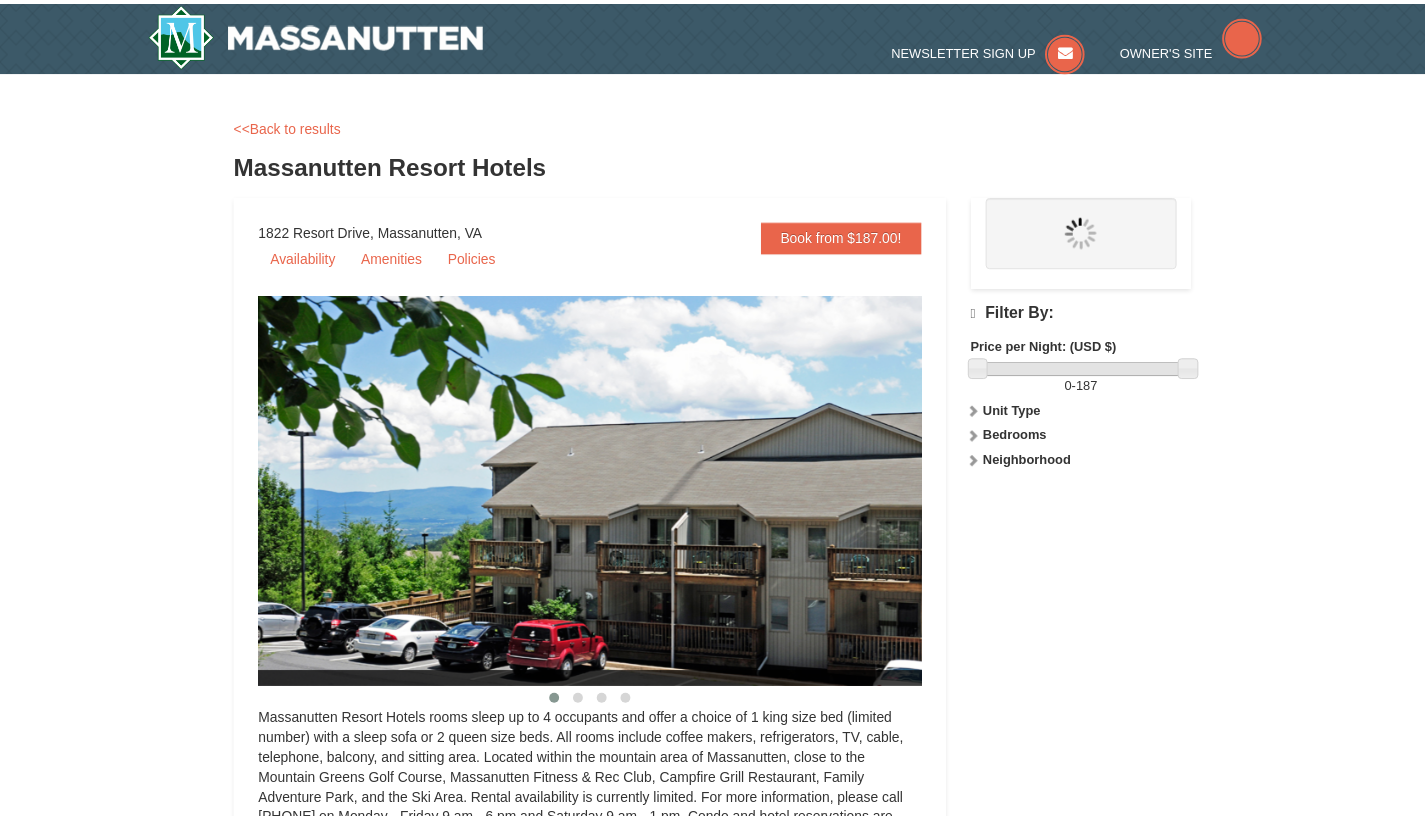 scroll, scrollTop: 0, scrollLeft: 0, axis: both 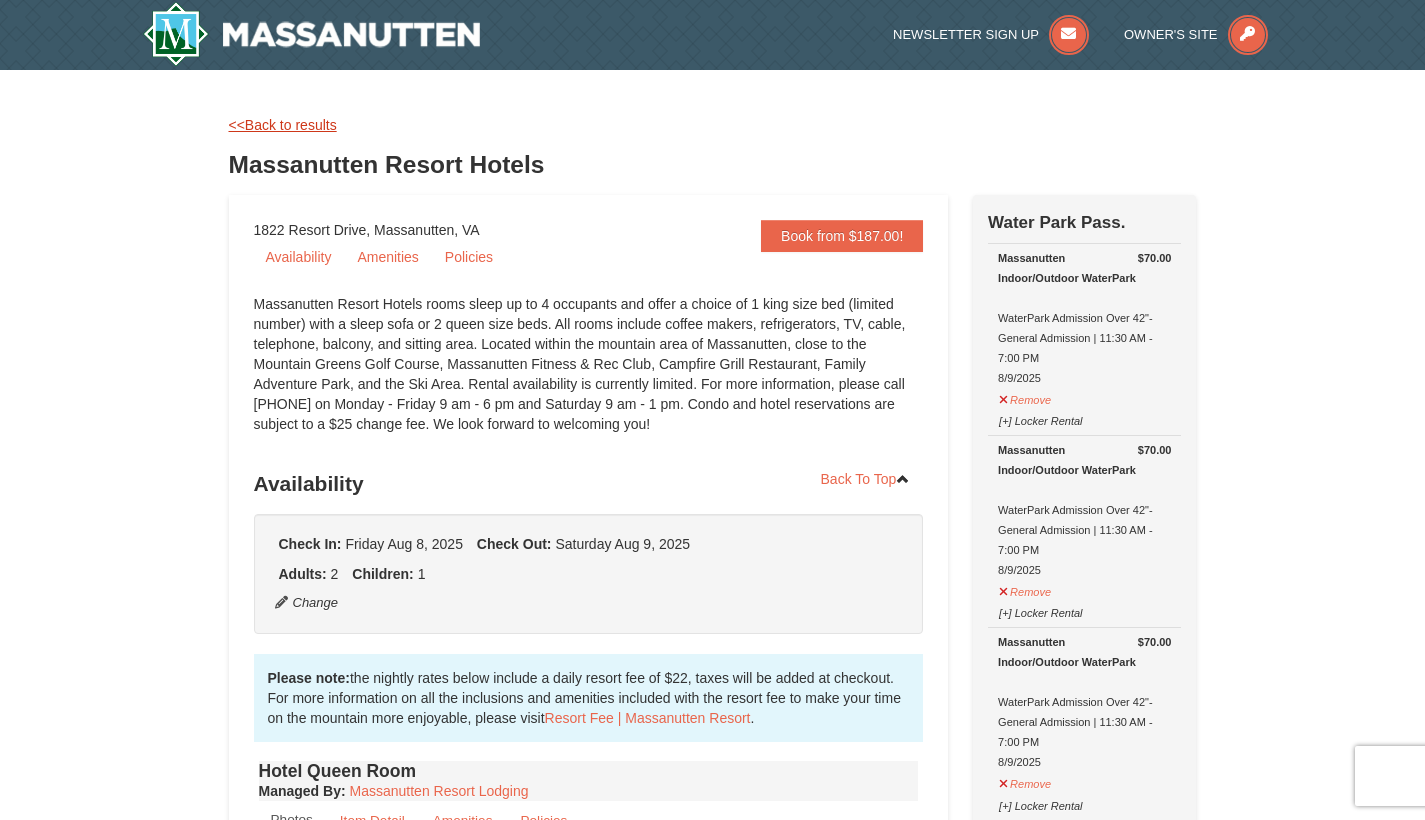 click on "<<Back to results" at bounding box center [283, 125] 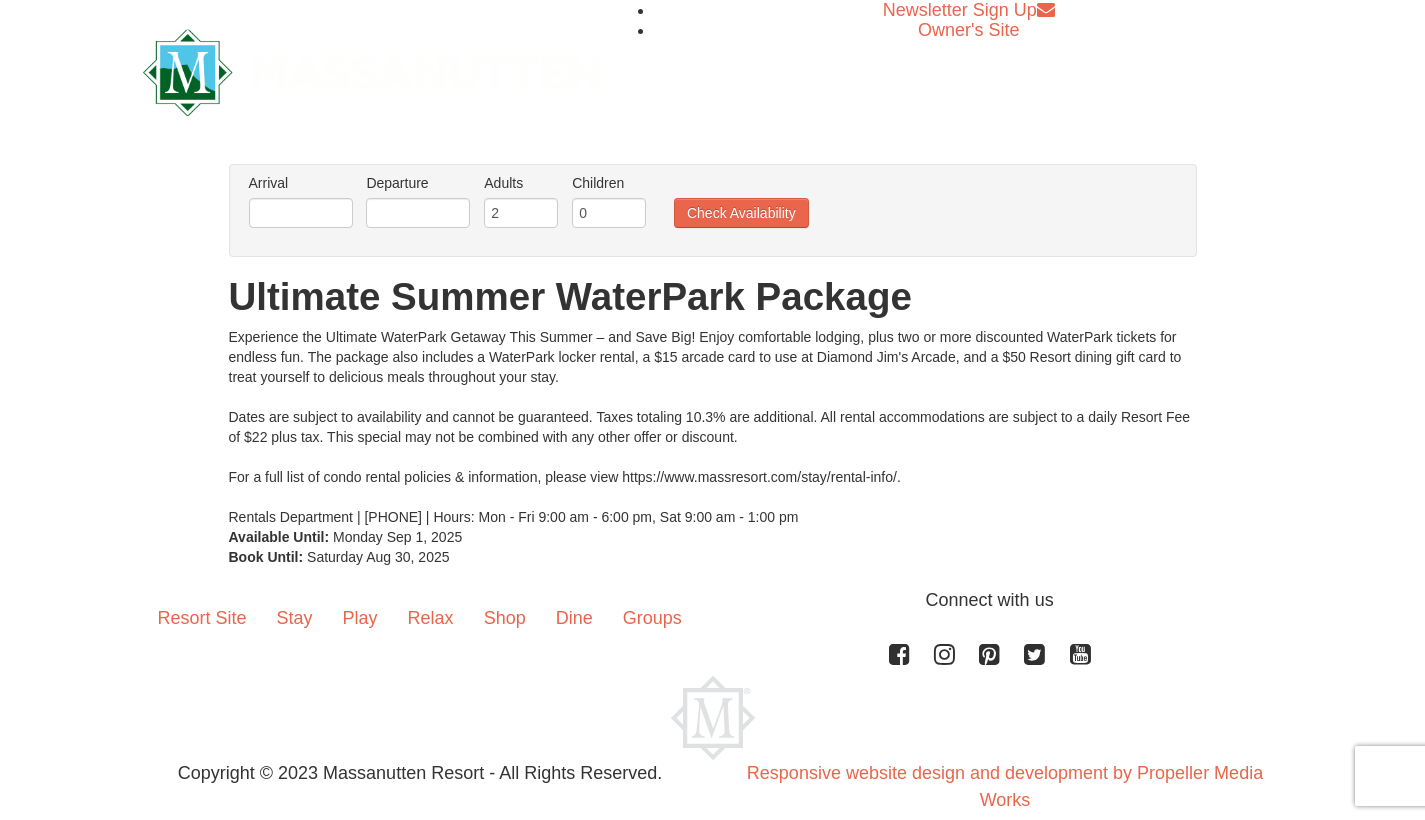 scroll, scrollTop: 0, scrollLeft: 0, axis: both 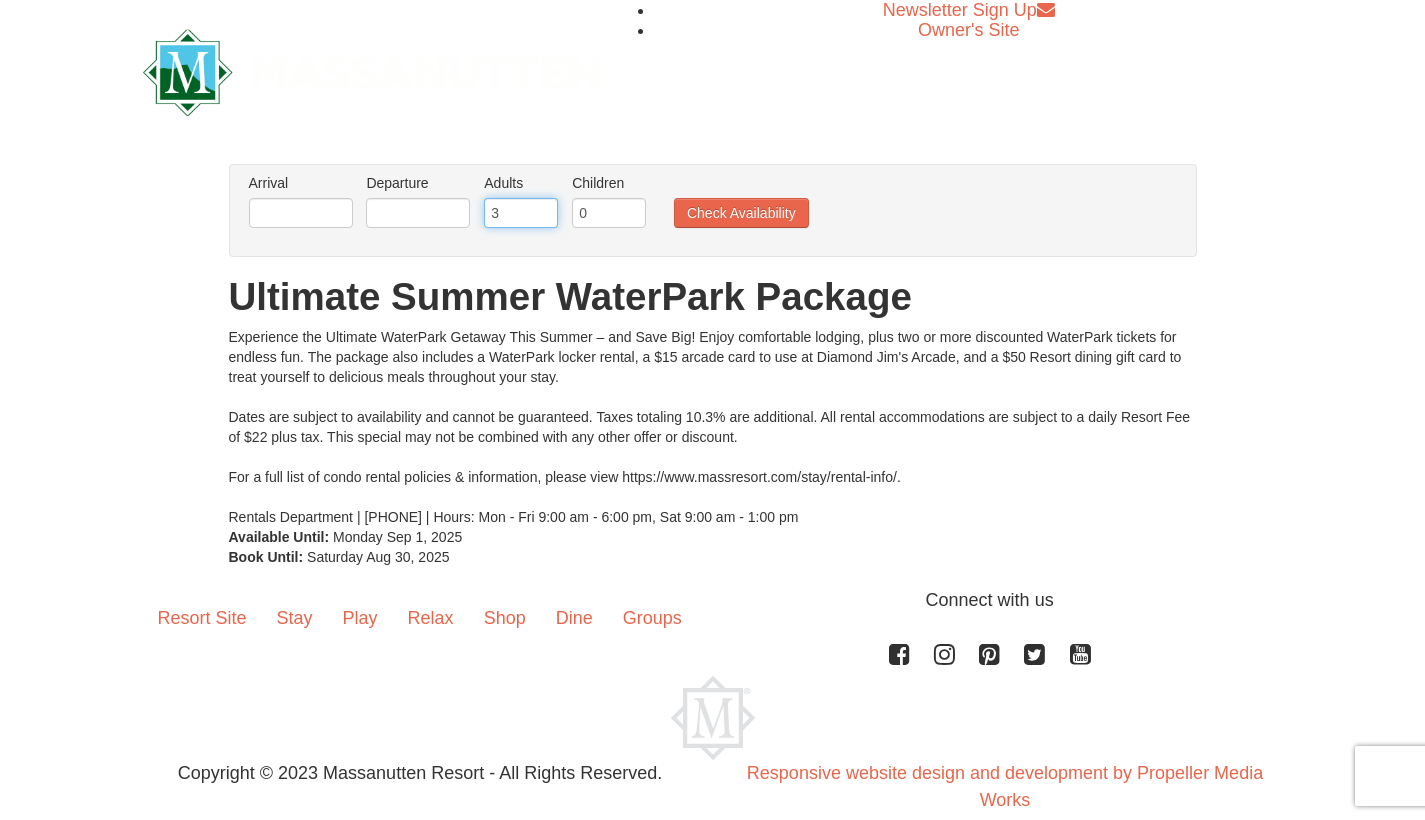 click on "3" at bounding box center (521, 213) 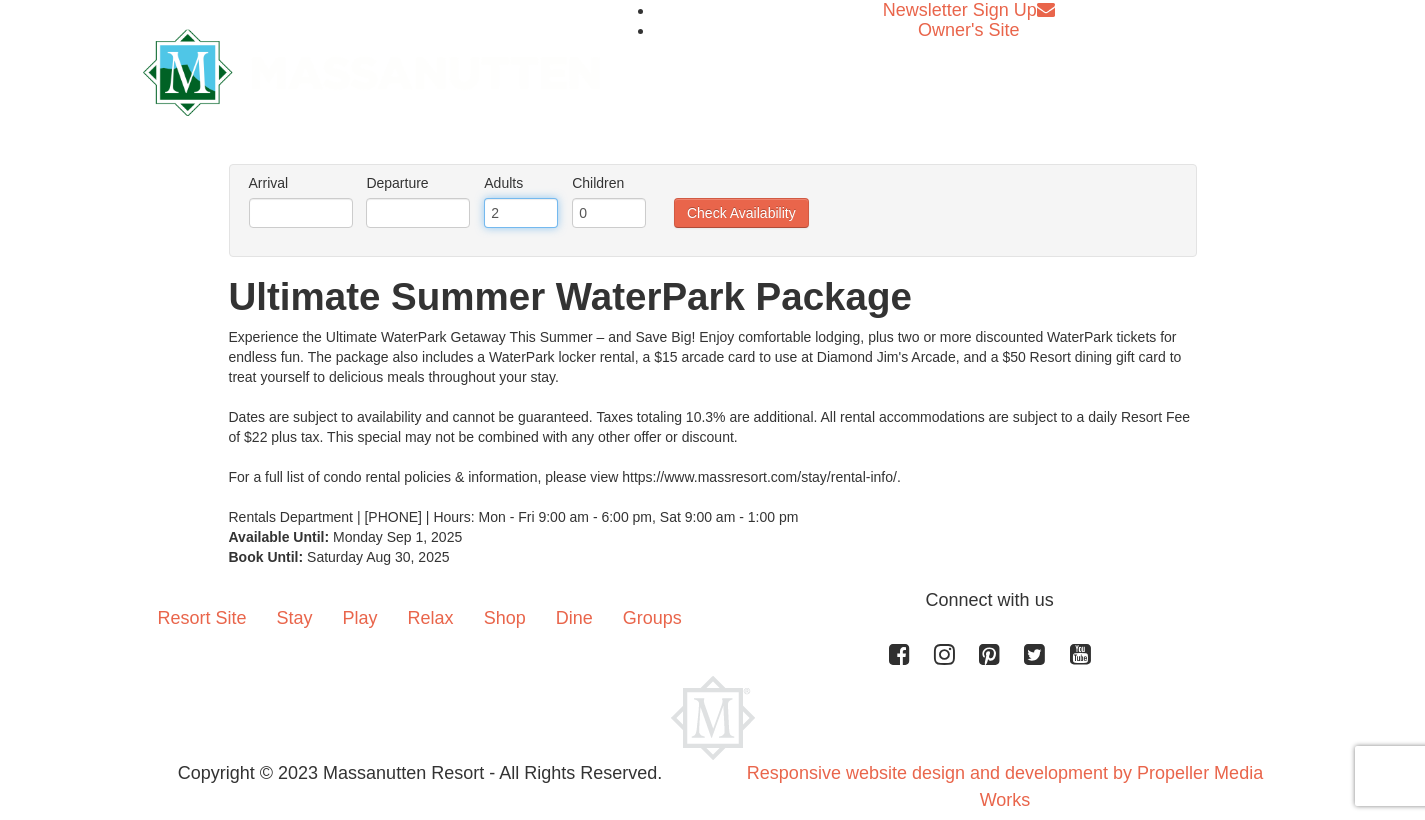 click on "2" at bounding box center (521, 213) 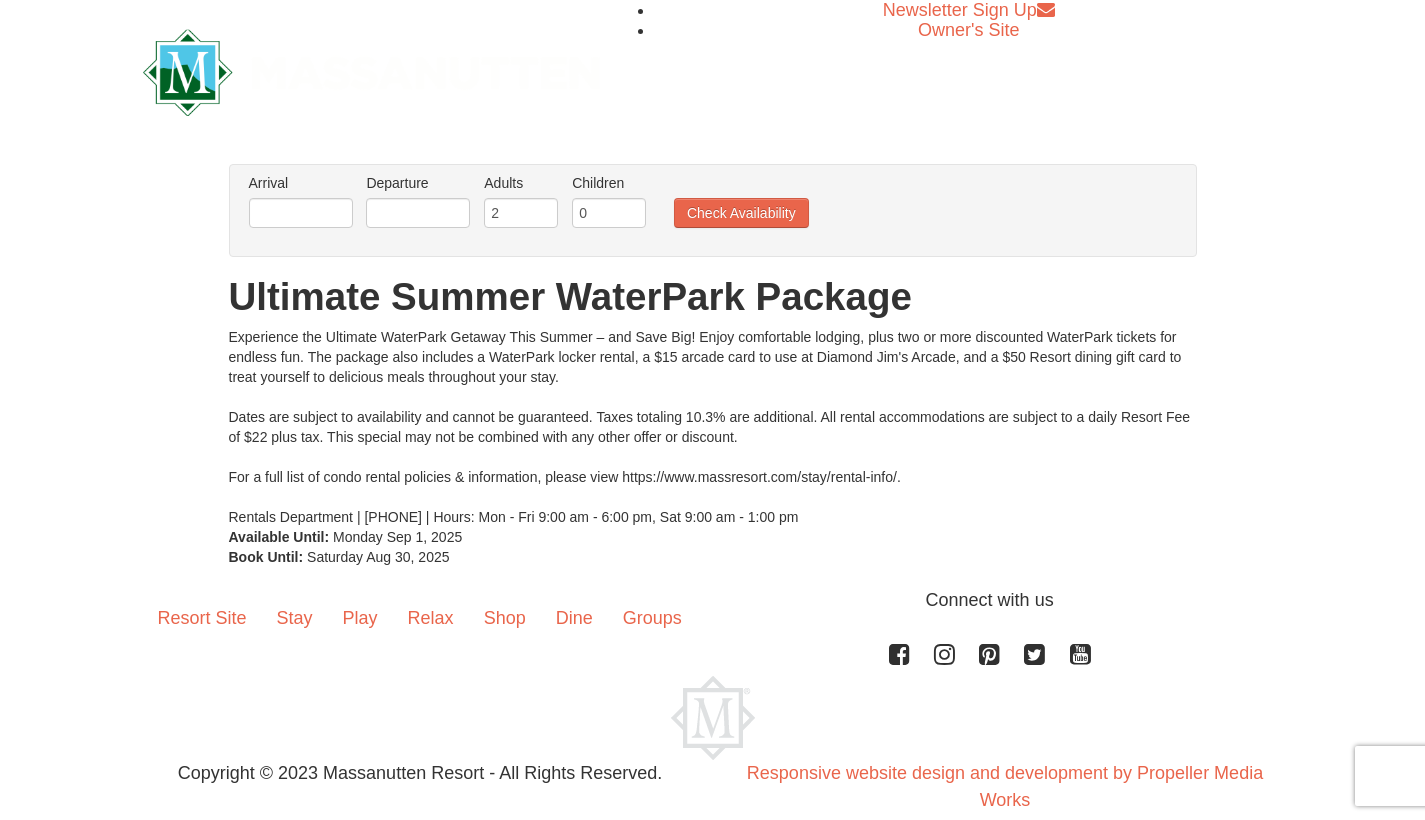 type on "1" 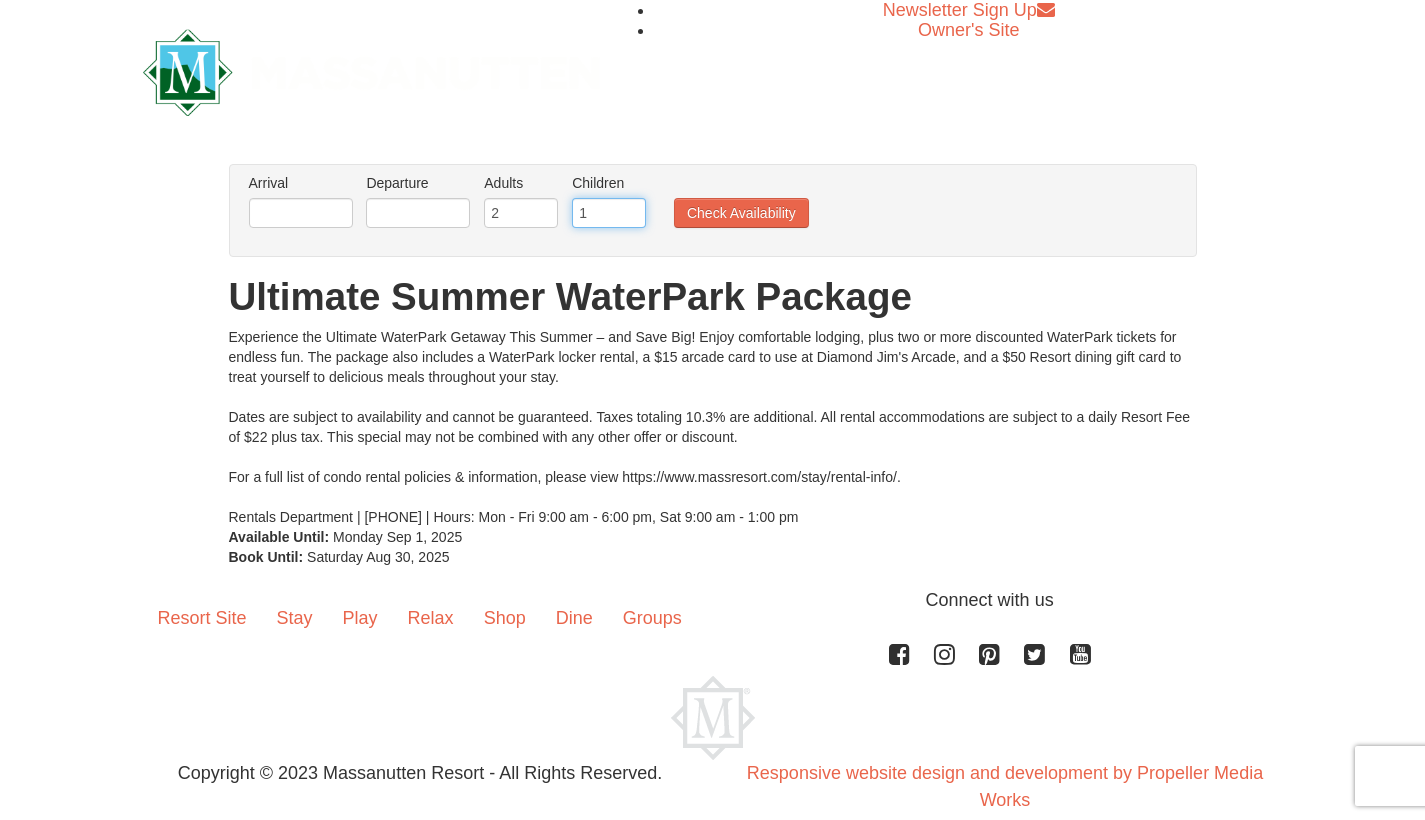 click on "1" at bounding box center [609, 213] 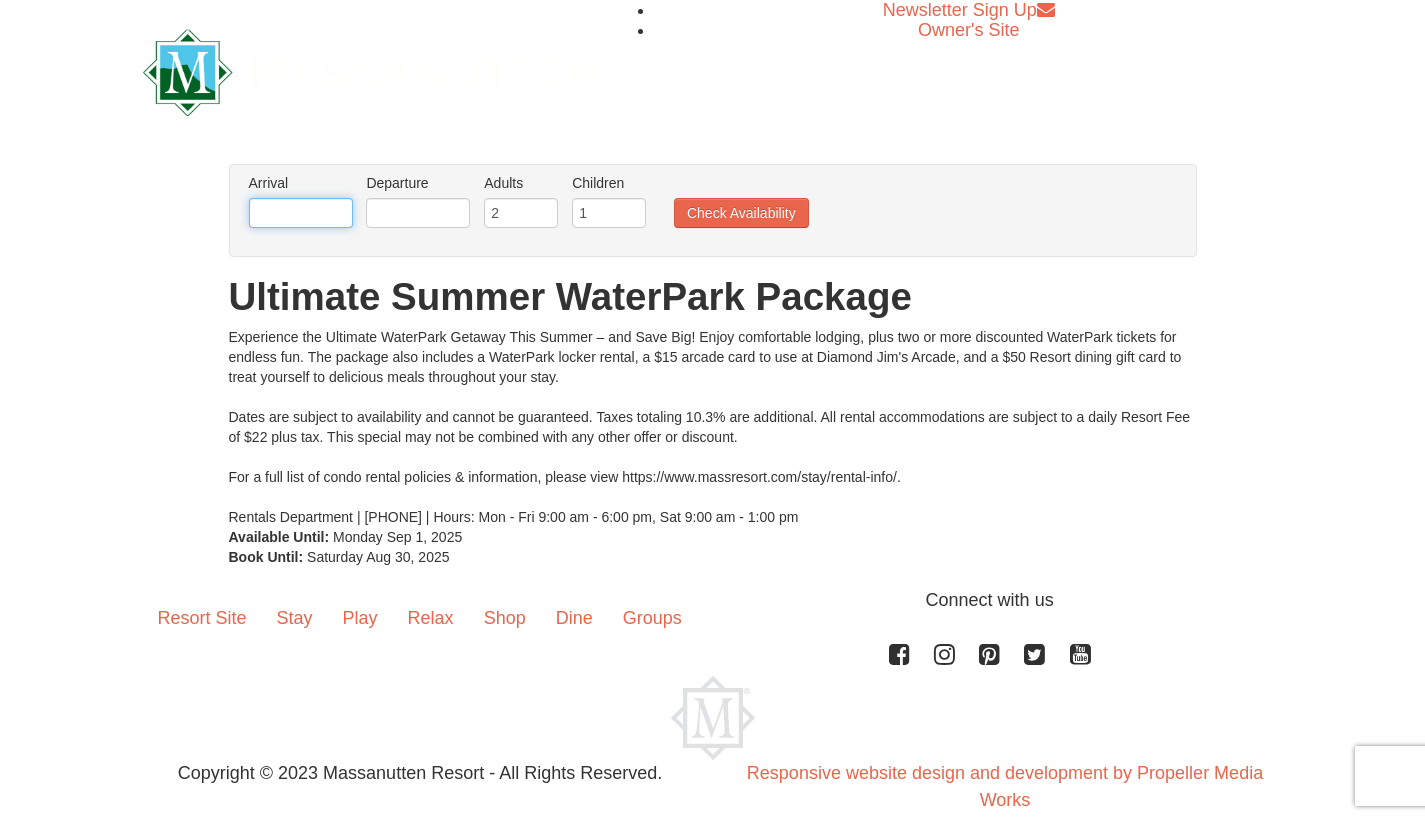 click at bounding box center [301, 213] 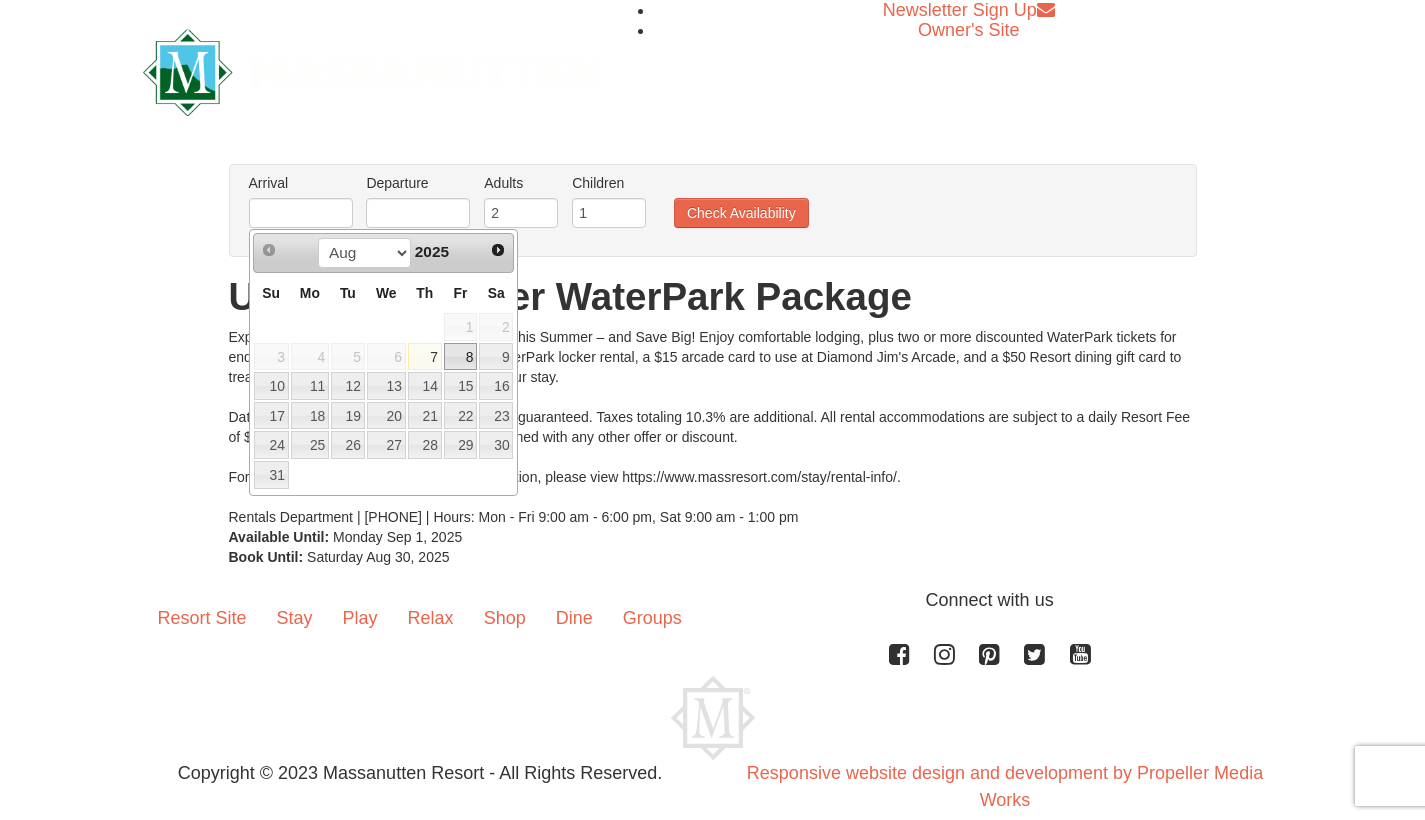 click on "8" at bounding box center [461, 357] 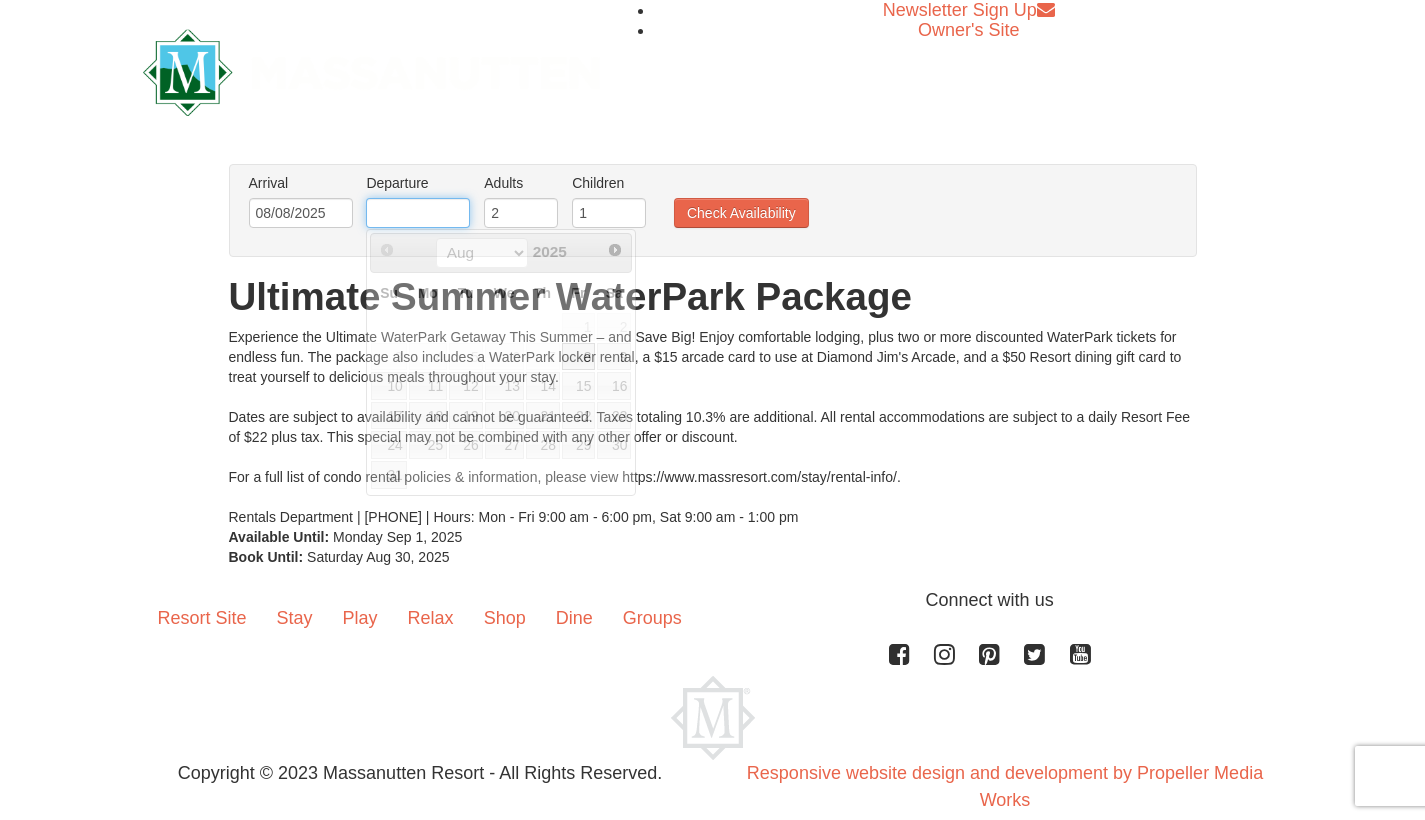 click at bounding box center (418, 213) 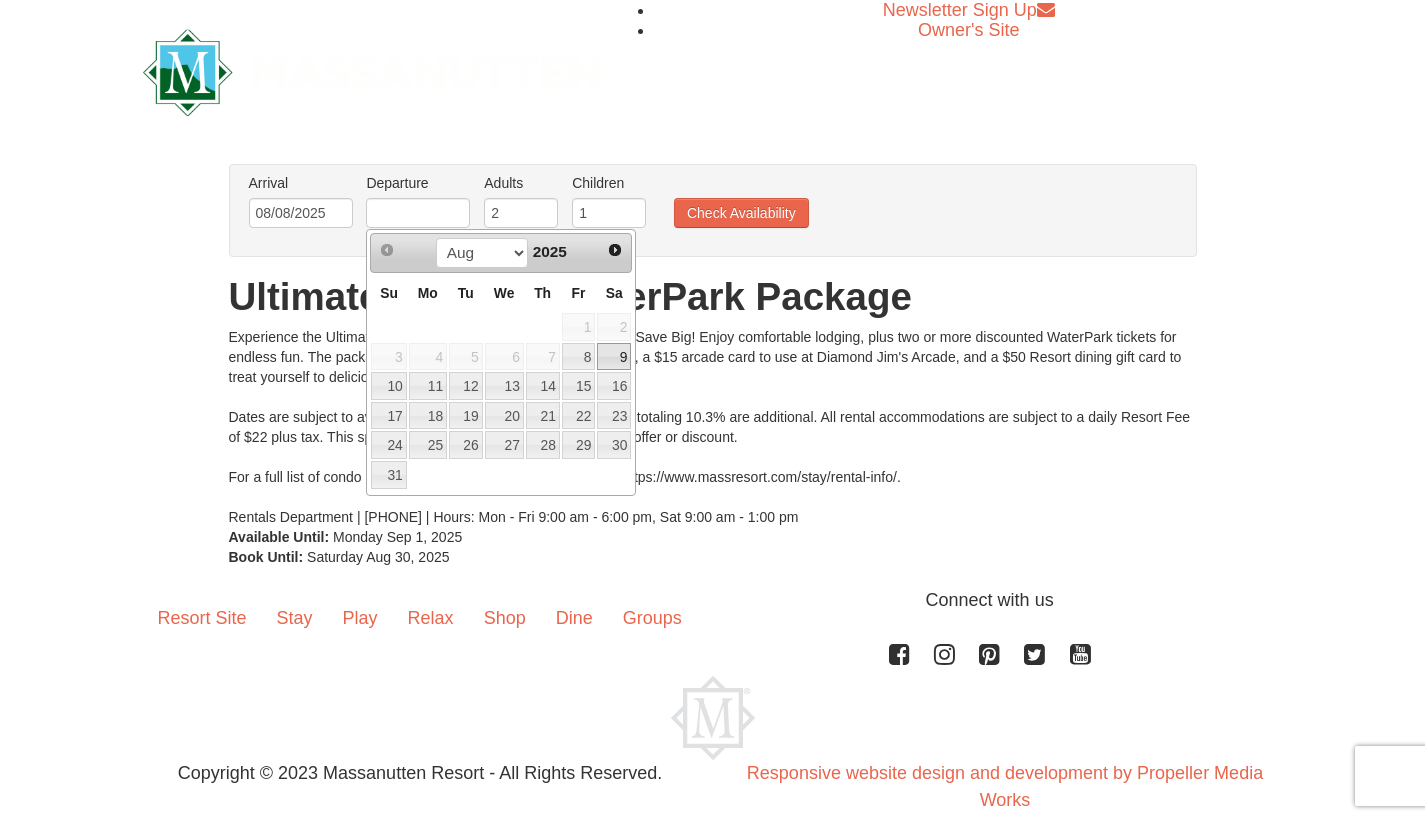 click on "9" at bounding box center (614, 357) 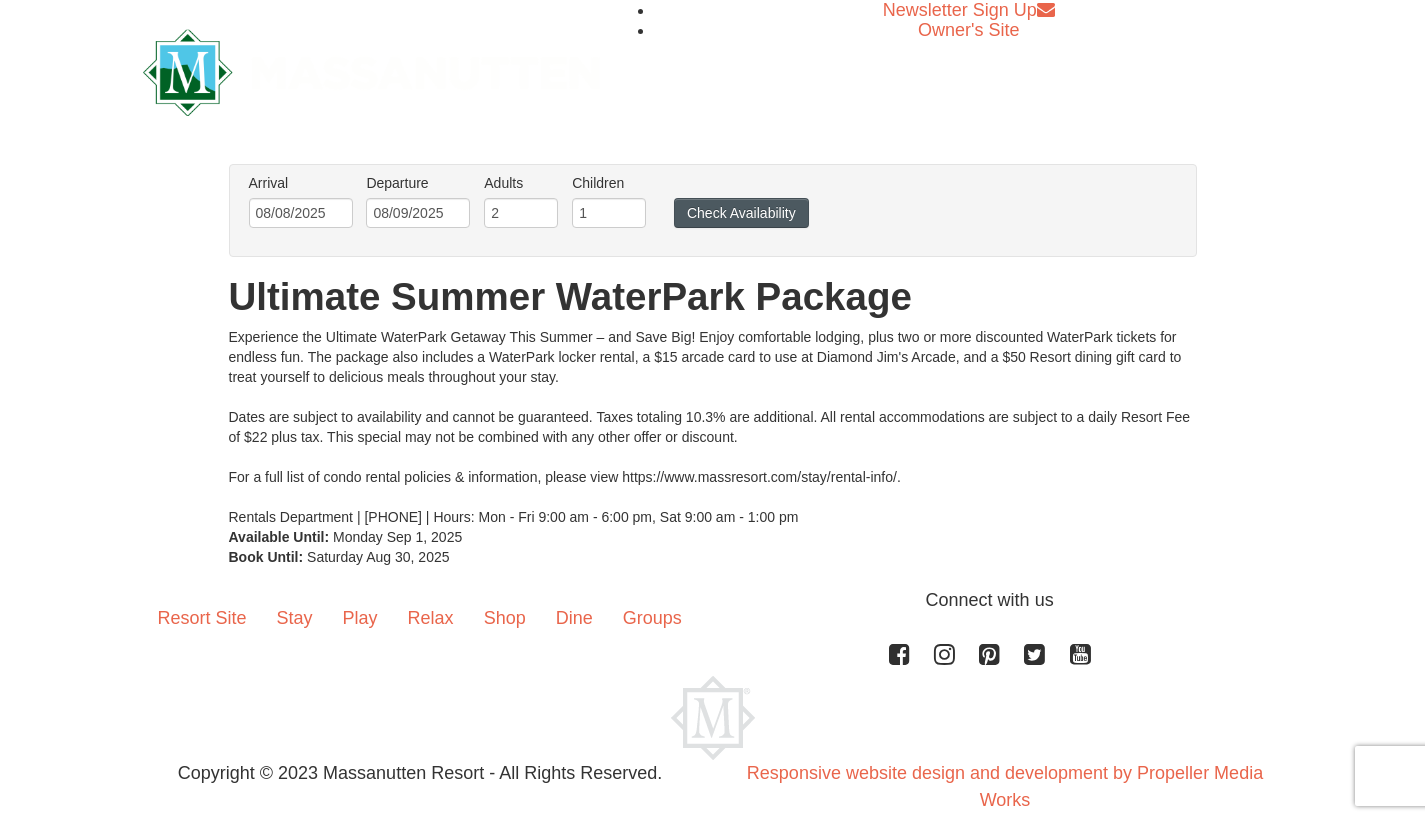 click on "Check Availability" at bounding box center (741, 213) 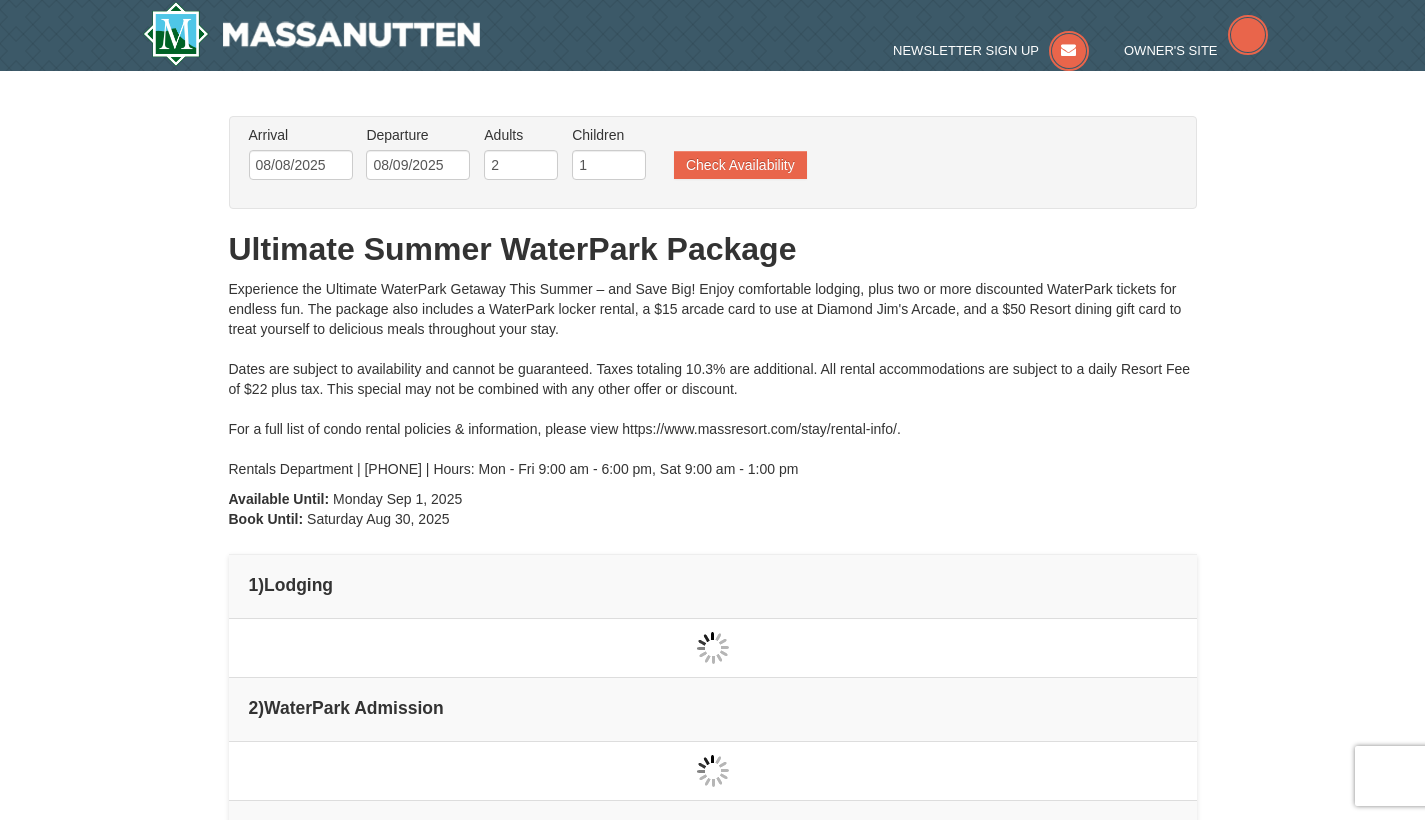 scroll, scrollTop: 0, scrollLeft: 0, axis: both 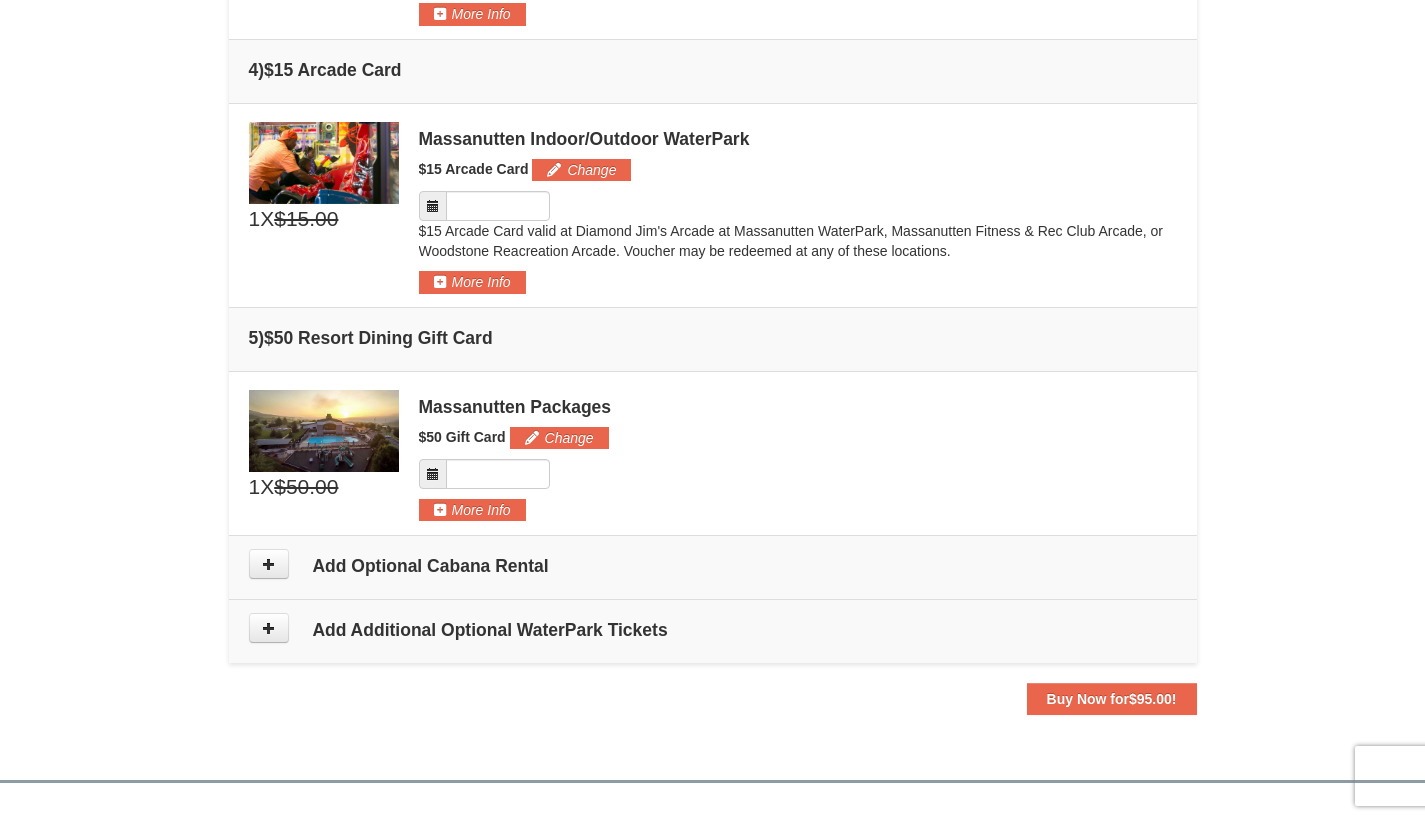 click at bounding box center (433, 206) 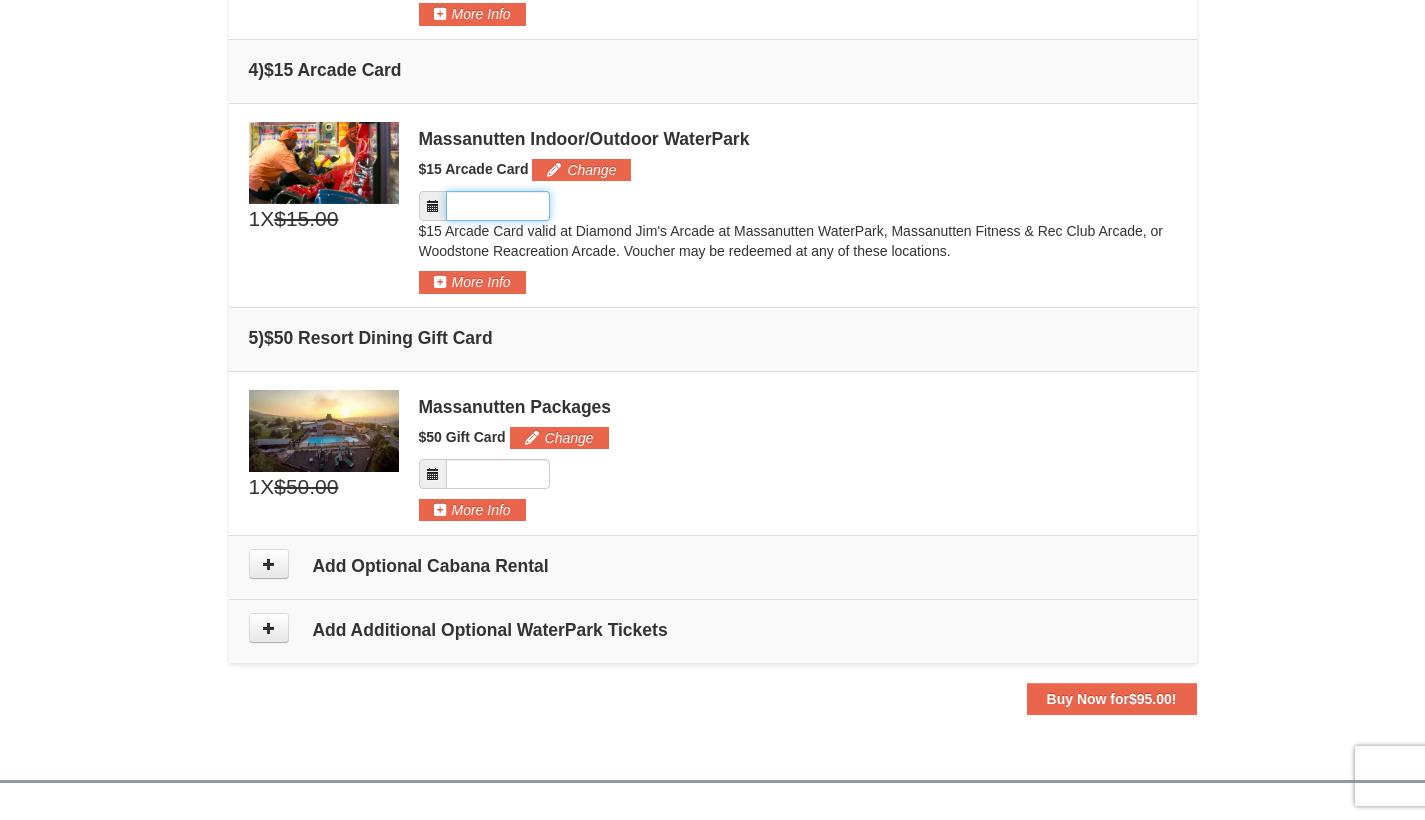 click at bounding box center (498, 206) 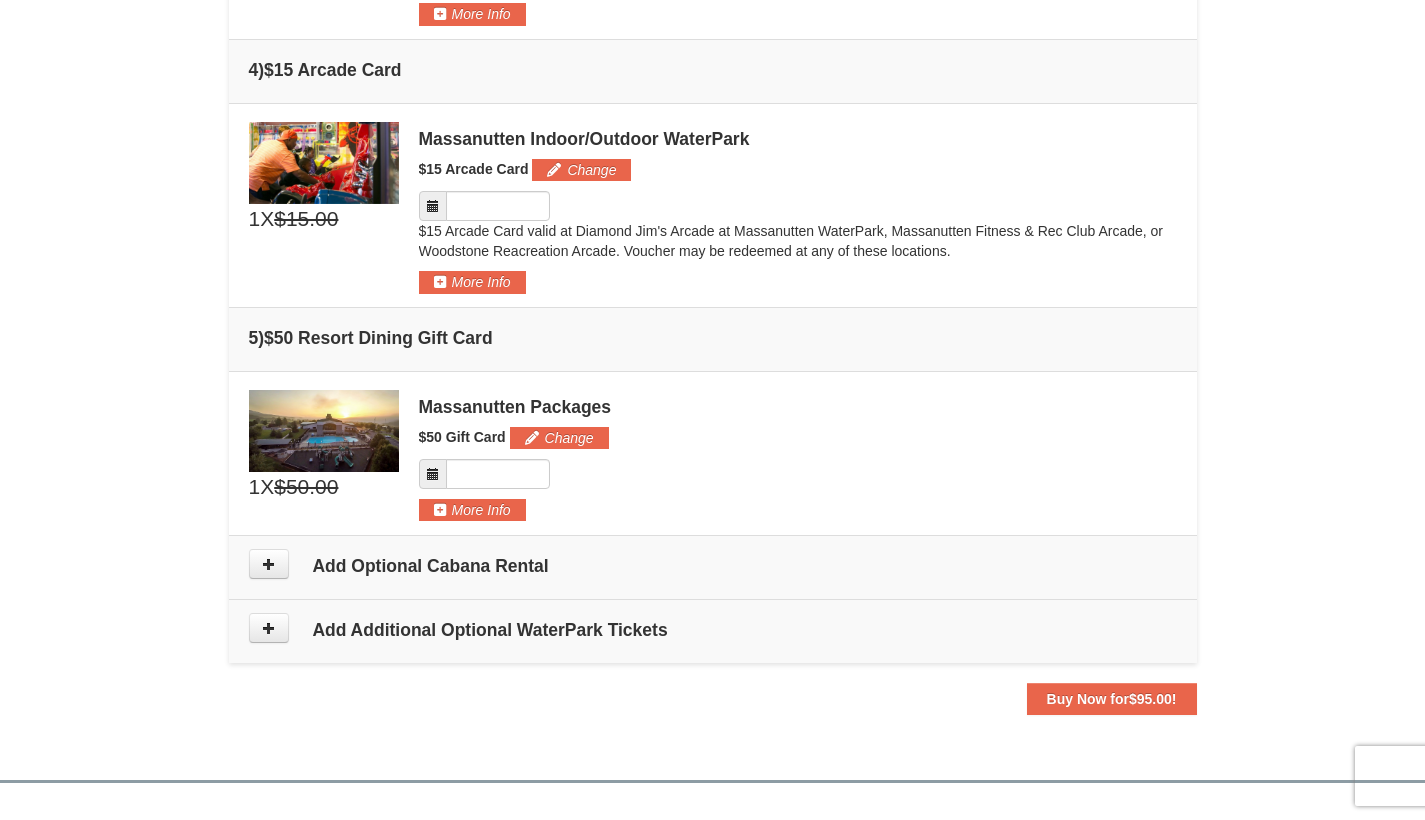click on "×
From:
To:
Adults:
2
Children:
1
Change
Arrival Please format dates MM/DD/YYYY
08/08/2025
Departure Please format dates MM/DD/YYYY
08/09/2025
Adults
2
Children 1
1" at bounding box center [712, -99] 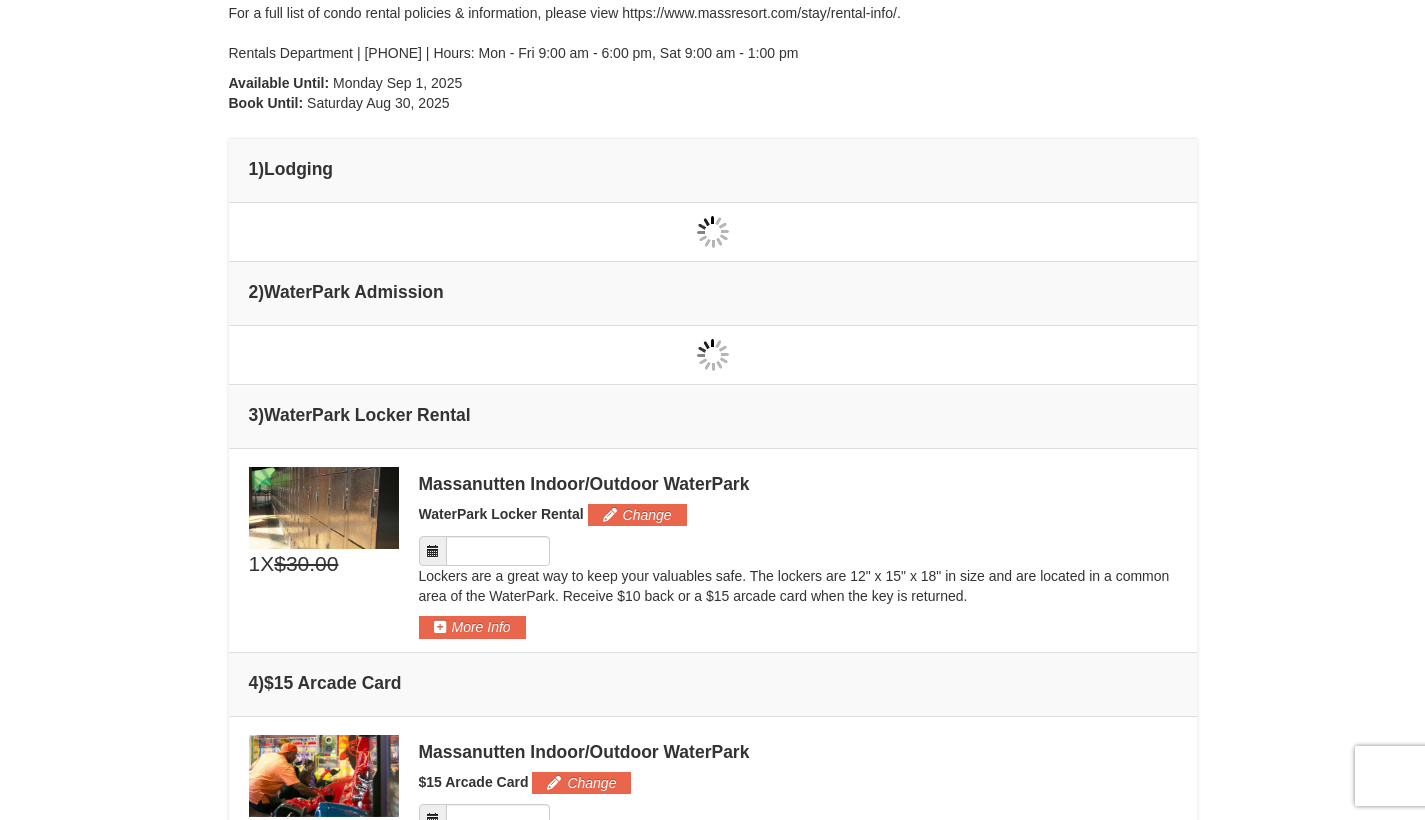 scroll, scrollTop: 404, scrollLeft: 0, axis: vertical 